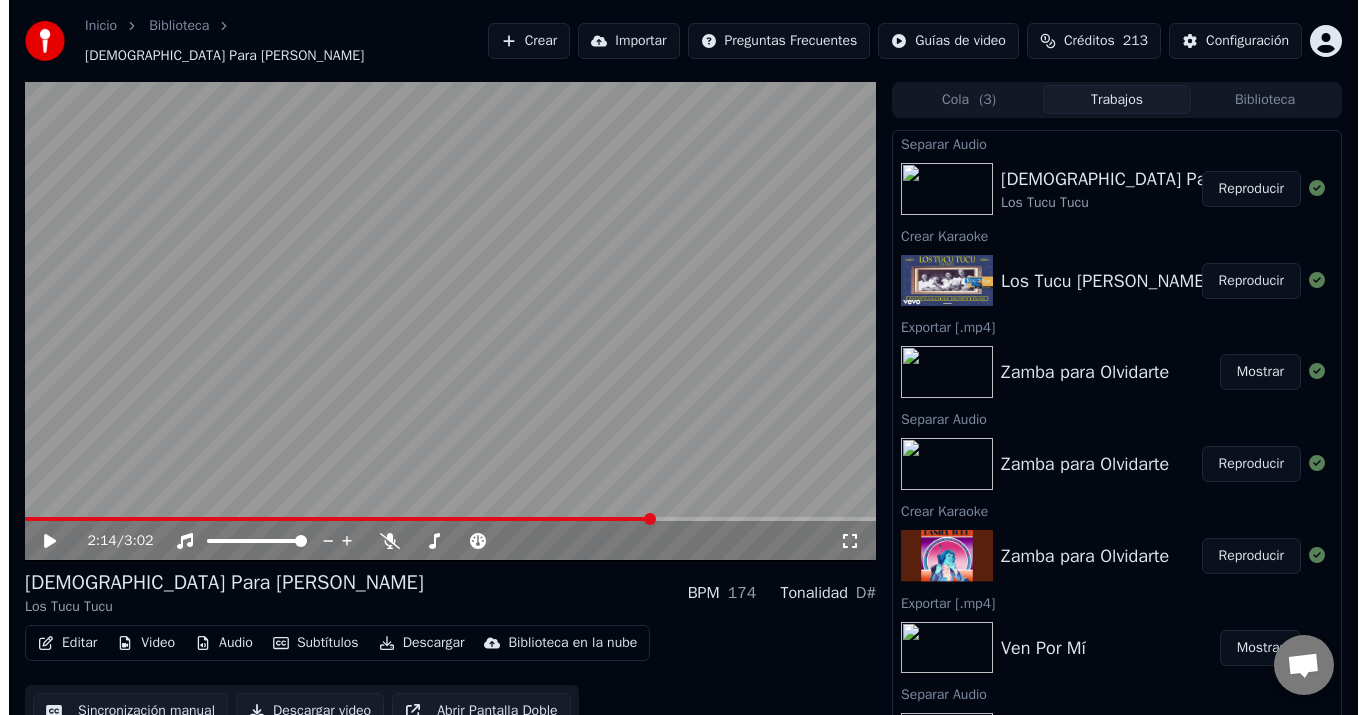 scroll, scrollTop: 0, scrollLeft: 0, axis: both 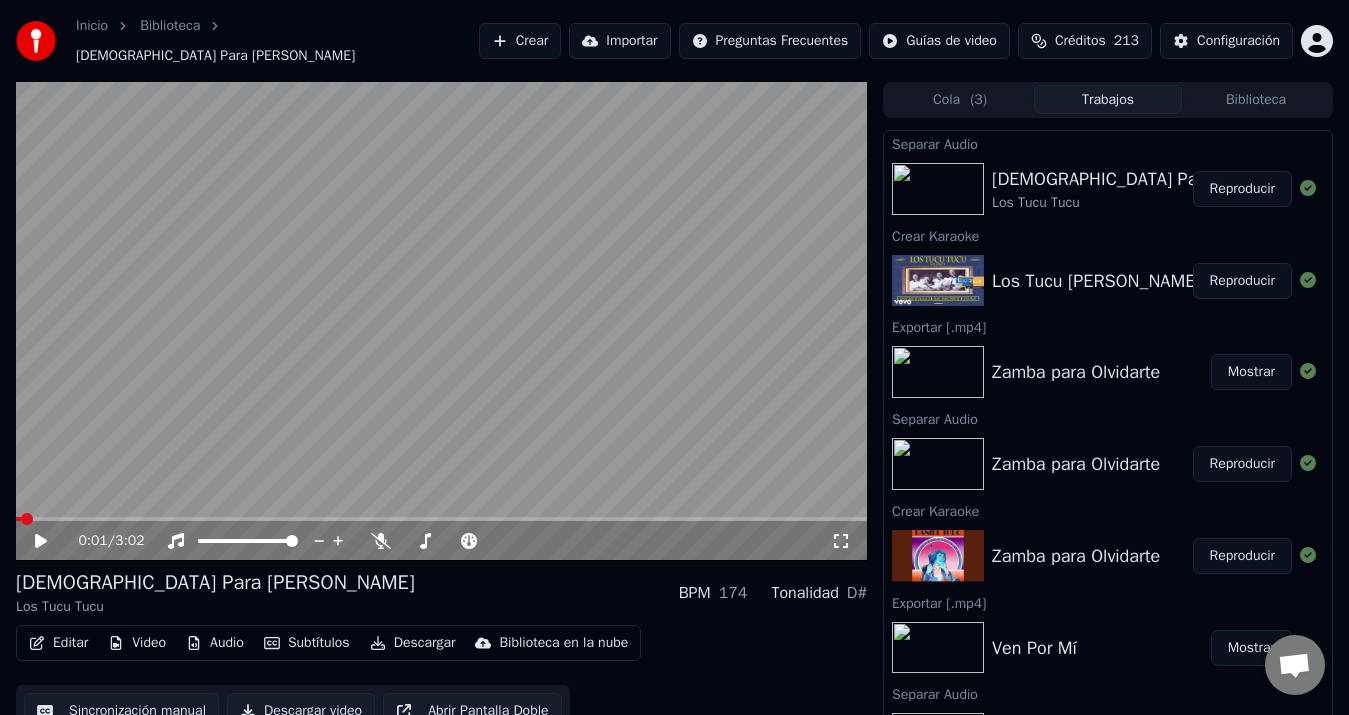 click at bounding box center [18, 519] 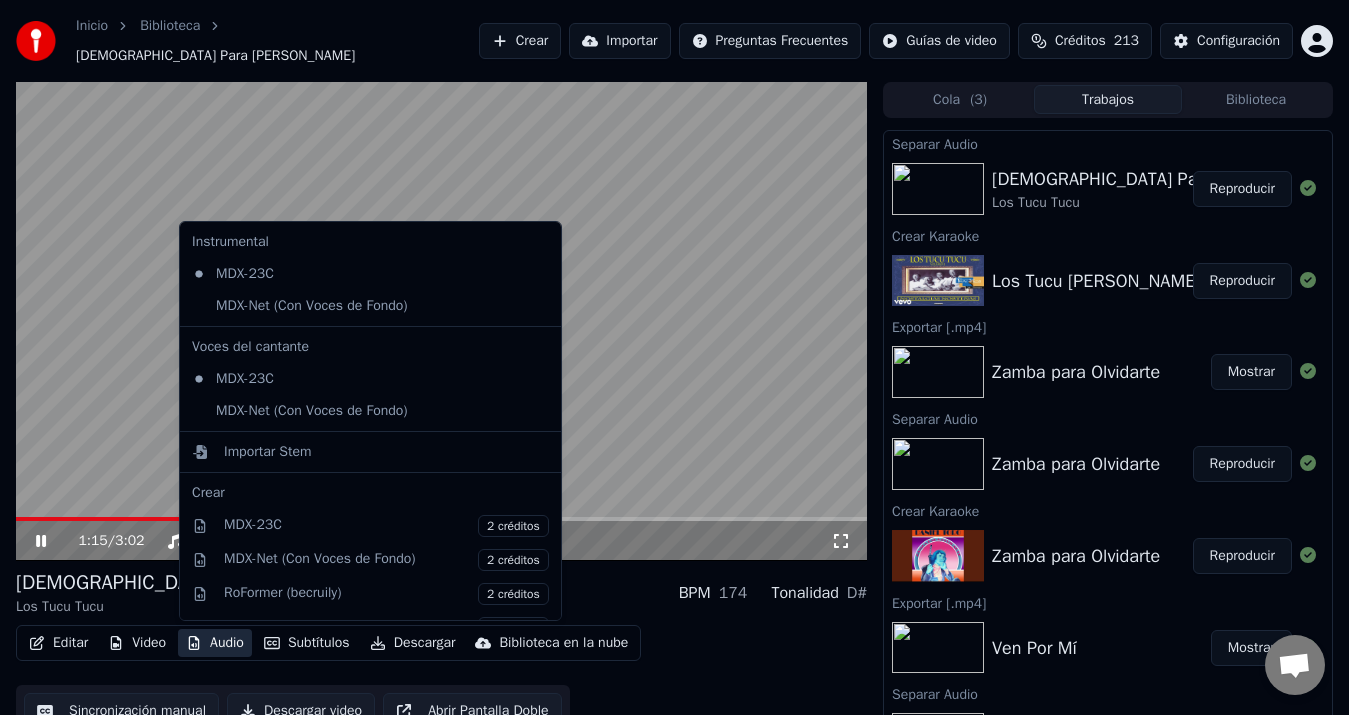 click on "Audio" at bounding box center (215, 643) 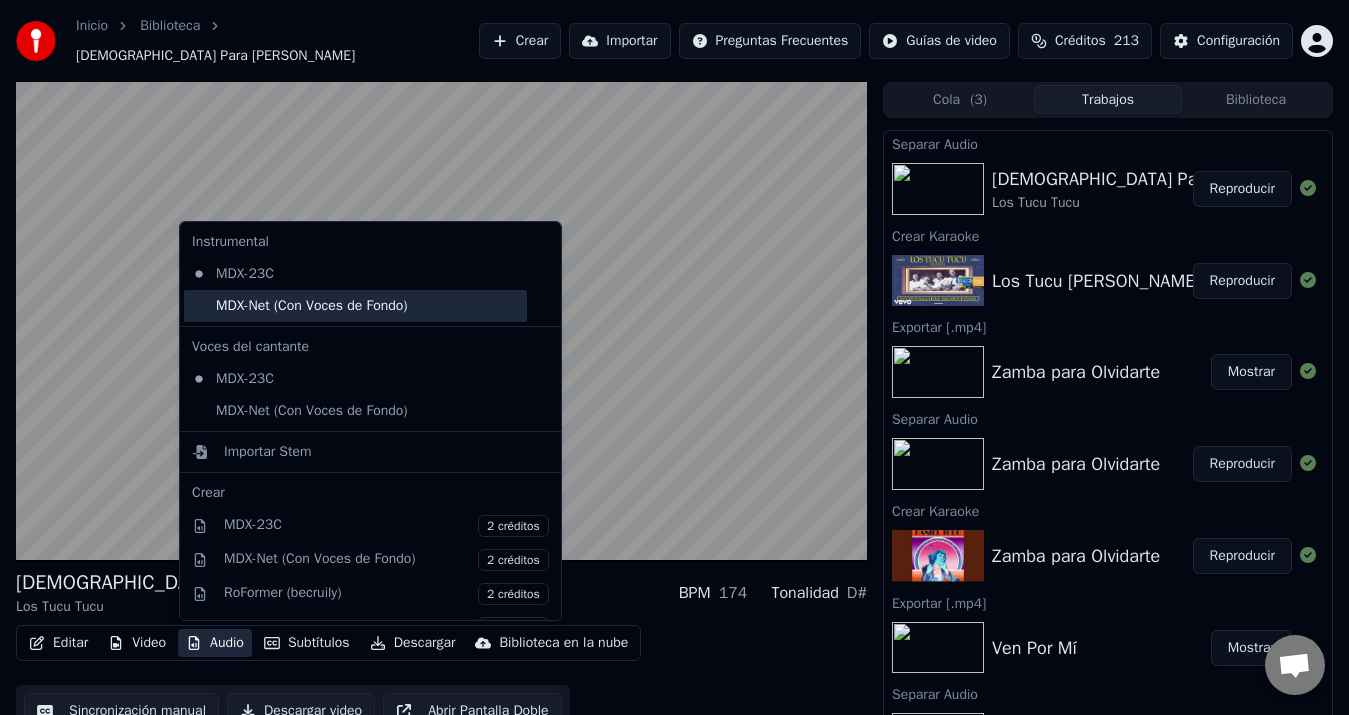 click on "MDX-Net (Con Voces de Fondo)" at bounding box center (355, 306) 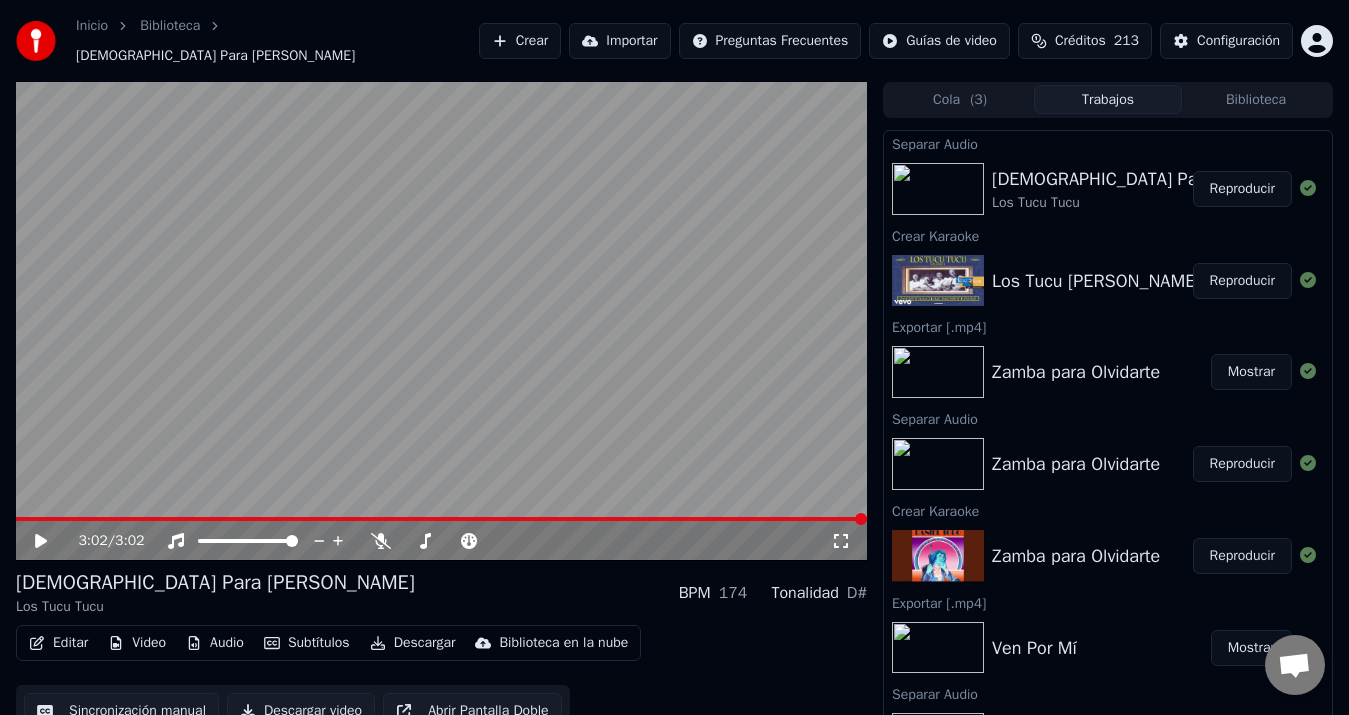 click 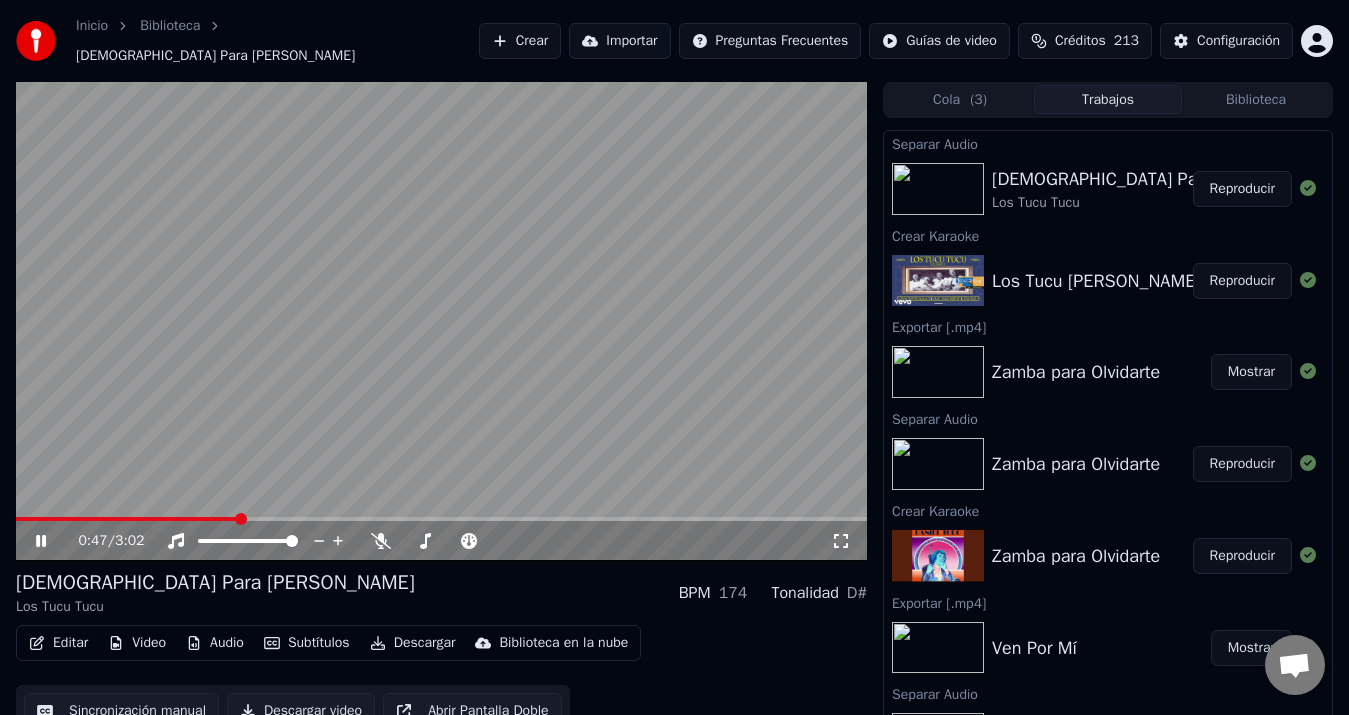 click at bounding box center [127, 519] 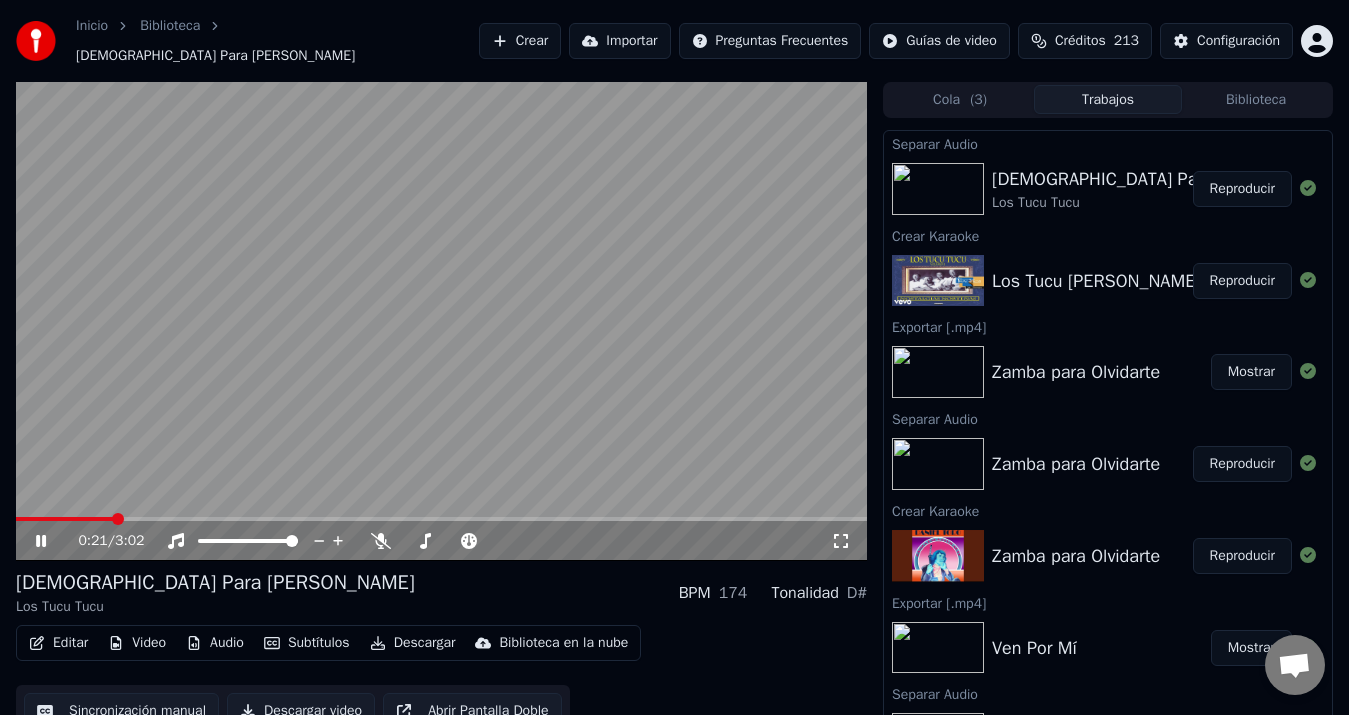 click at bounding box center (65, 519) 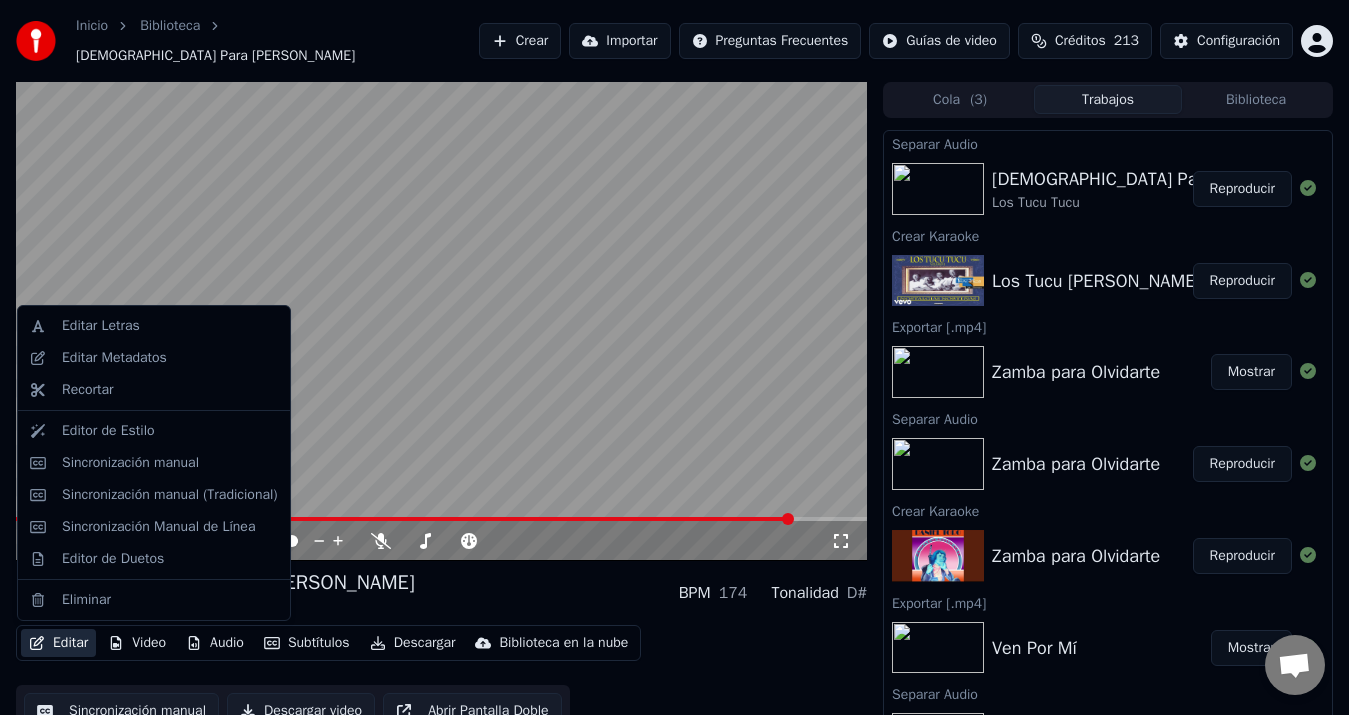 click on "Editar" at bounding box center [58, 643] 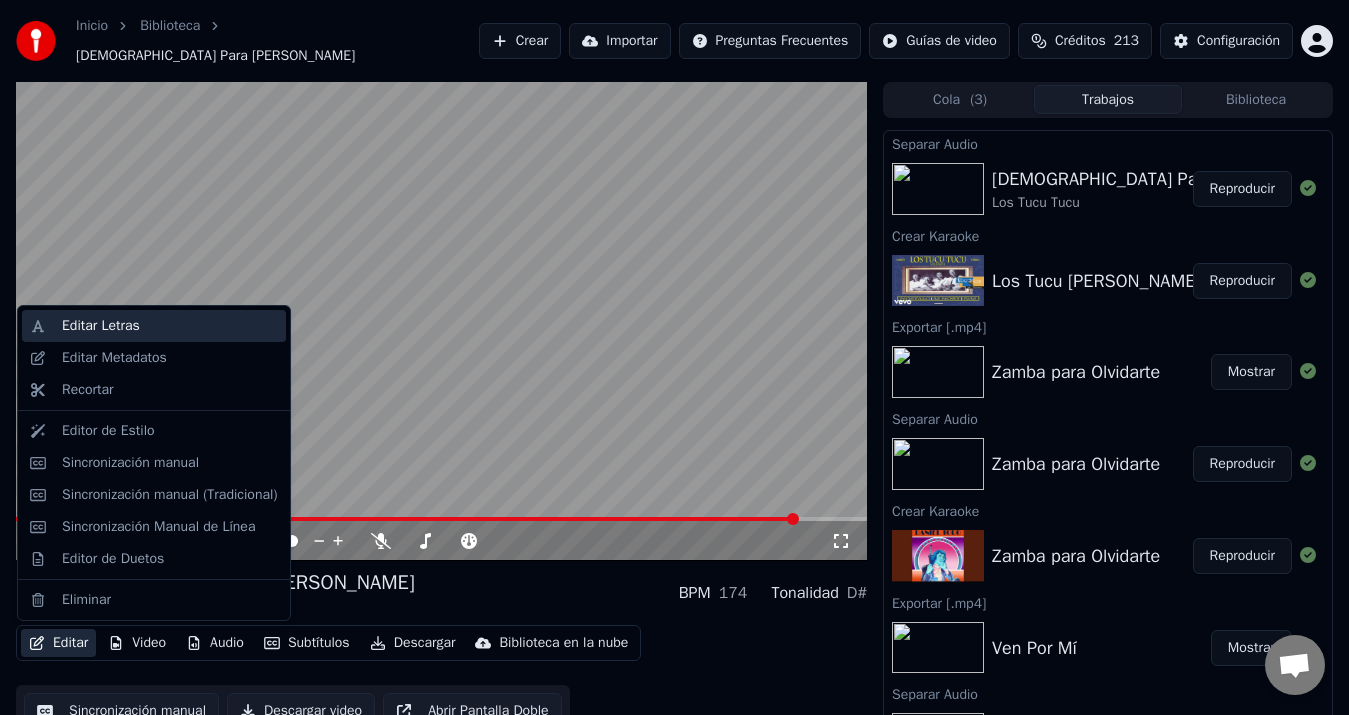 click on "Editar Letras" at bounding box center [170, 326] 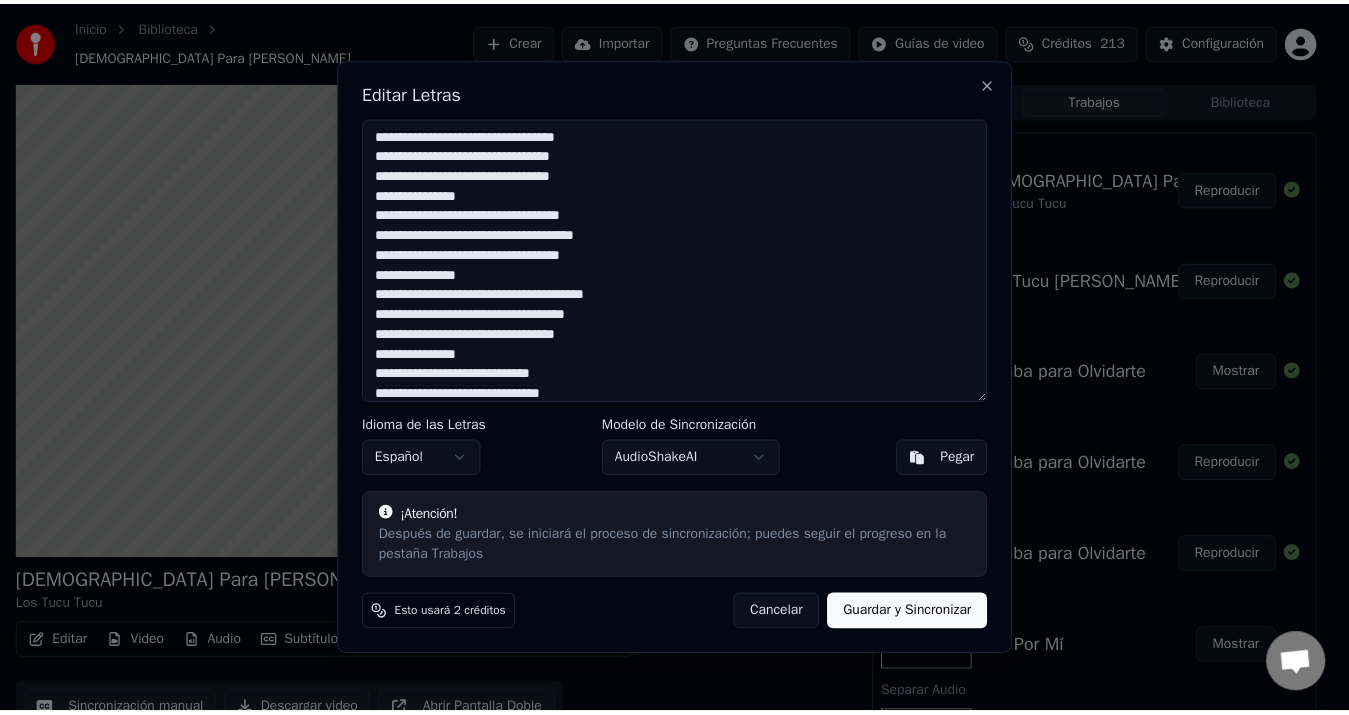 scroll, scrollTop: 332, scrollLeft: 0, axis: vertical 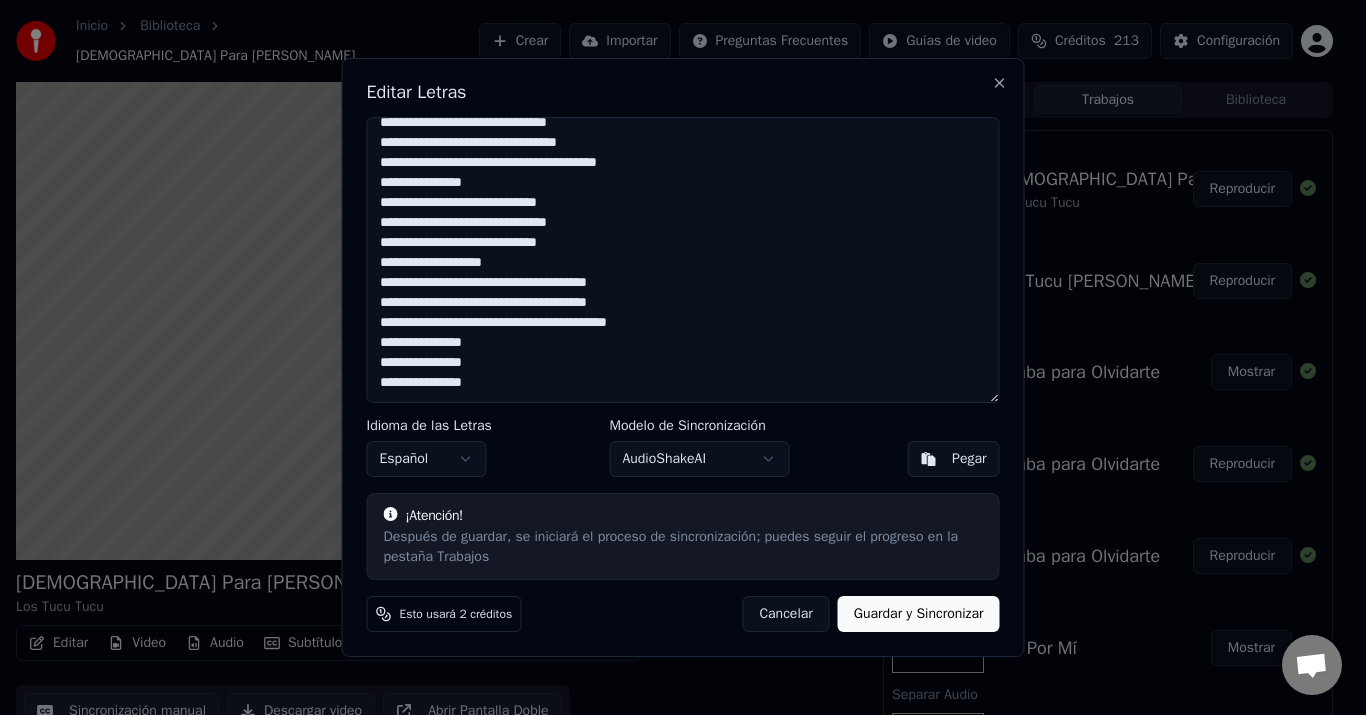 drag, startPoint x: 380, startPoint y: 138, endPoint x: 835, endPoint y: 489, distance: 574.65295 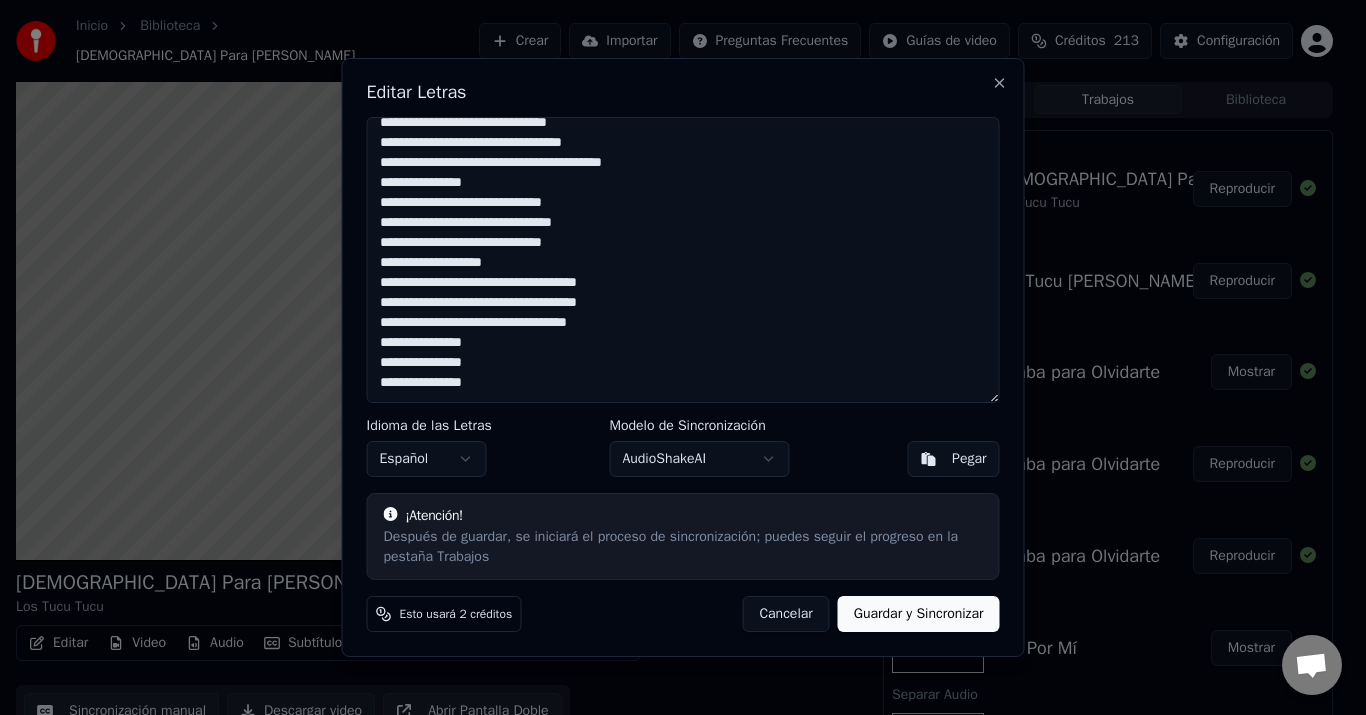 type on "**********" 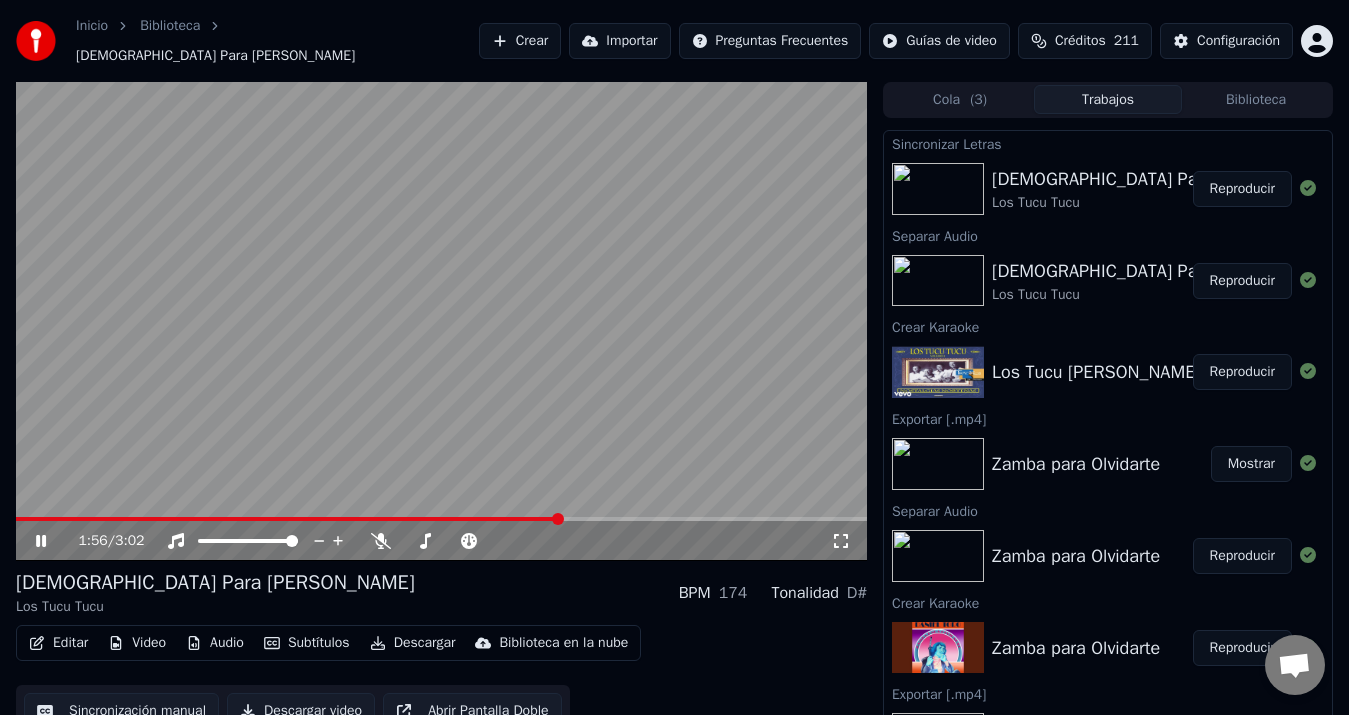 click 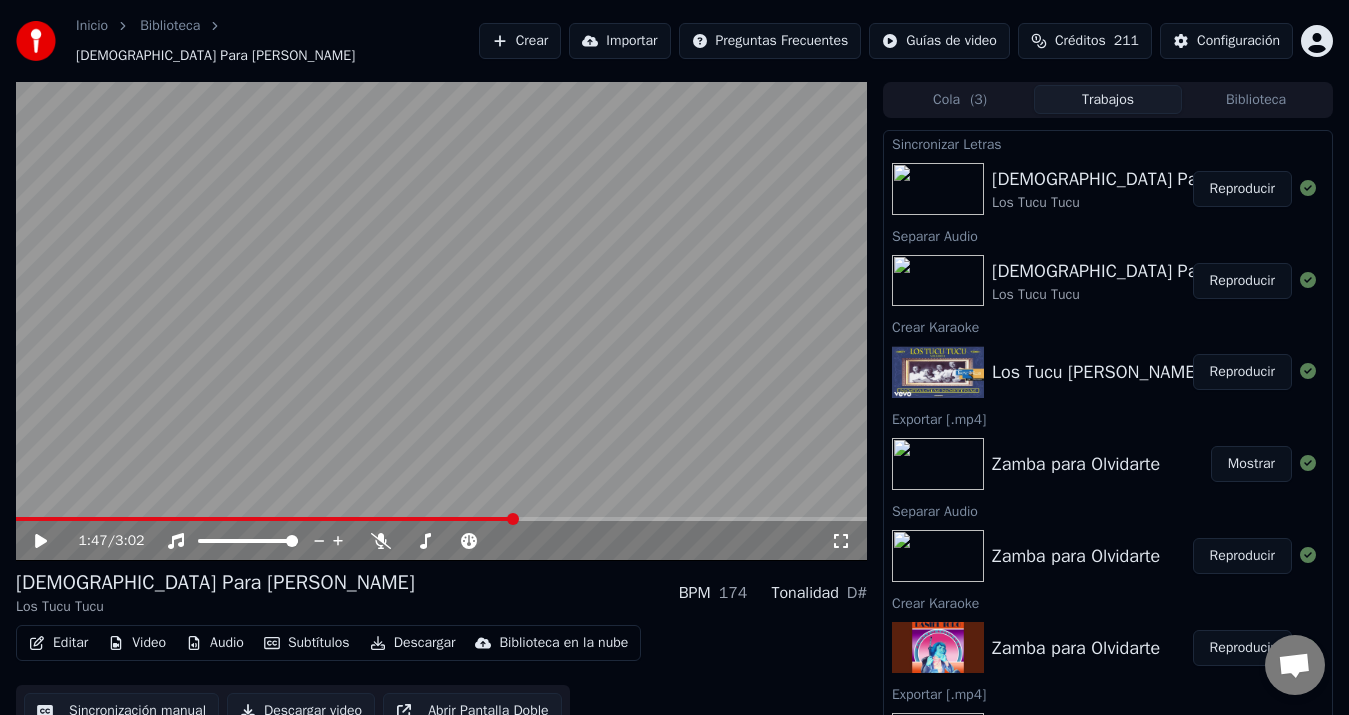 click at bounding box center [265, 519] 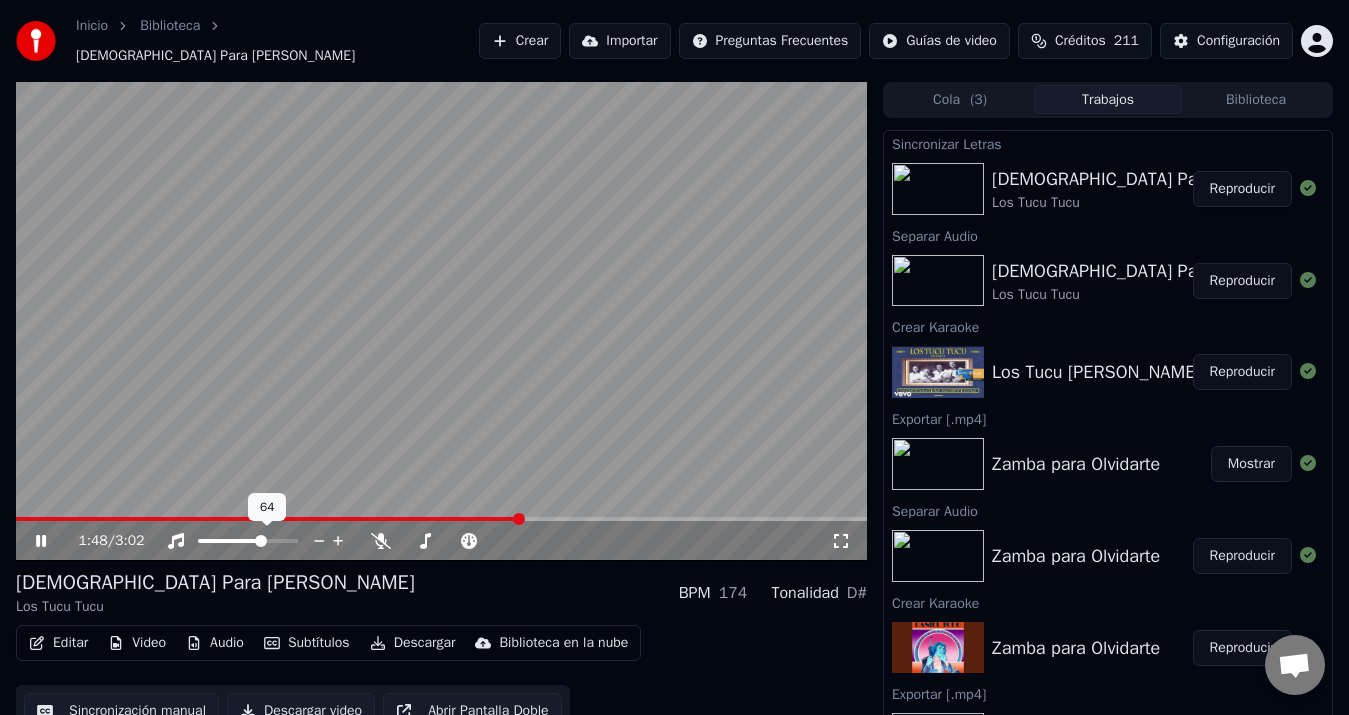 click at bounding box center (230, 541) 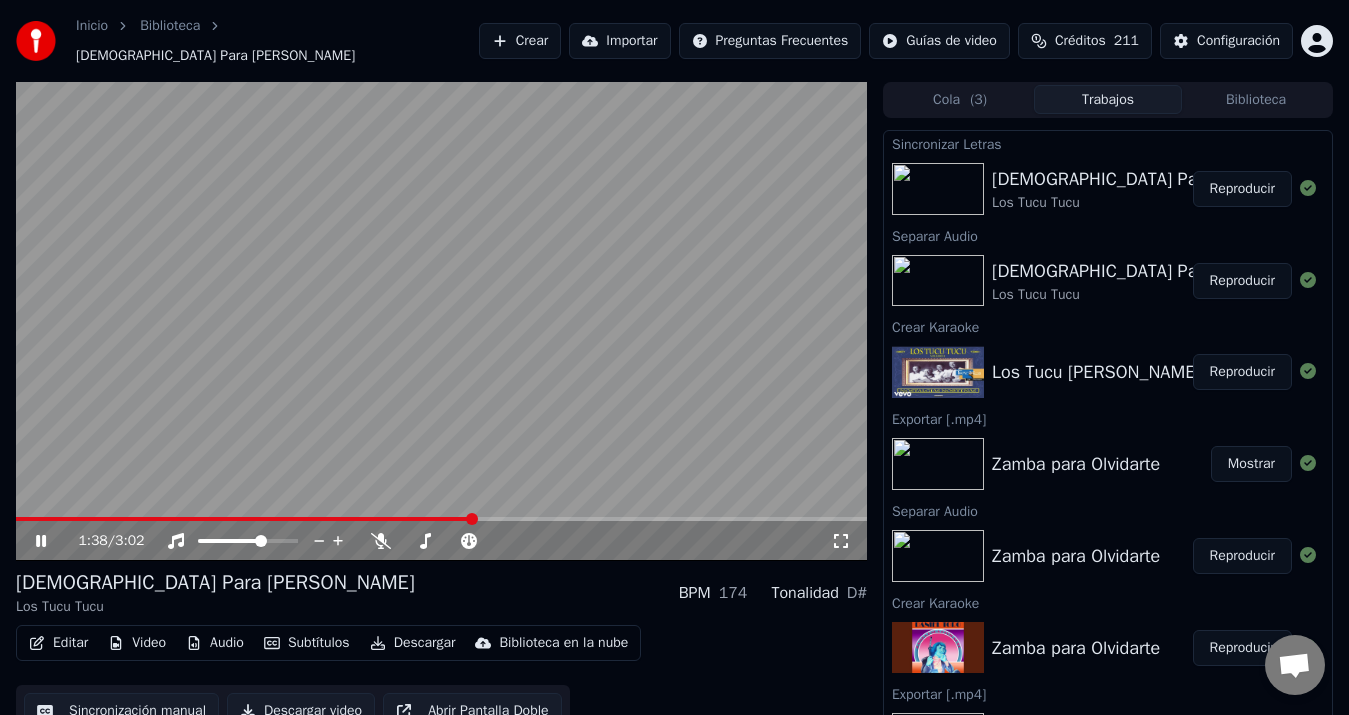 click at bounding box center [244, 519] 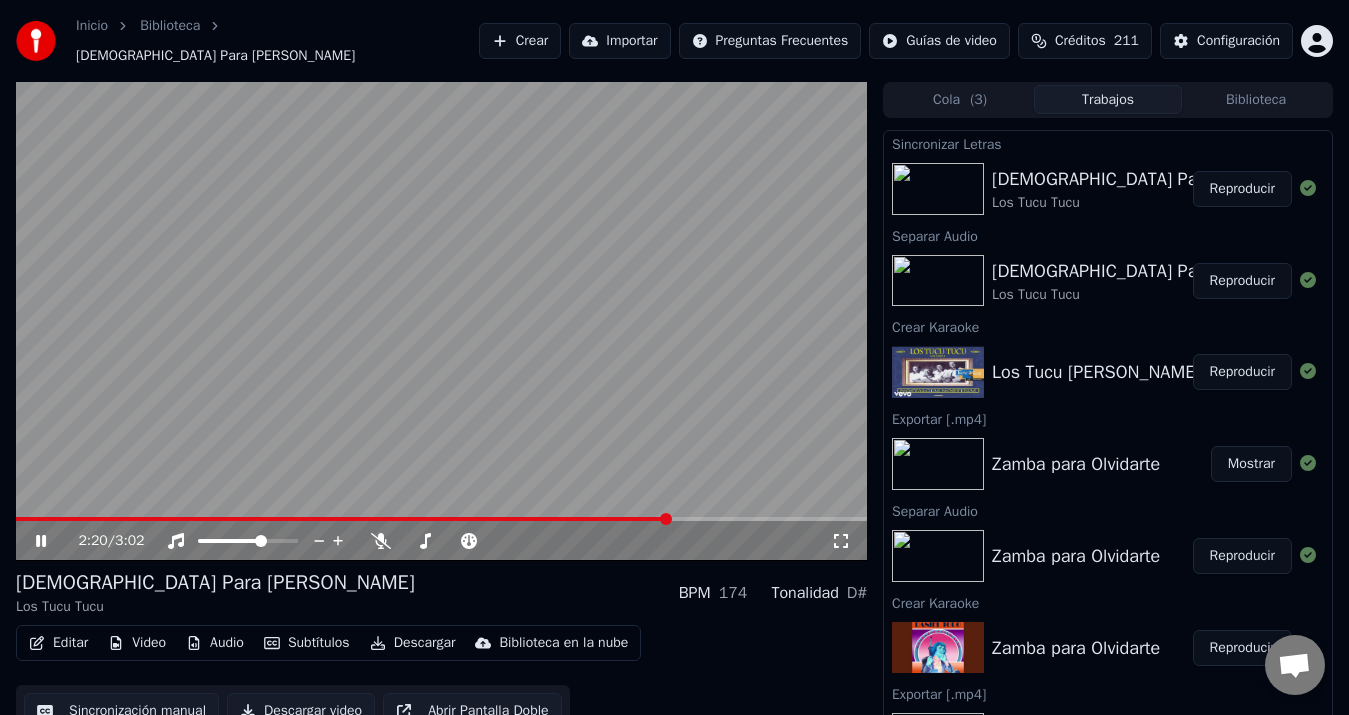 click at bounding box center (441, 321) 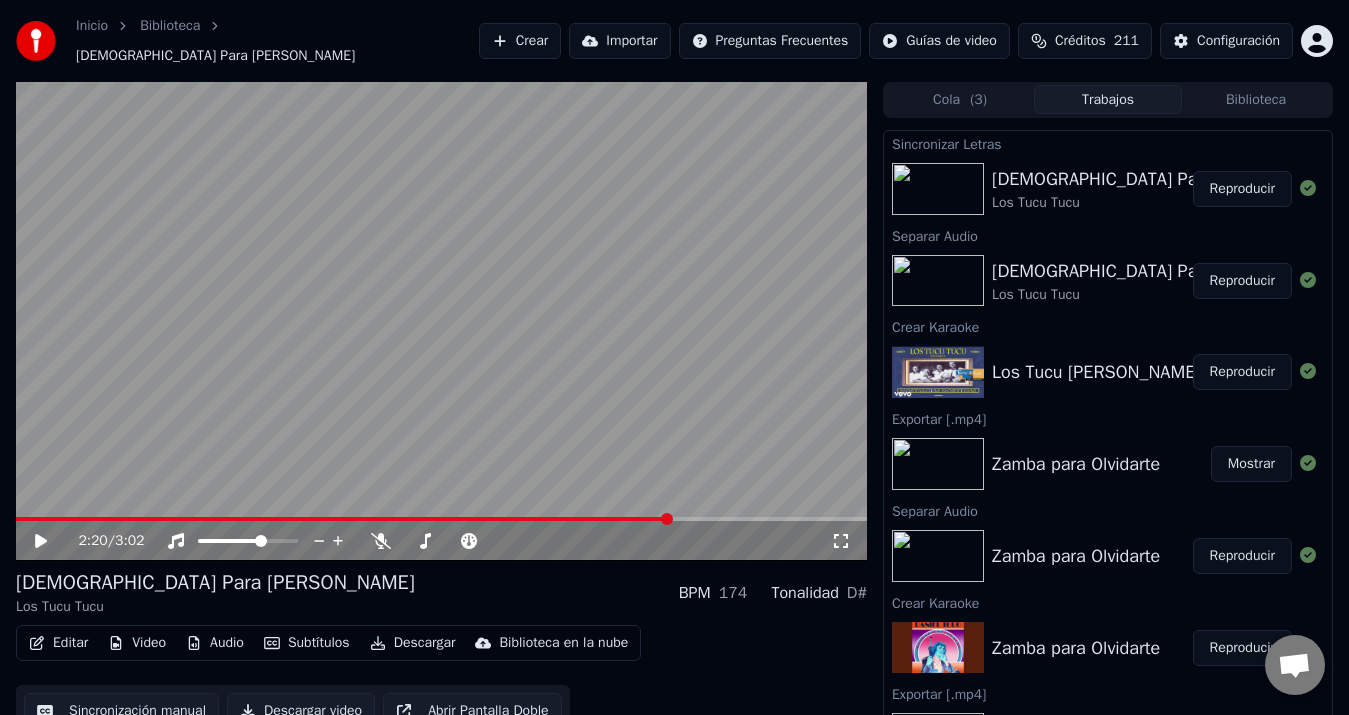 click at bounding box center [441, 321] 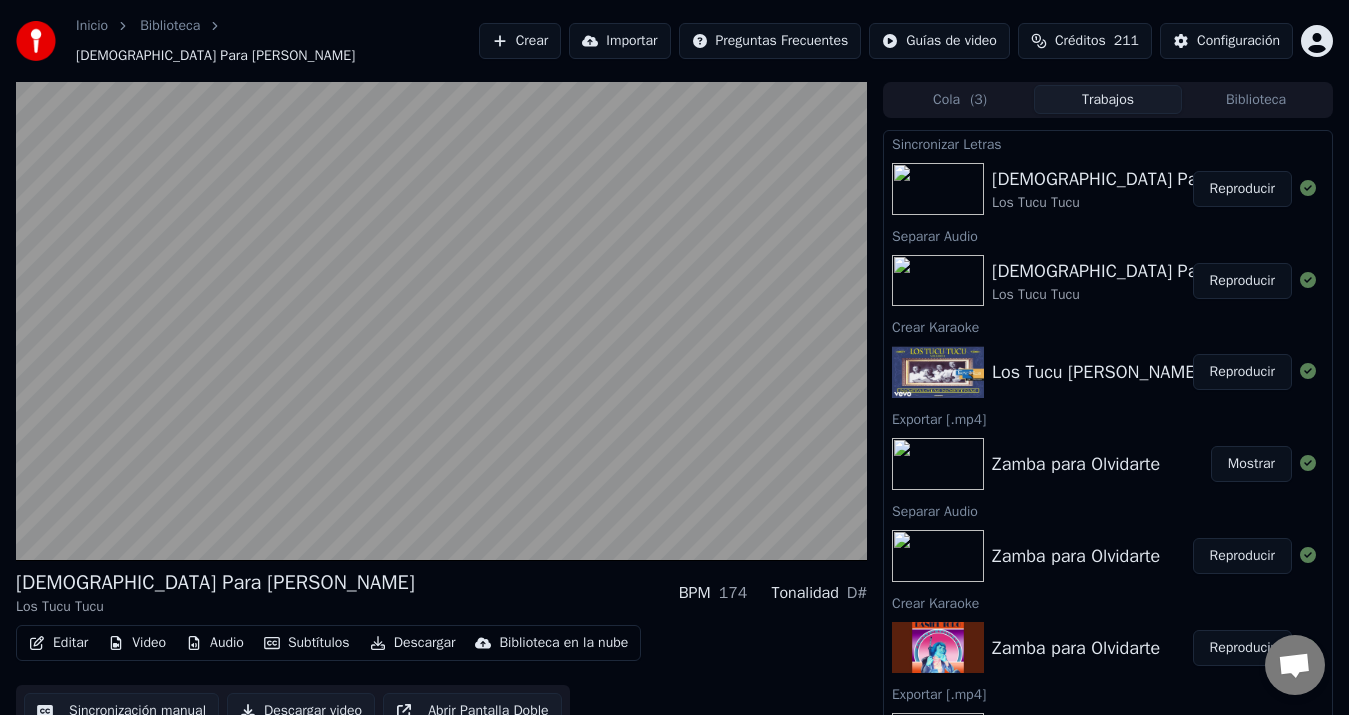 click on "Audio" at bounding box center (215, 643) 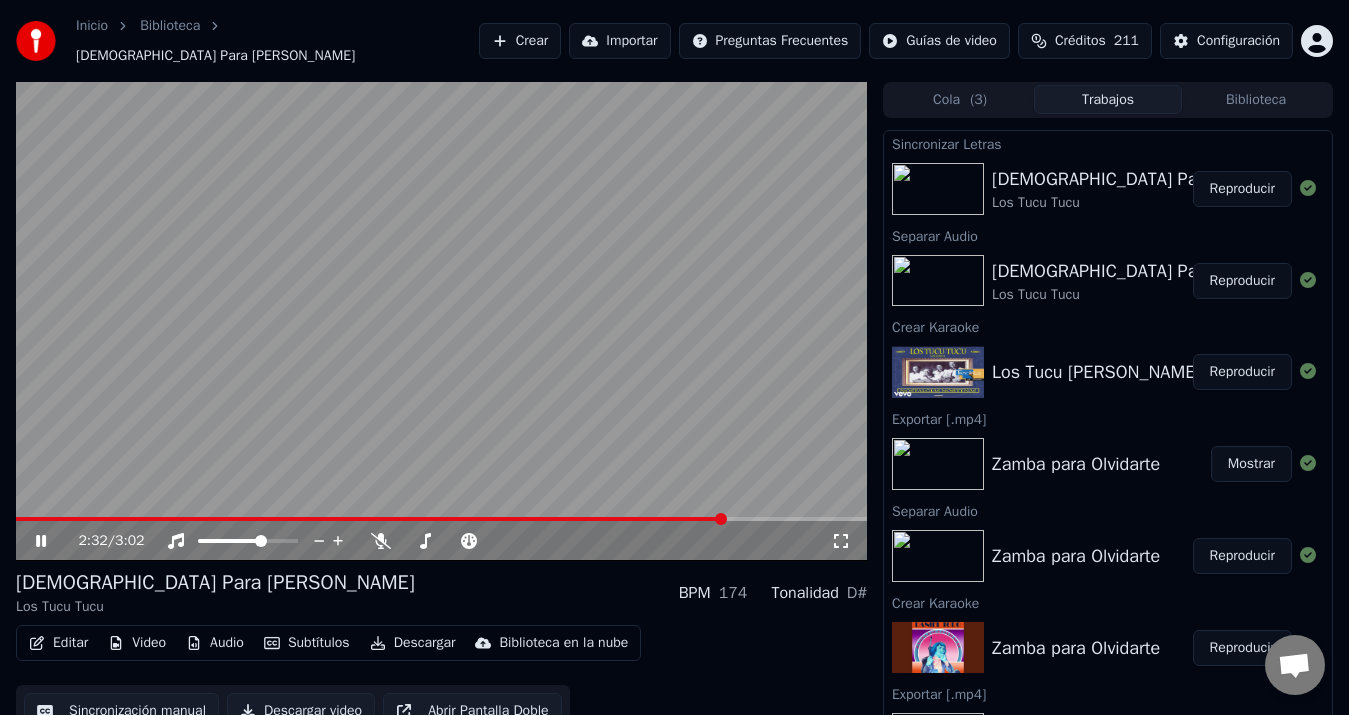 click on "[DEMOGRAPHIC_DATA] Para [PERSON_NAME] Tucu Tucu BPM 174 Tonalidad D#" at bounding box center [441, 593] 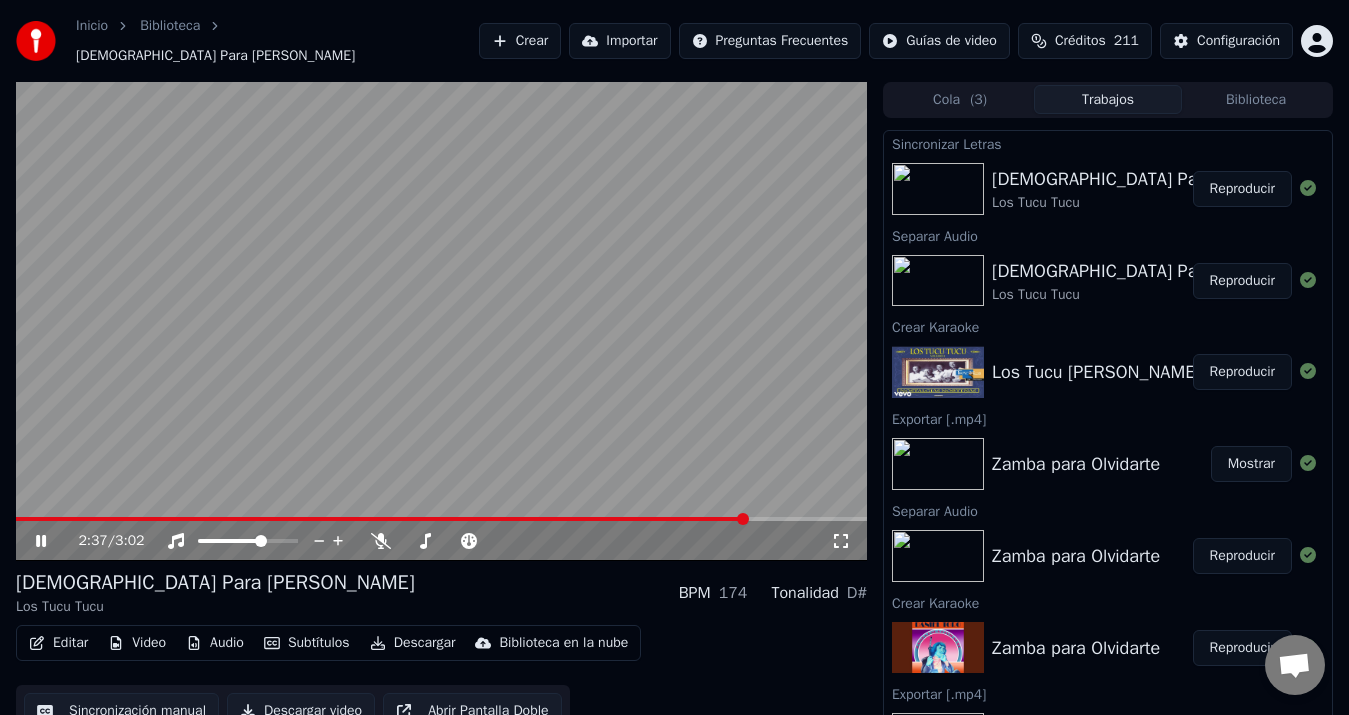 click at bounding box center (381, 519) 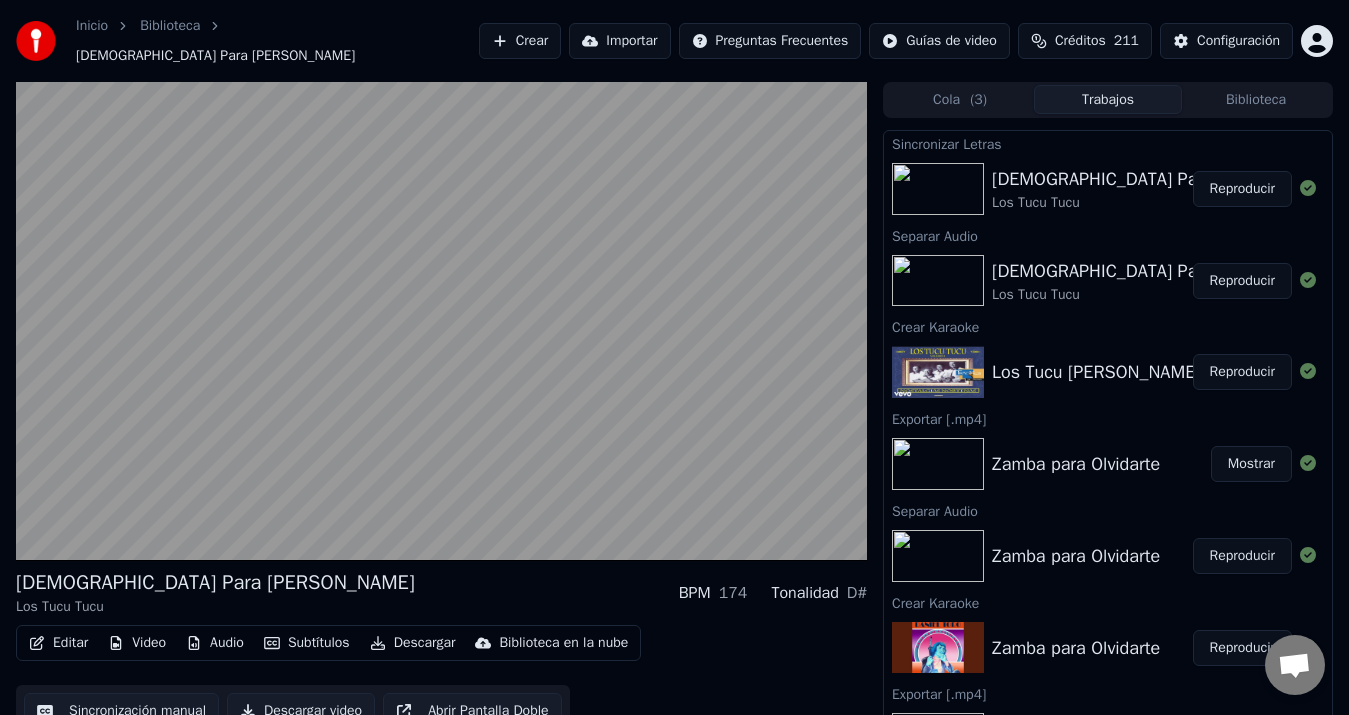 click on "Descargar" at bounding box center [413, 643] 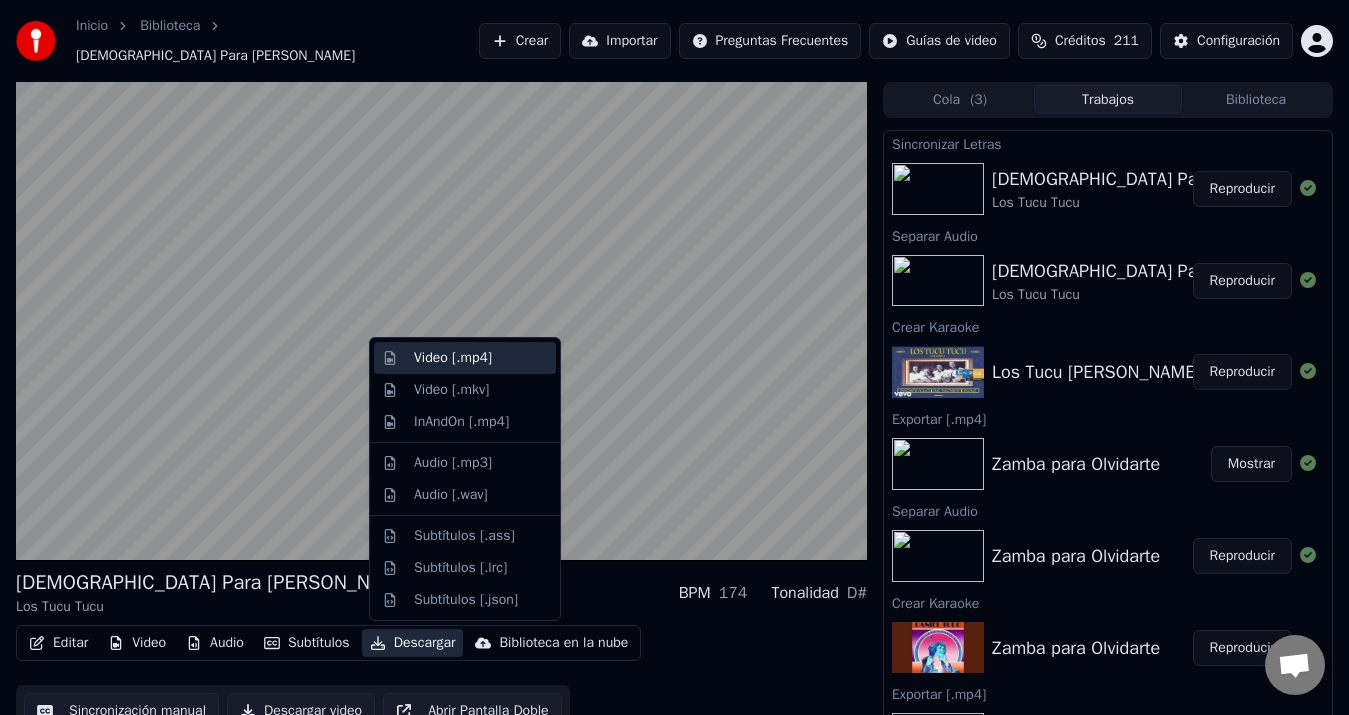 click on "Video [.mp4]" at bounding box center (453, 358) 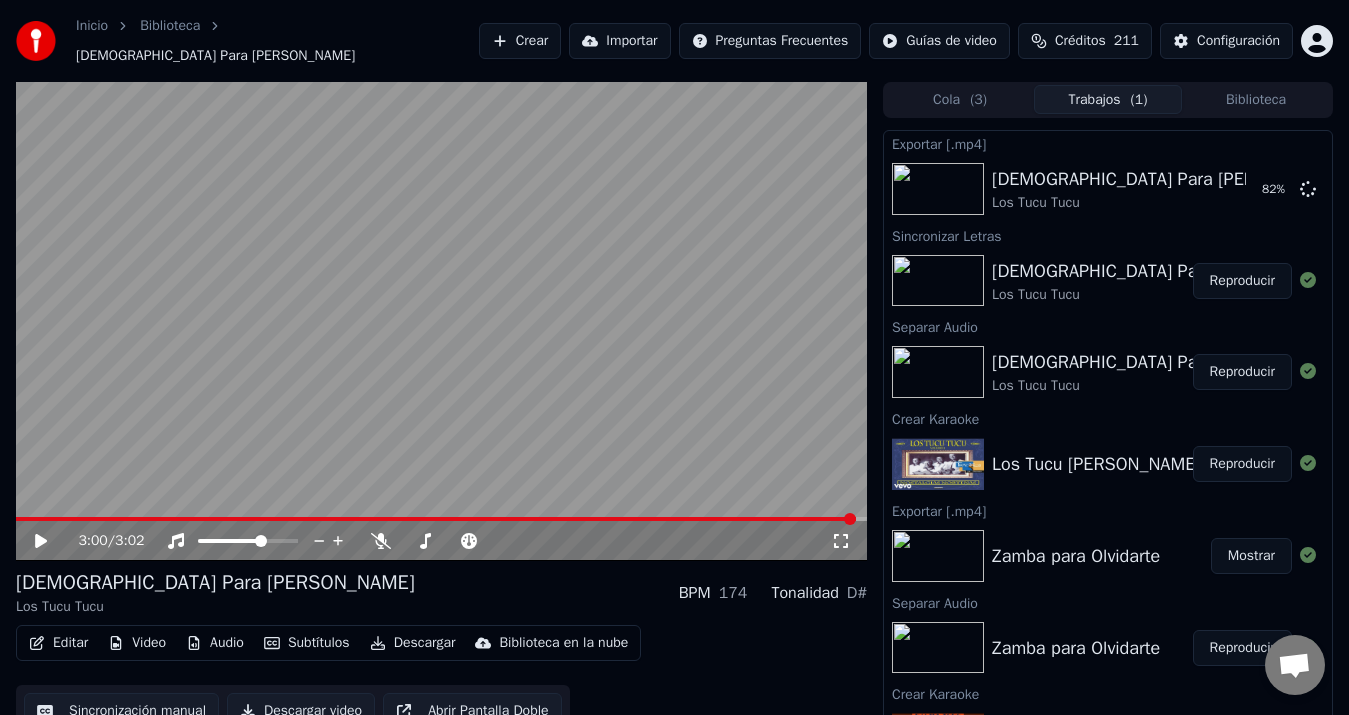 click on "Crear" at bounding box center [520, 41] 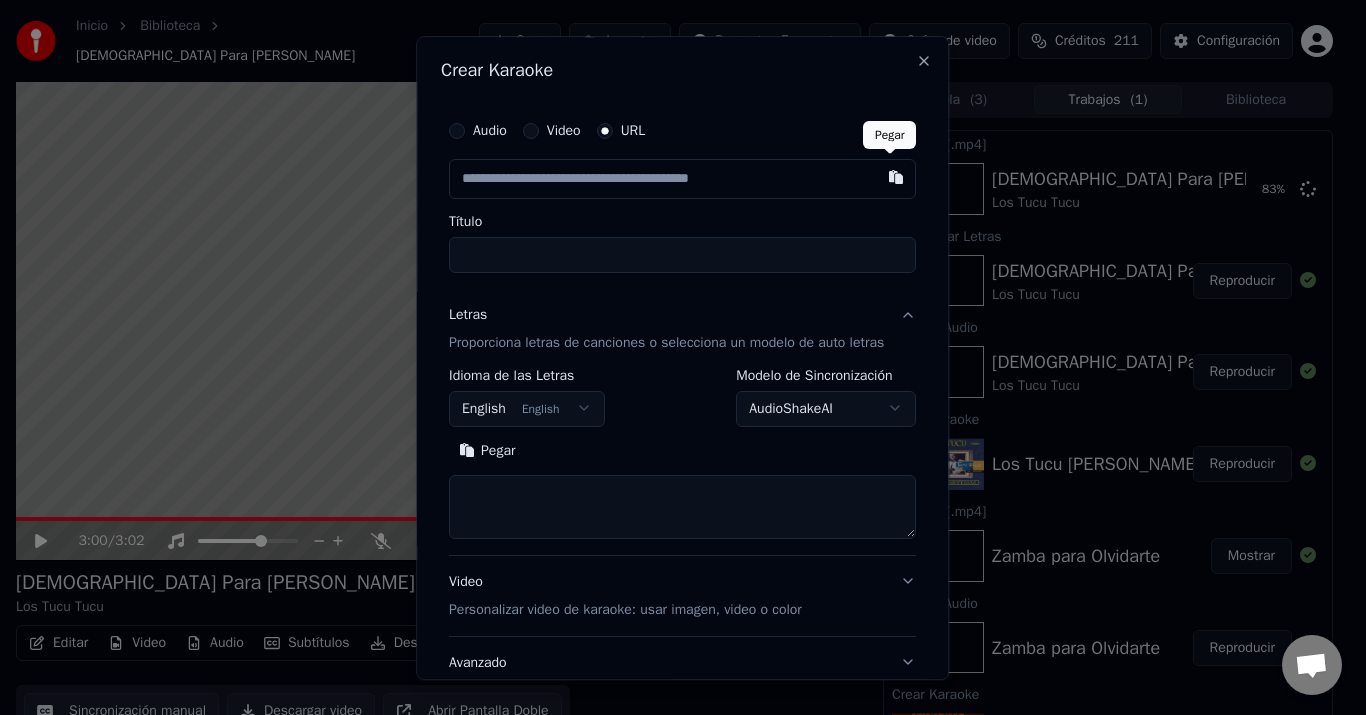click at bounding box center [897, 177] 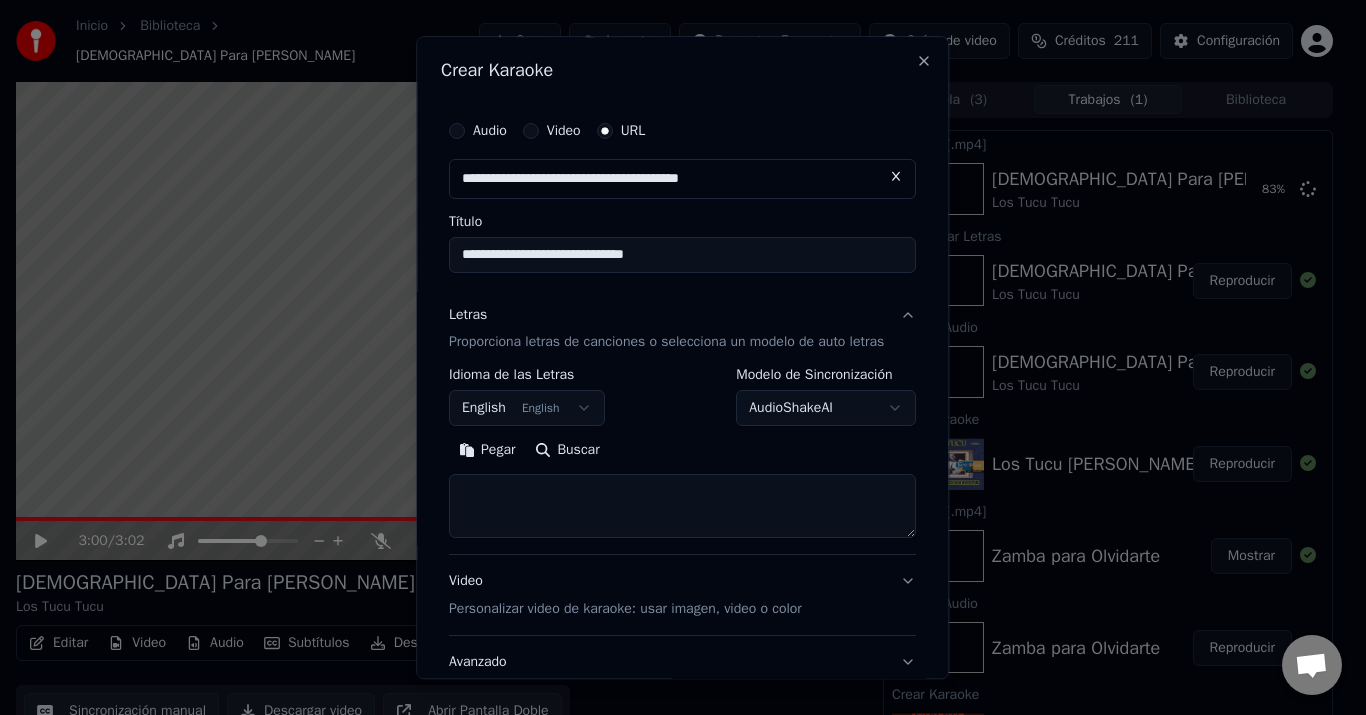 type on "**********" 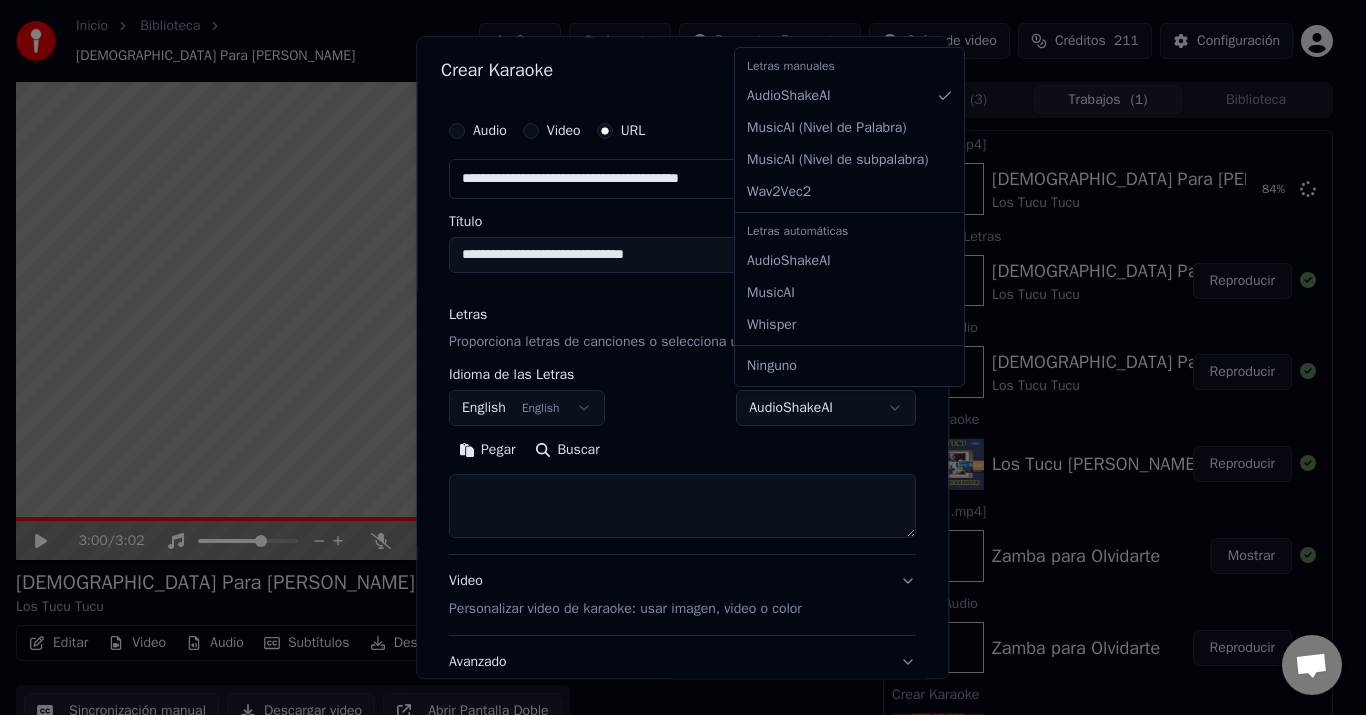 click on "**********" at bounding box center (674, 357) 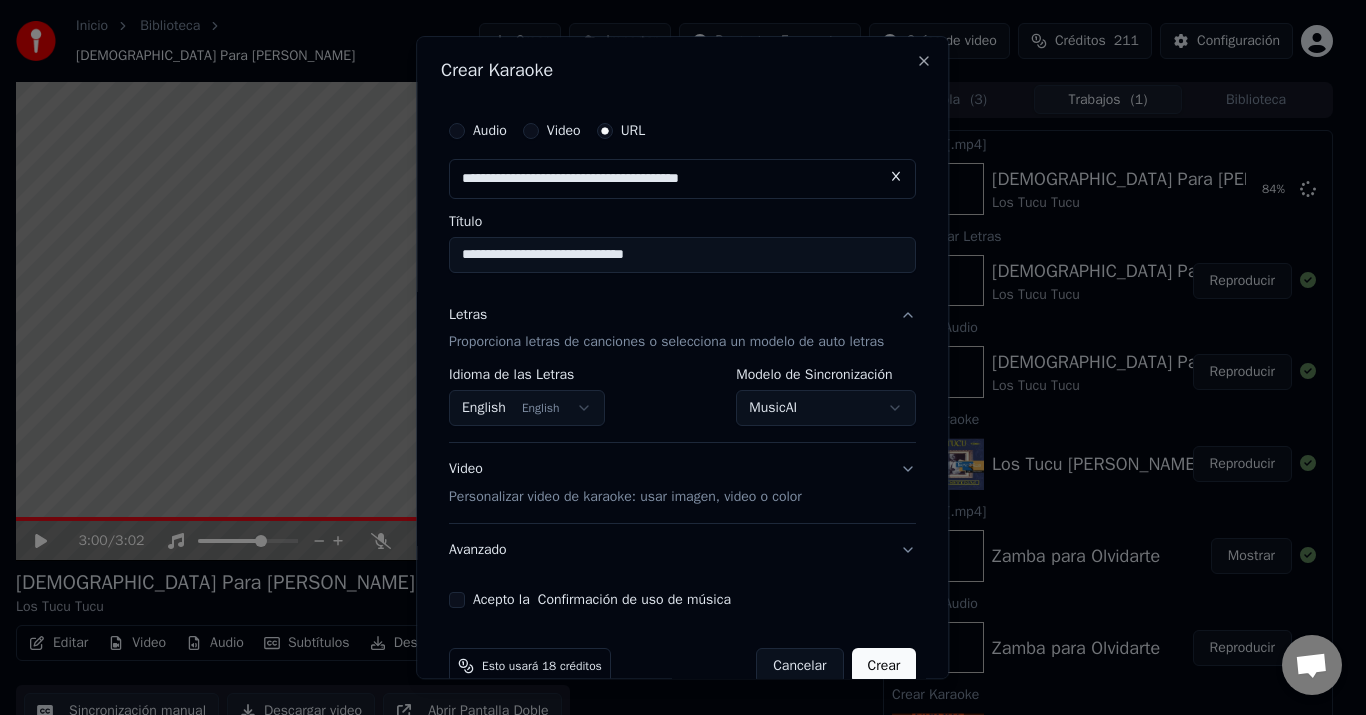 click on "Acepto la   Confirmación de uso de música" at bounding box center [457, 601] 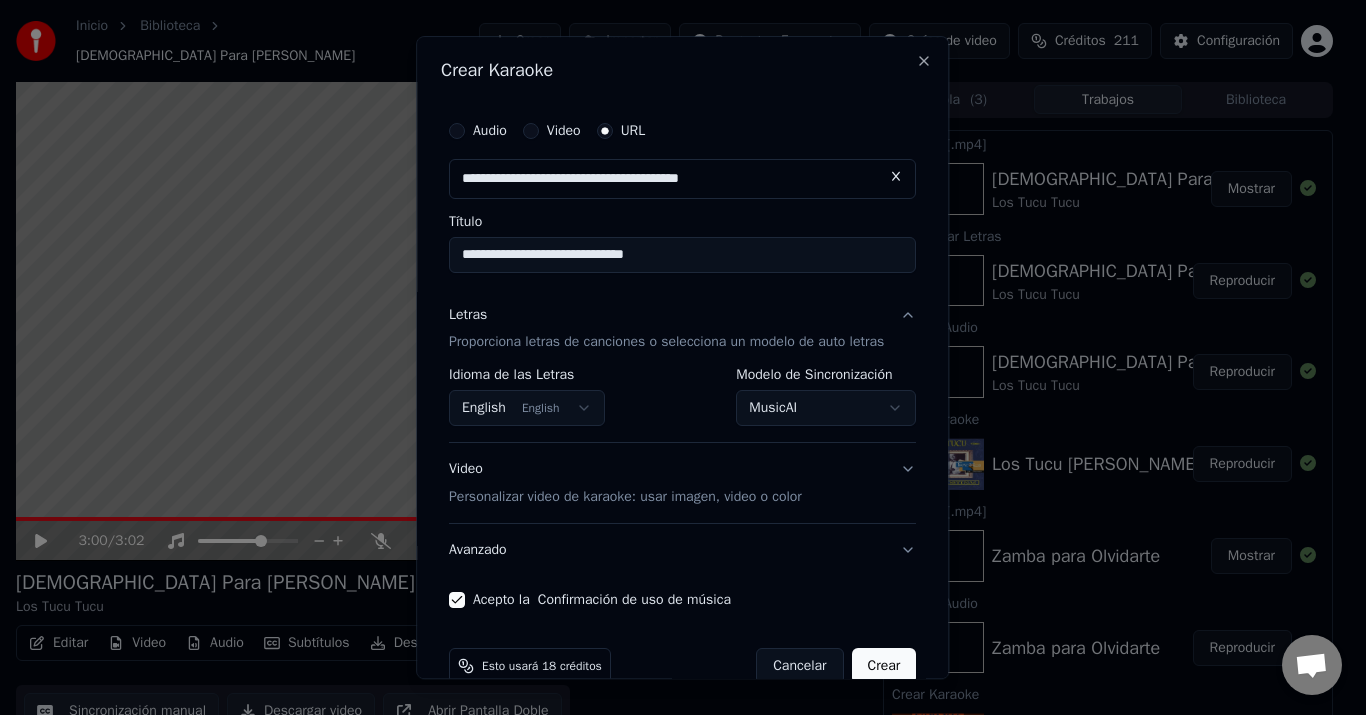 click on "Crear" at bounding box center (884, 667) 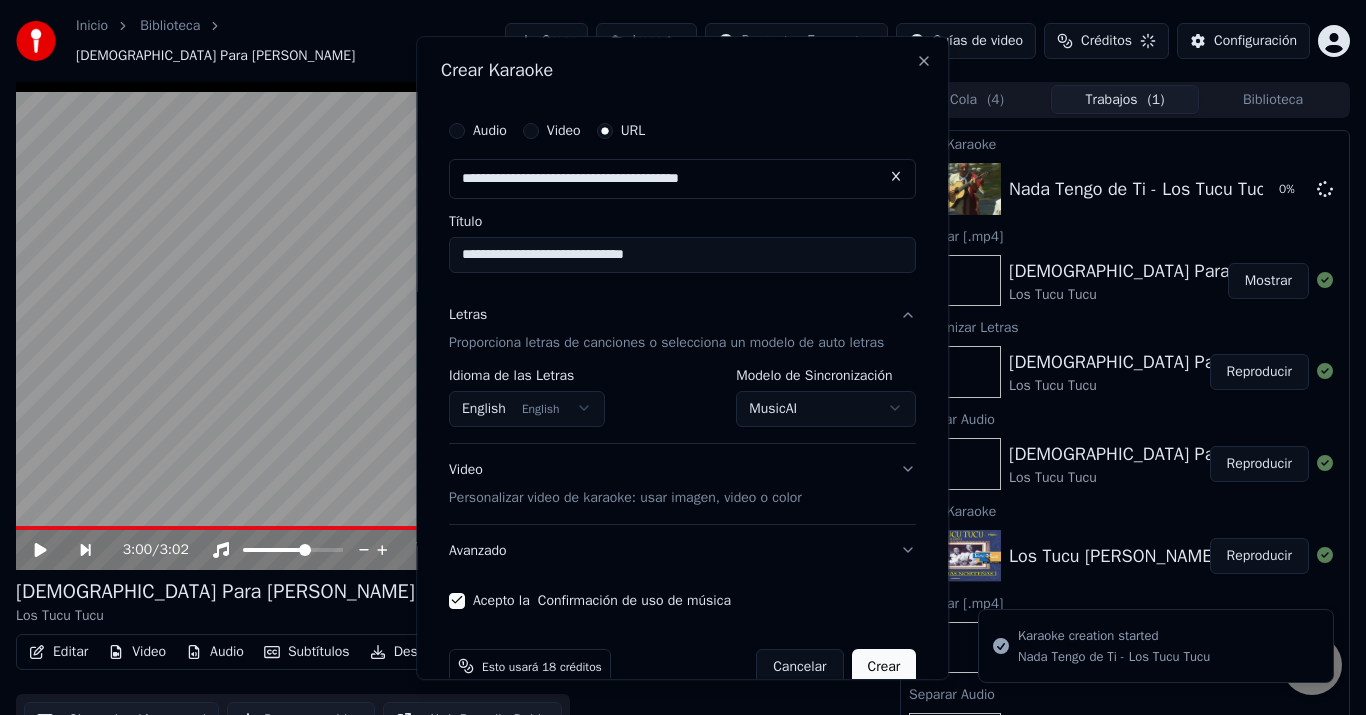select on "**********" 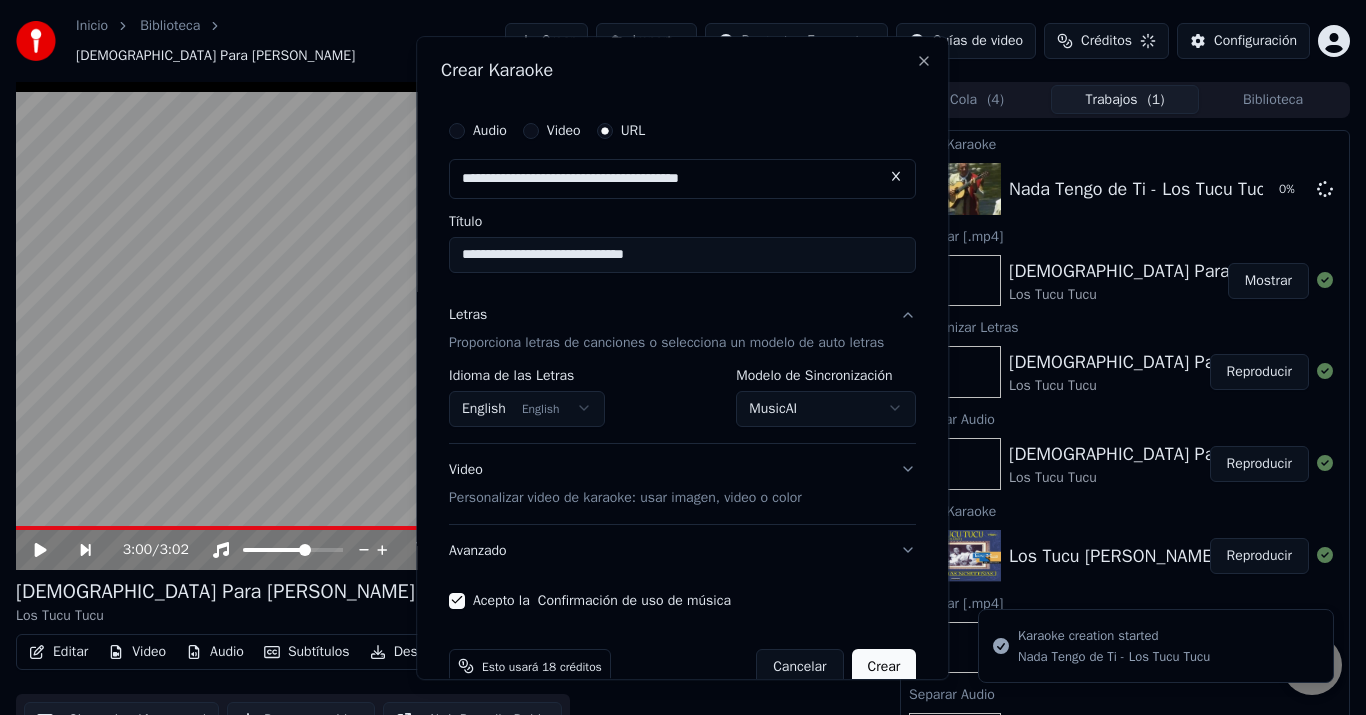 type 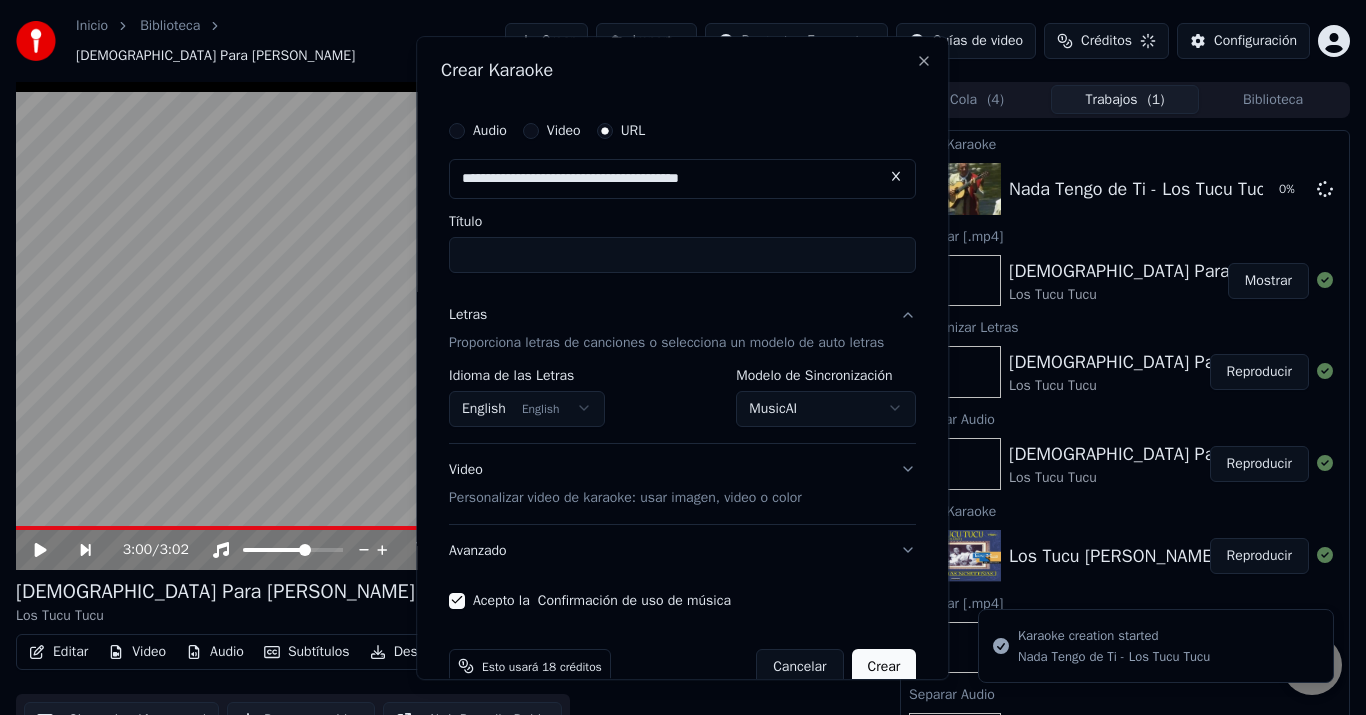 select 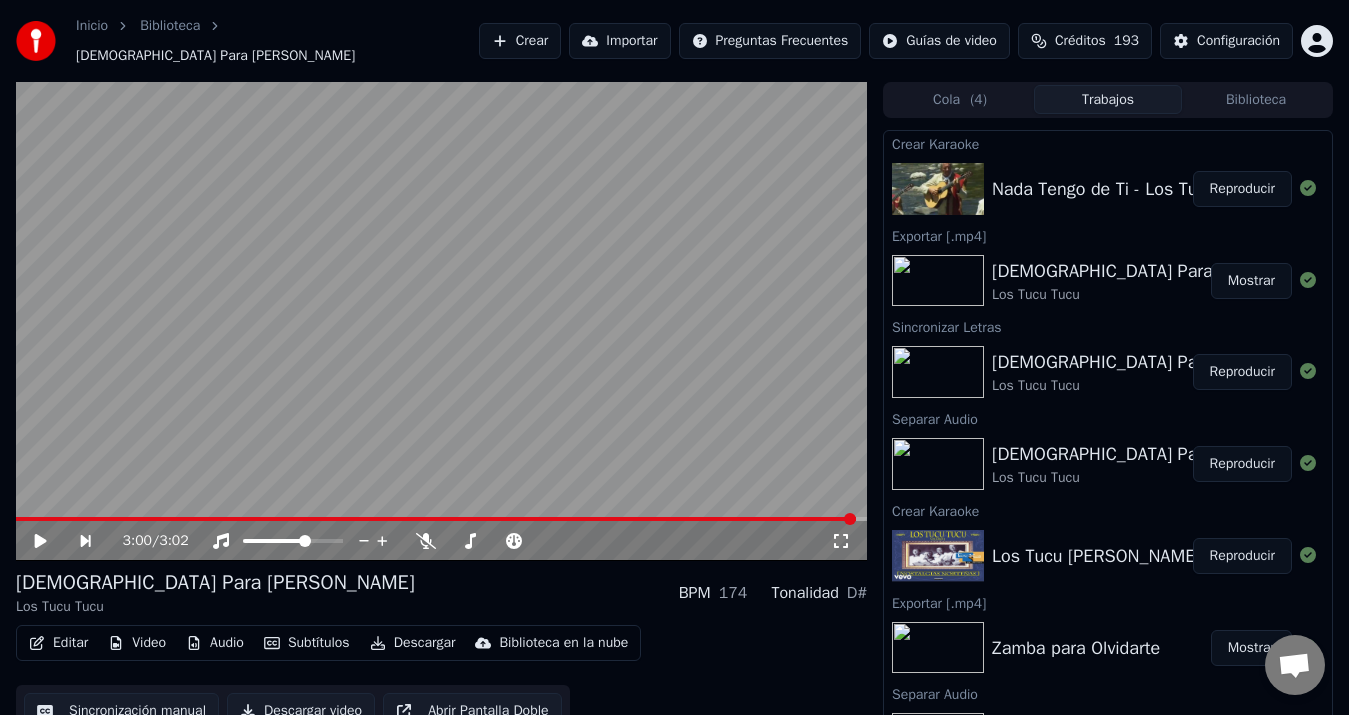 click on "Reproducir" at bounding box center [1242, 189] 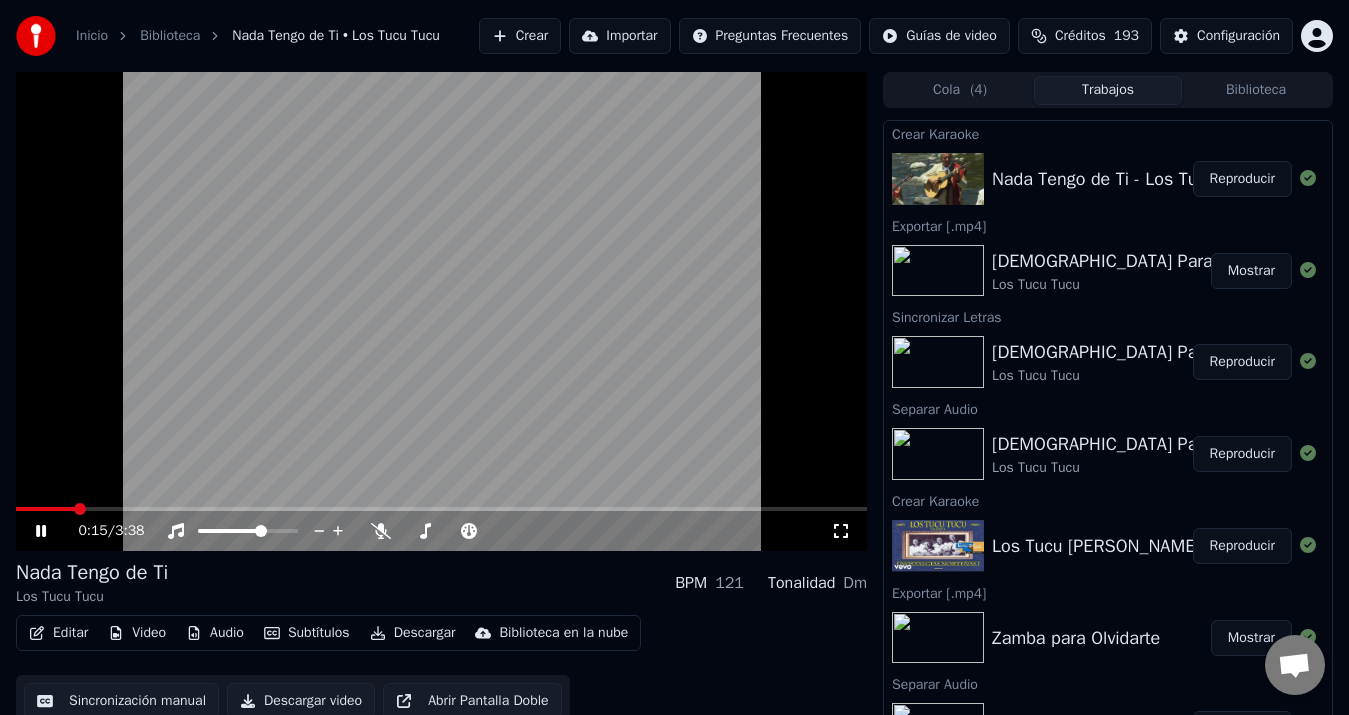 click on "0:15  /  3:38" at bounding box center (441, 531) 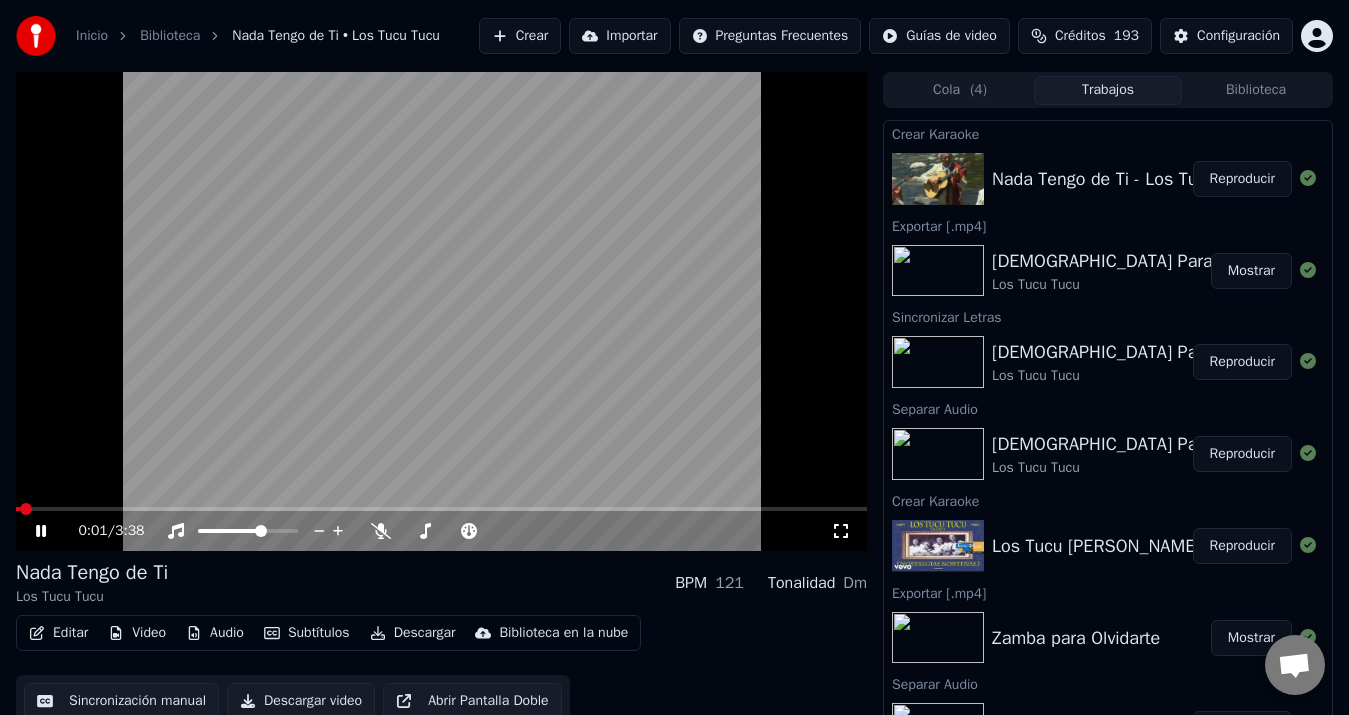 click at bounding box center (18, 509) 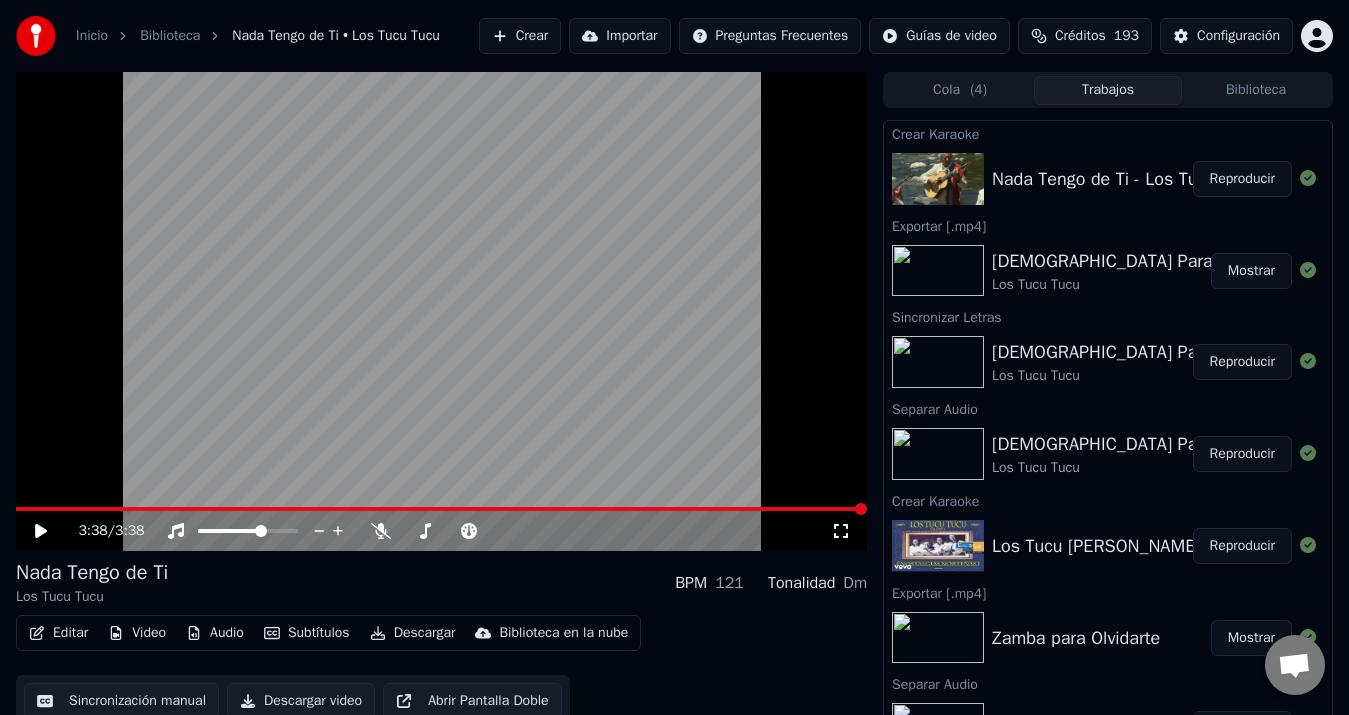 click on "Mostrar" at bounding box center [1251, 271] 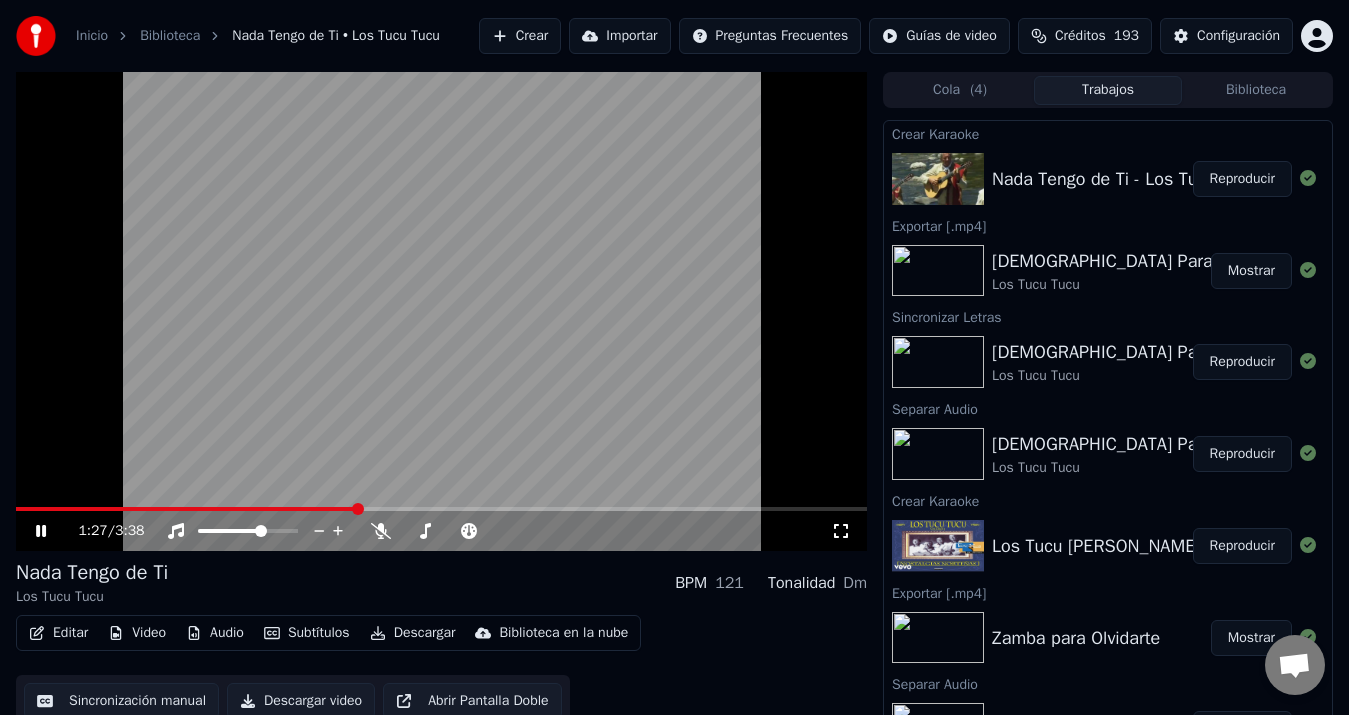 click at bounding box center (441, 311) 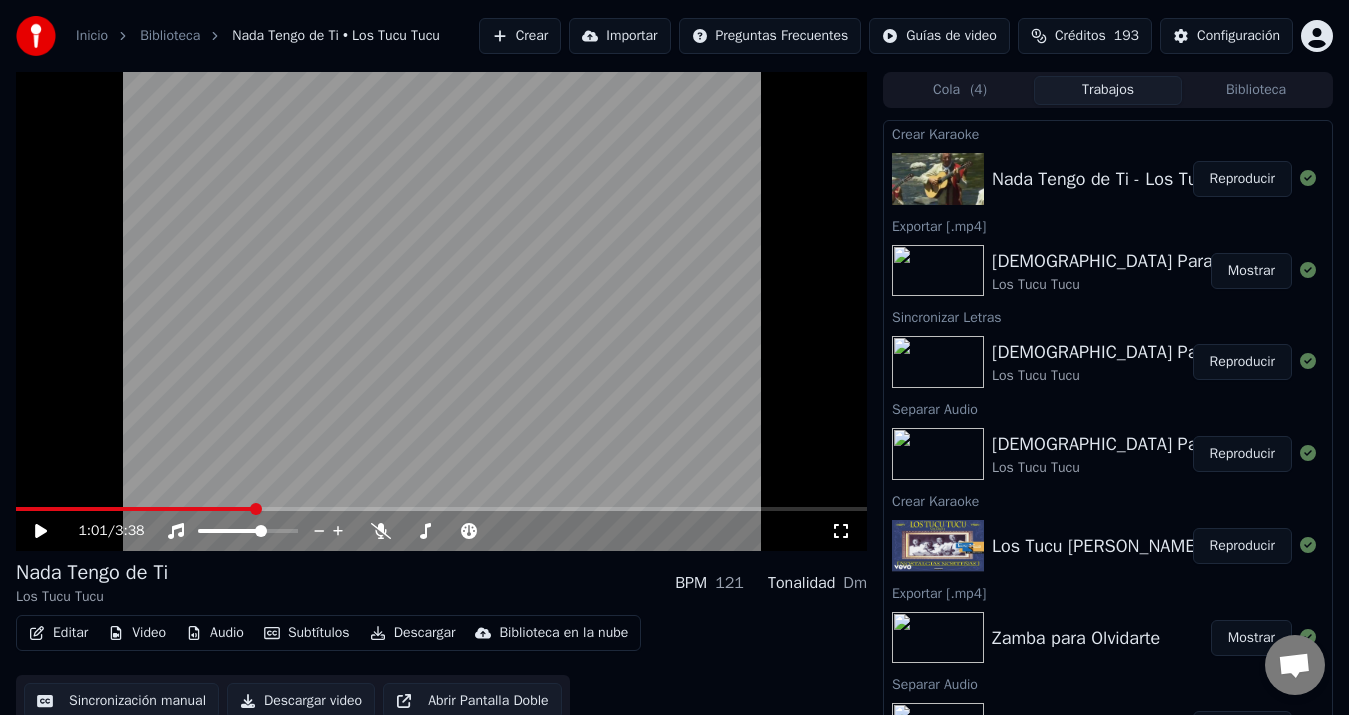 click at bounding box center [134, 509] 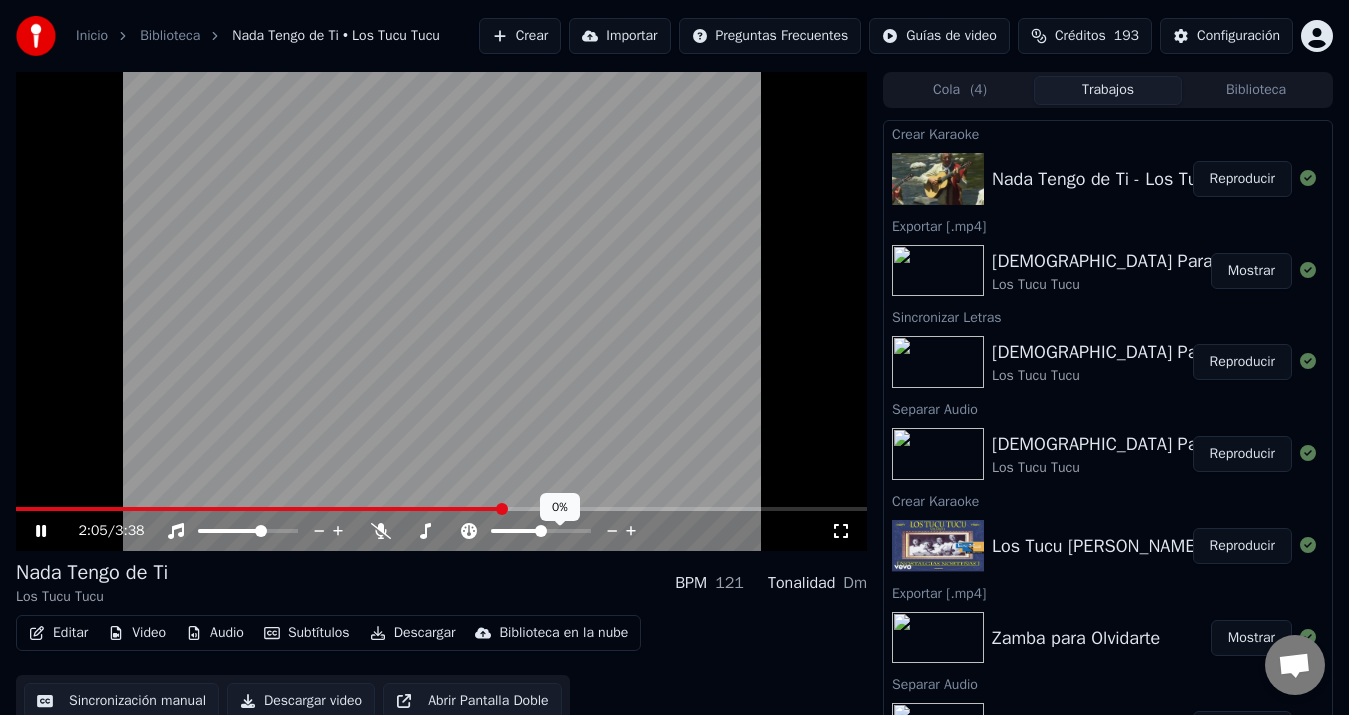 click at bounding box center (259, 509) 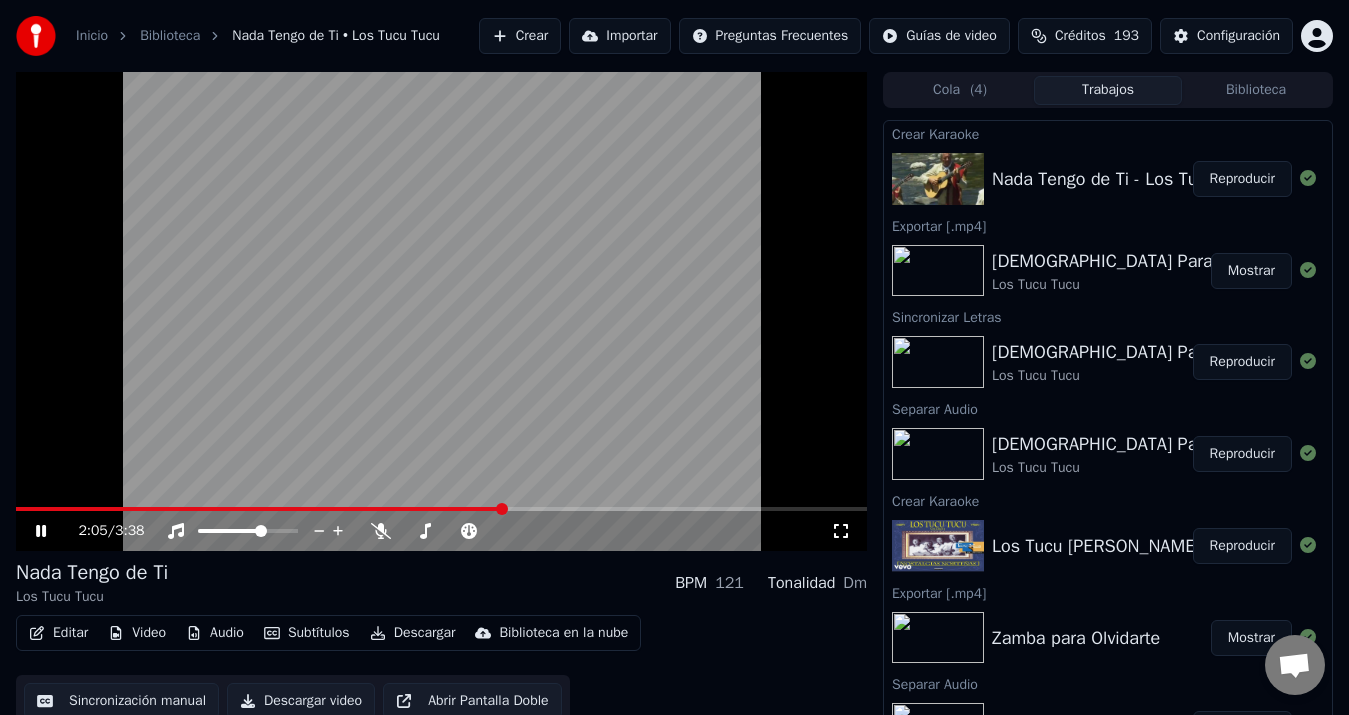 click at bounding box center (259, 509) 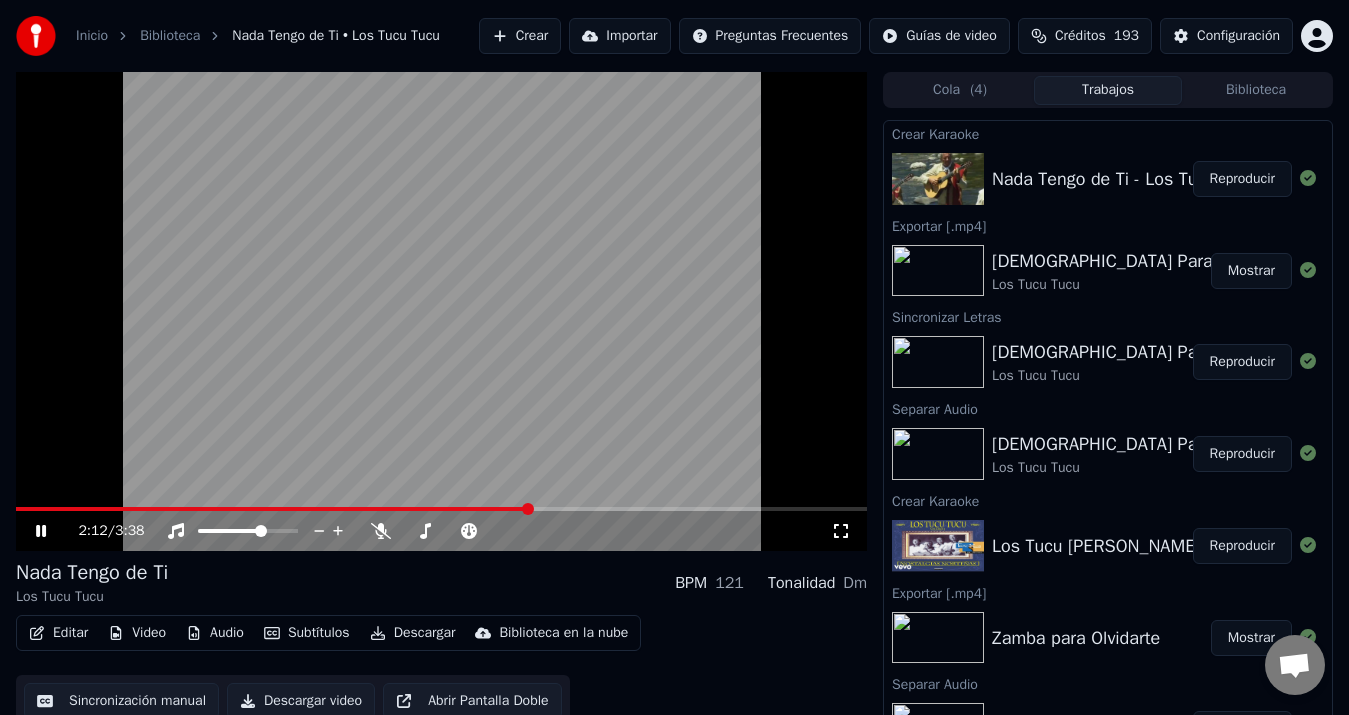 click at bounding box center [273, 509] 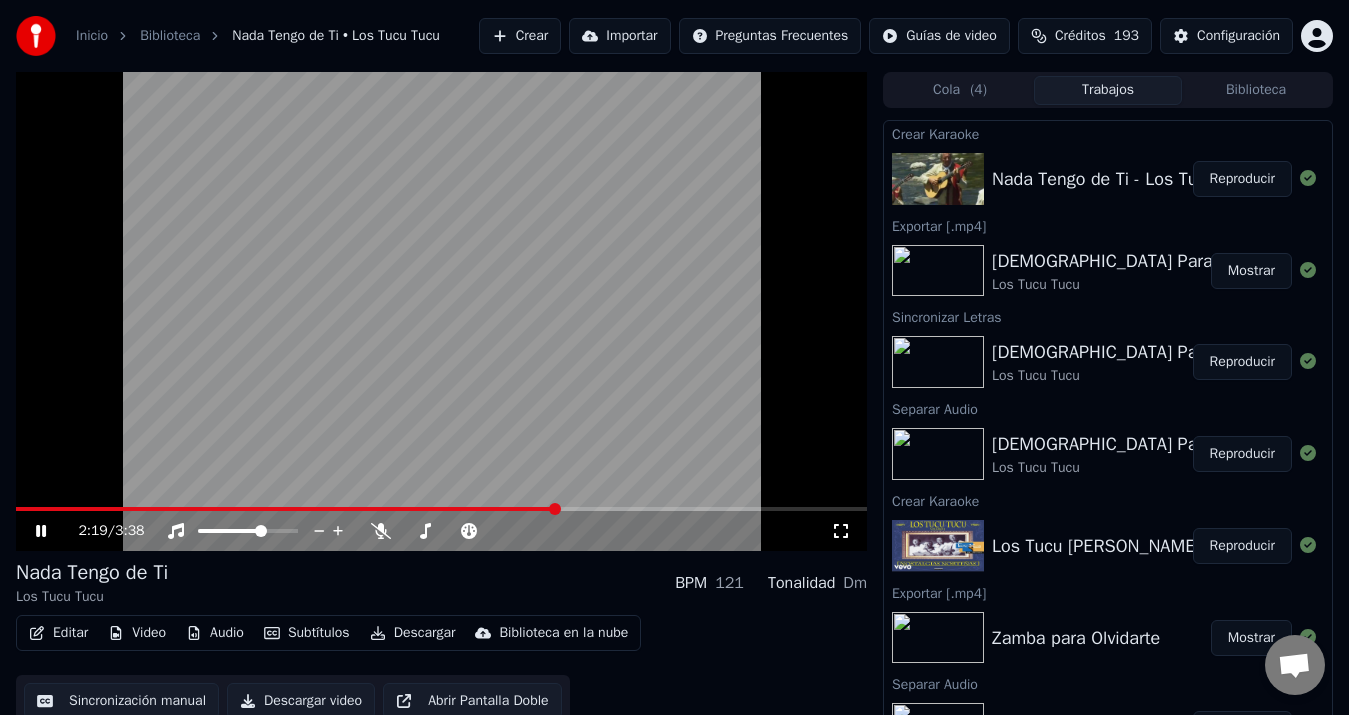 click at bounding box center (286, 509) 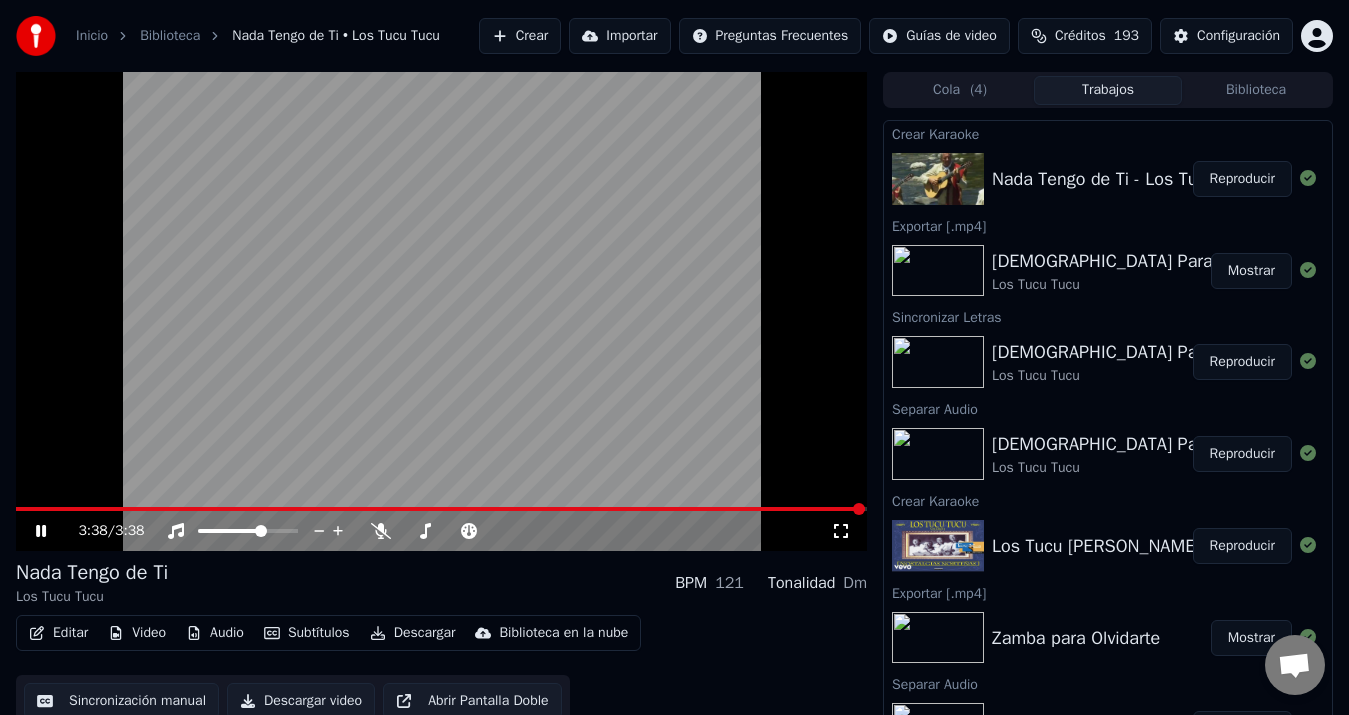 click at bounding box center (441, 311) 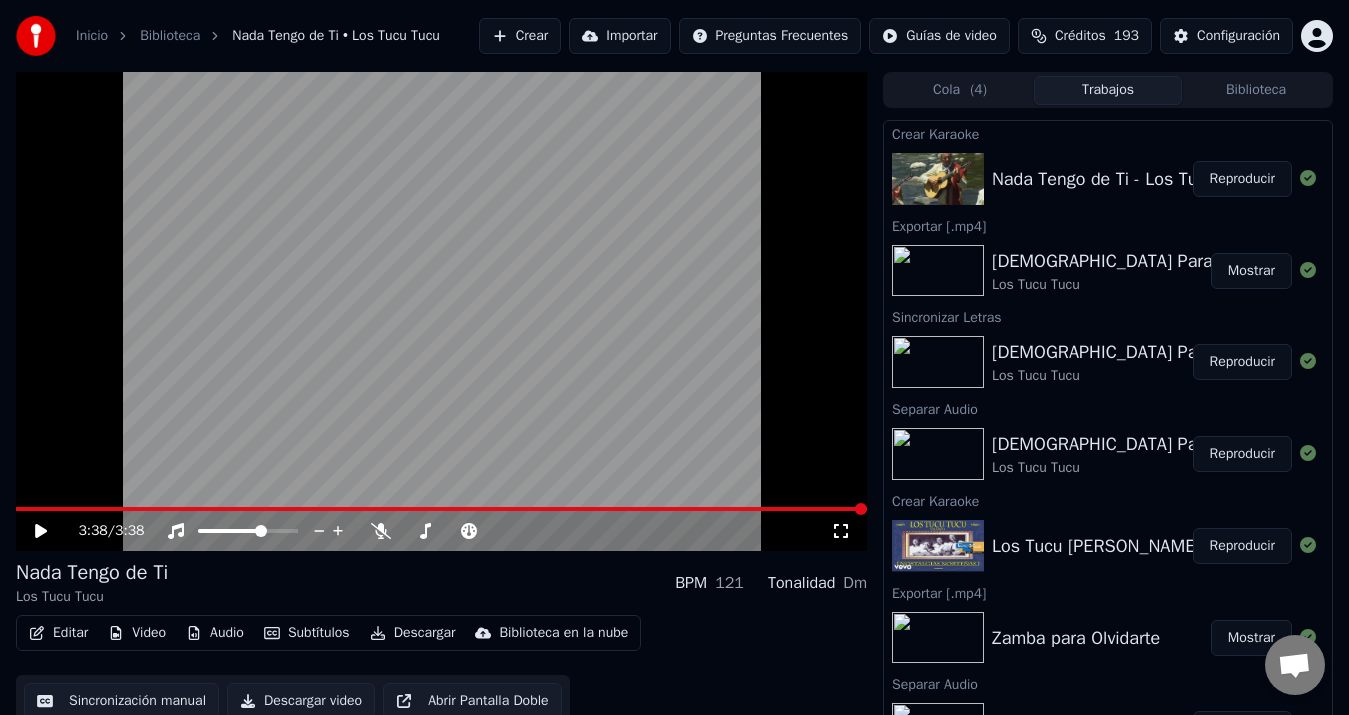 click at bounding box center [441, 509] 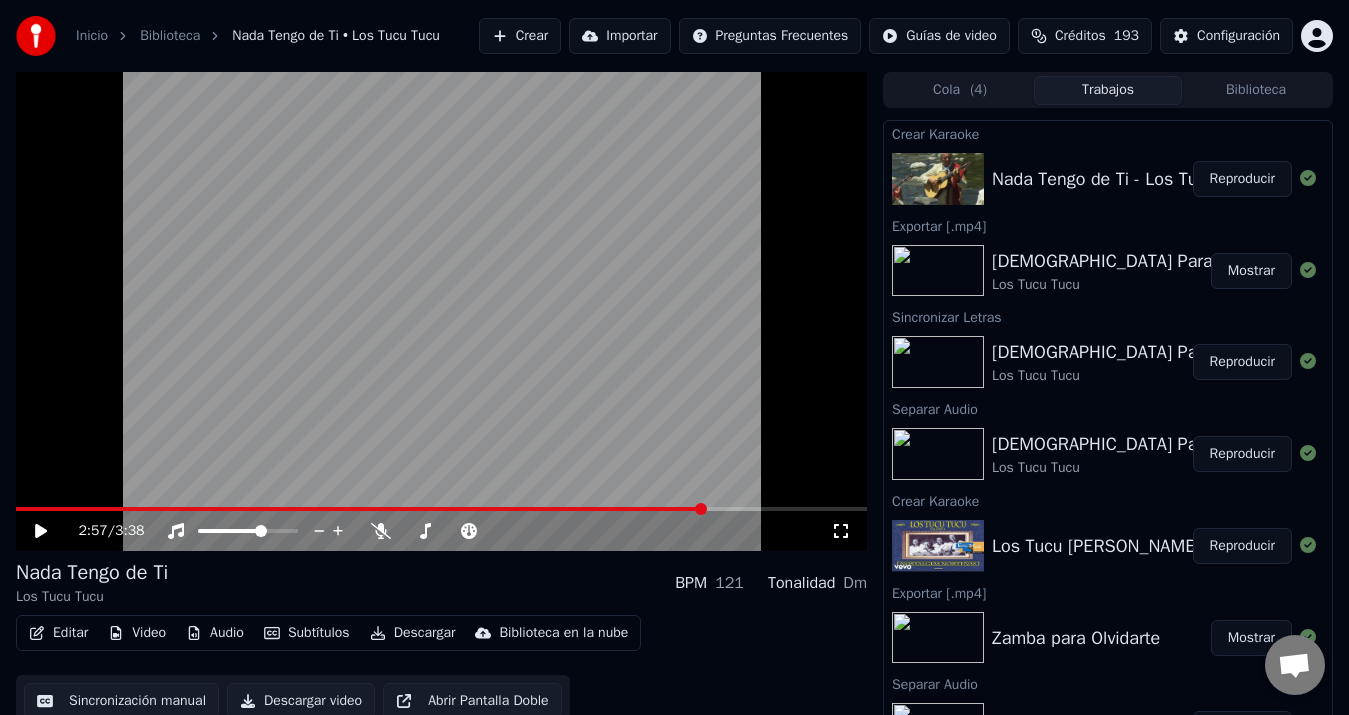 click at bounding box center [441, 311] 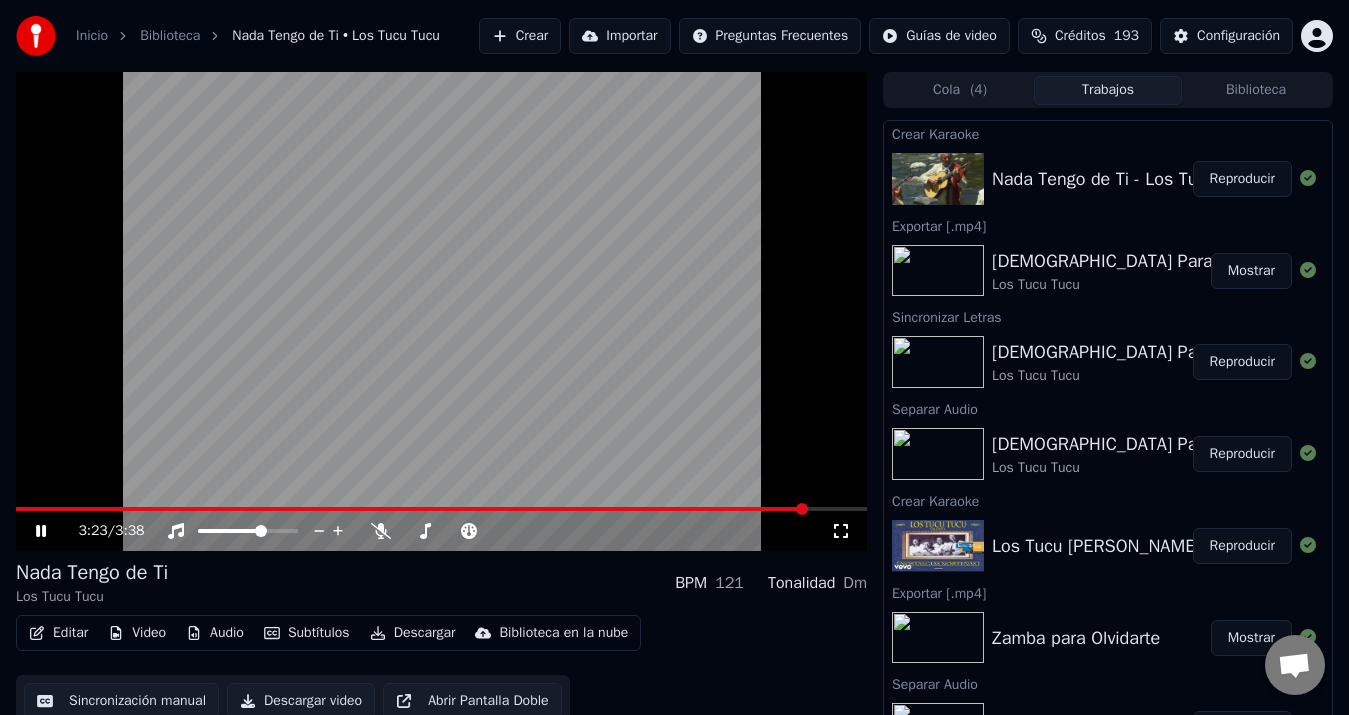 click at bounding box center [412, 509] 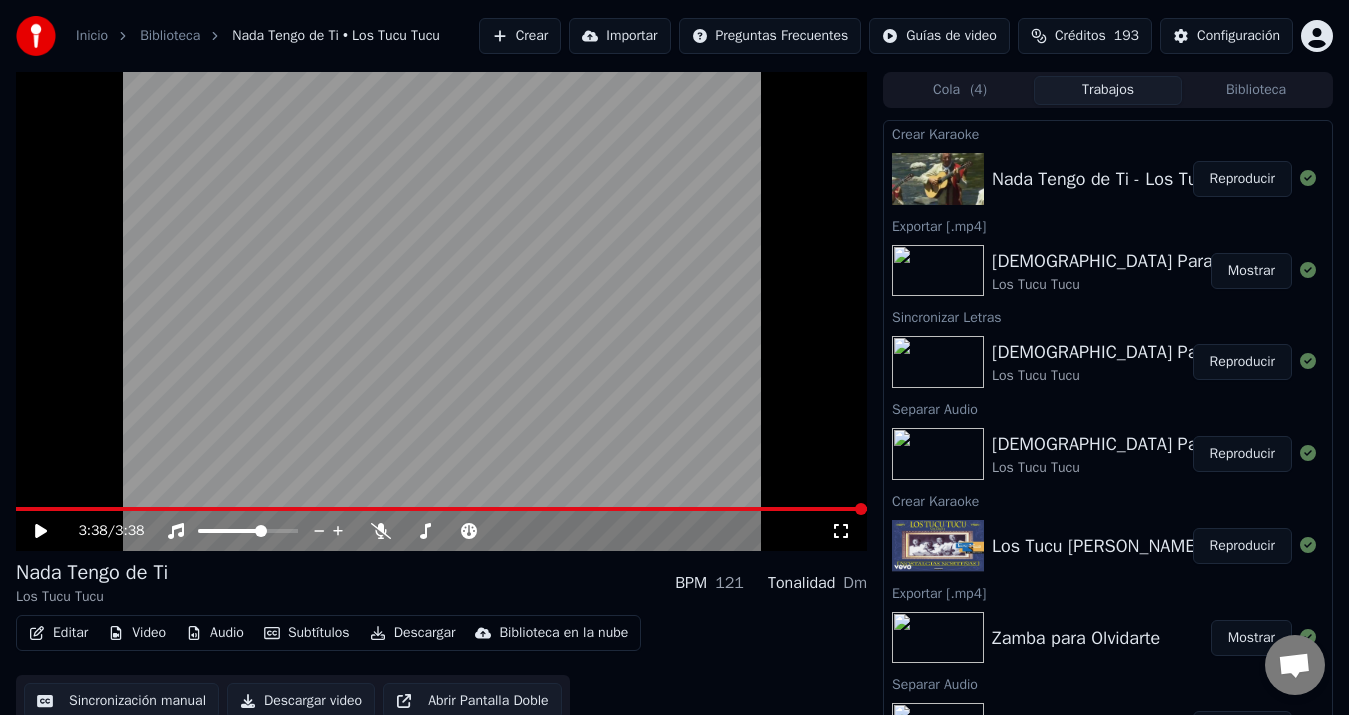 click at bounding box center (441, 509) 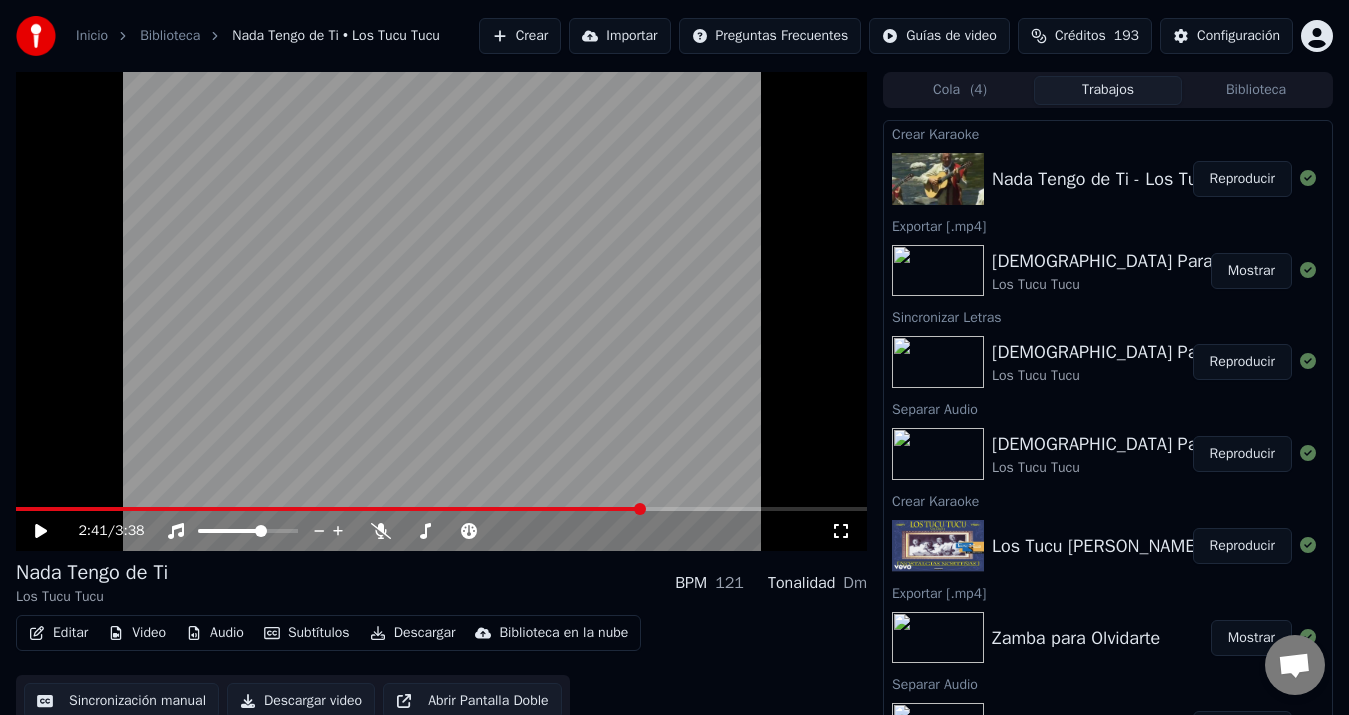 click at bounding box center [441, 311] 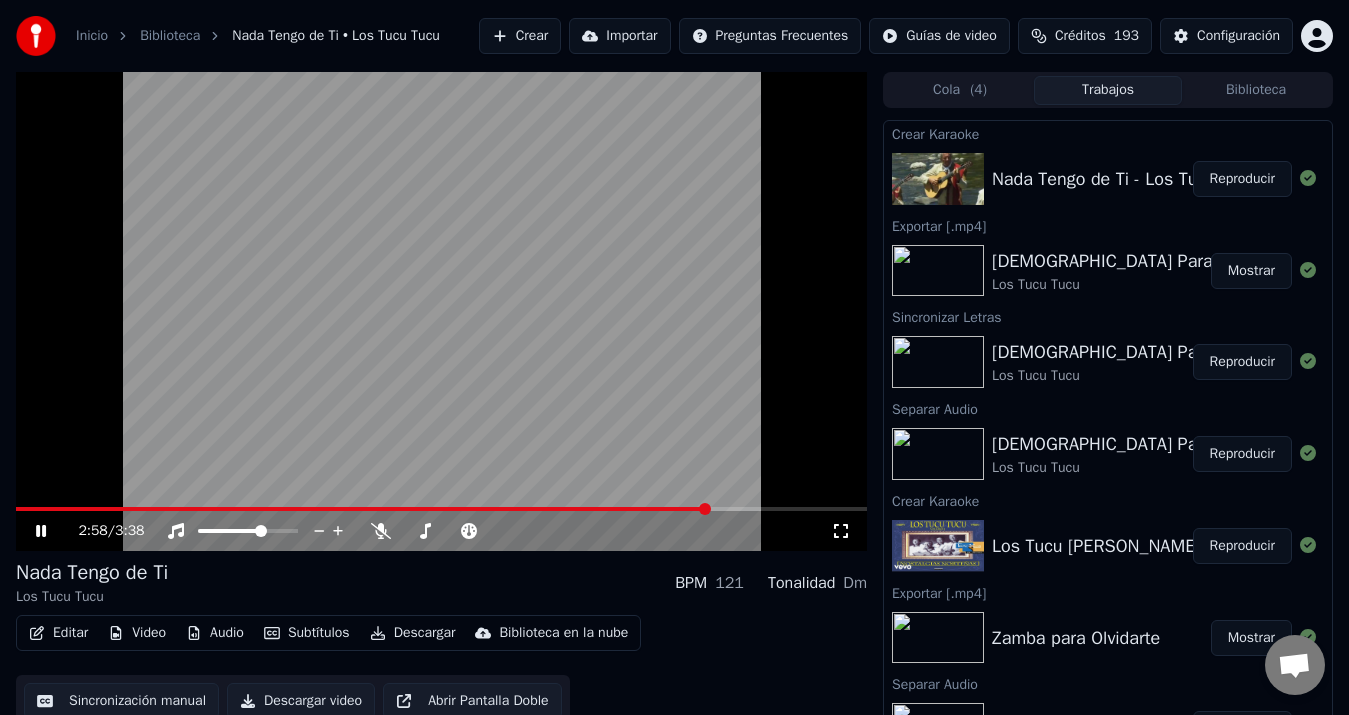 click at bounding box center (441, 509) 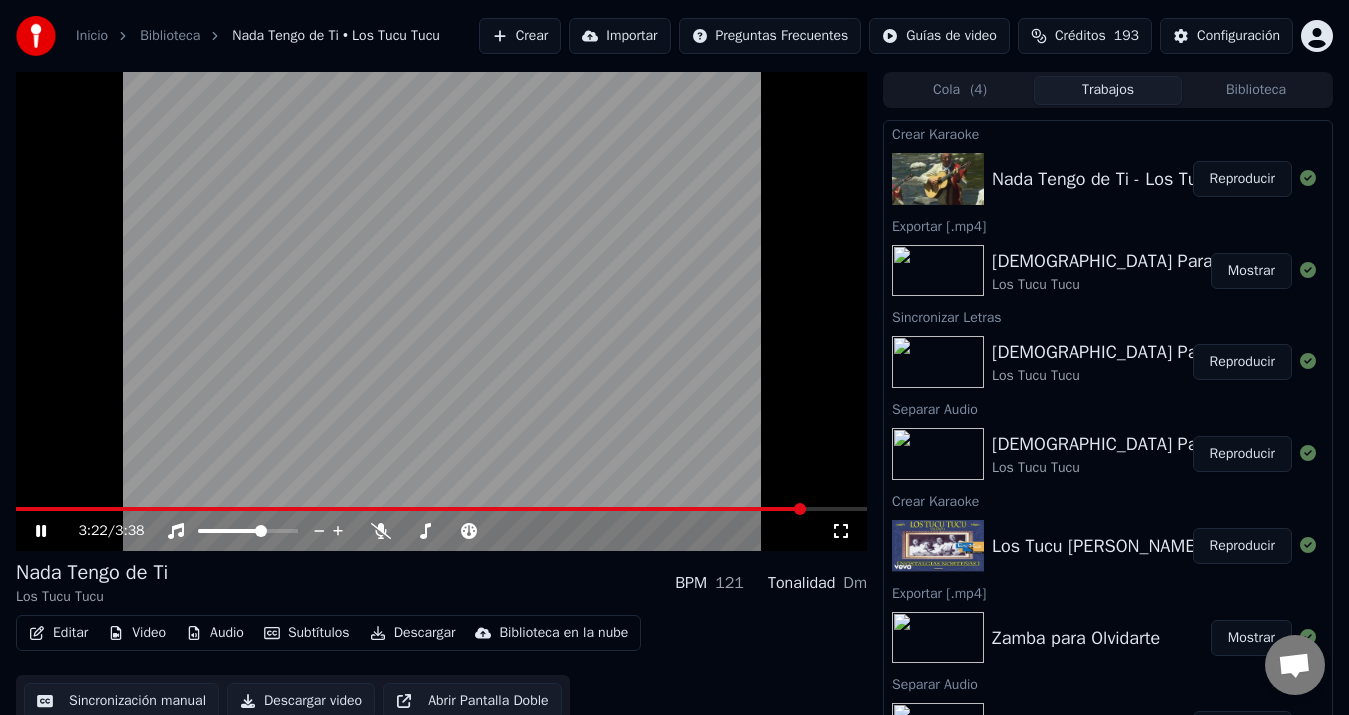 click at bounding box center (441, 311) 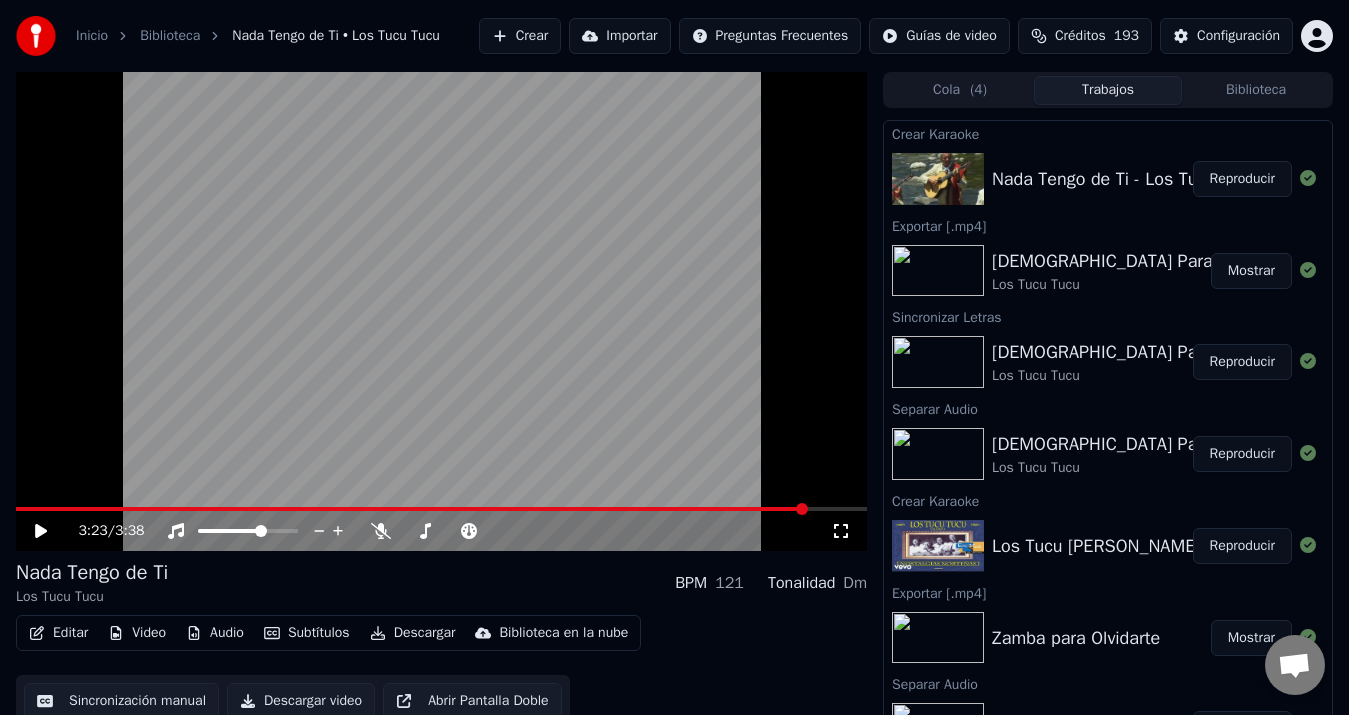click at bounding box center (411, 509) 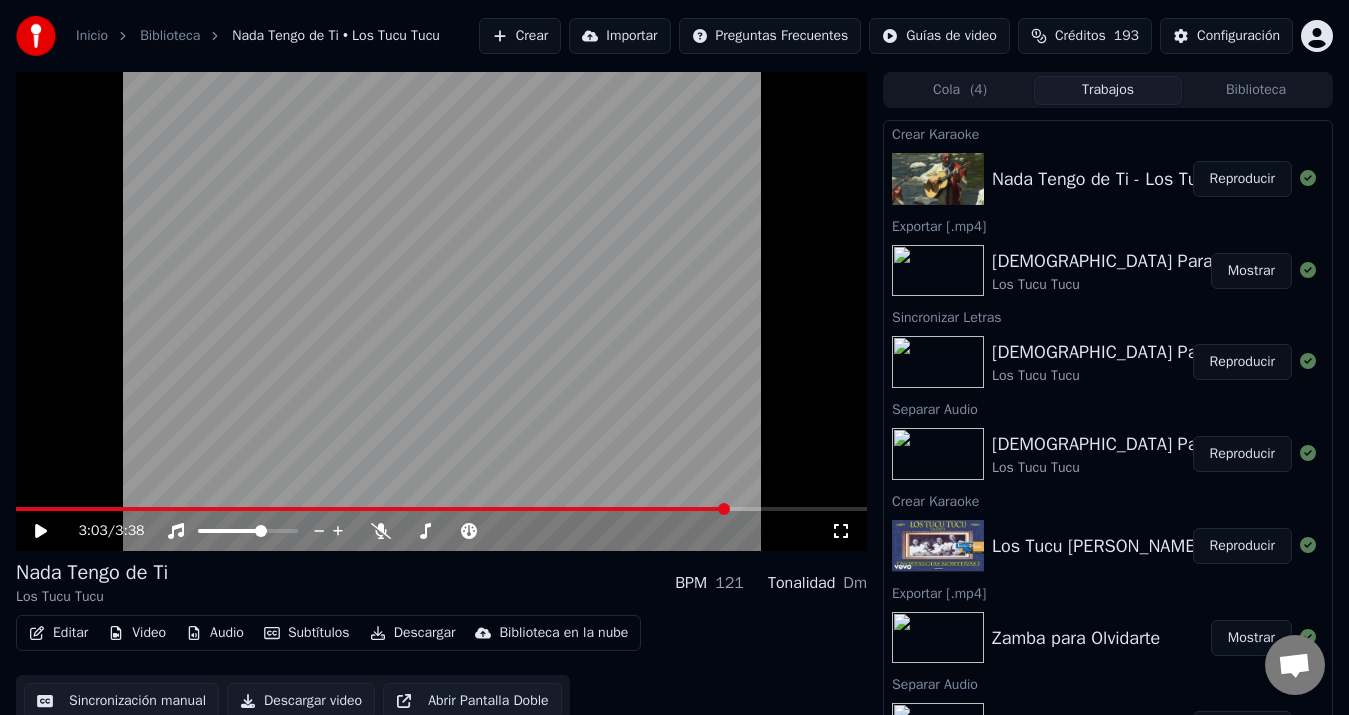 click at bounding box center [441, 311] 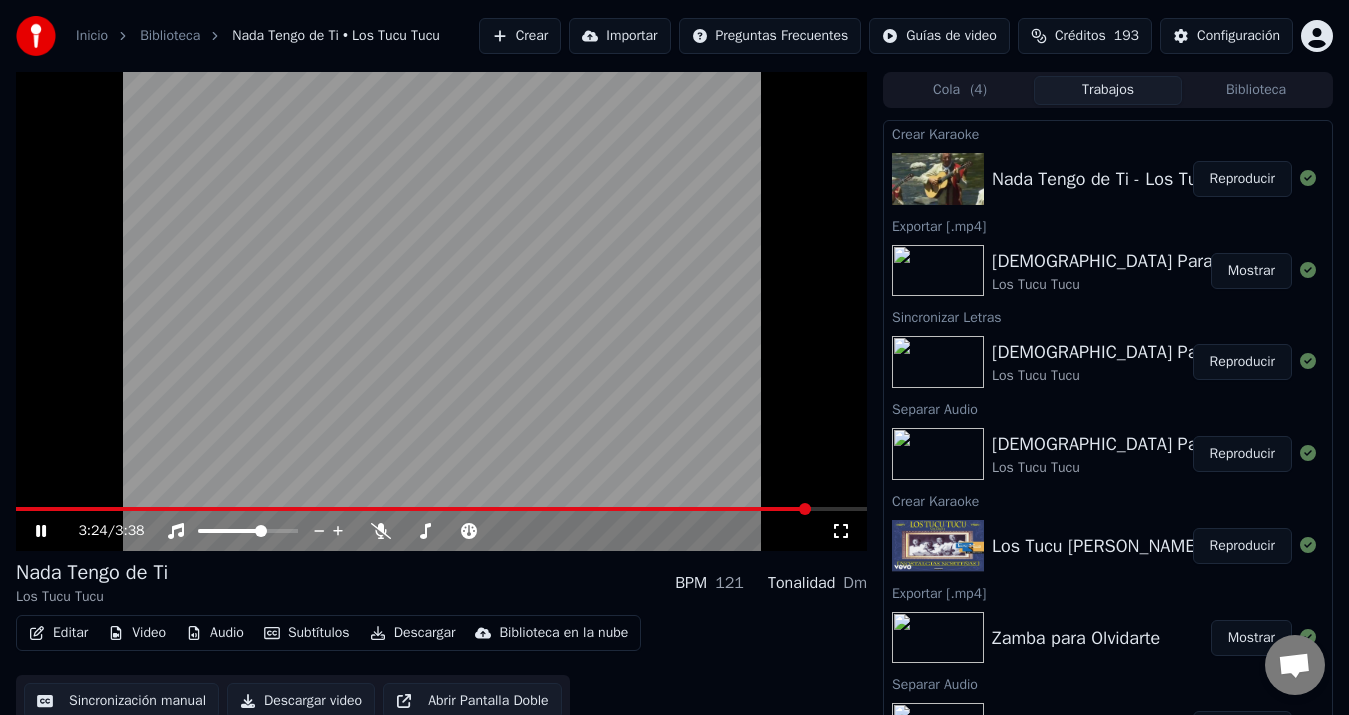 click at bounding box center (441, 311) 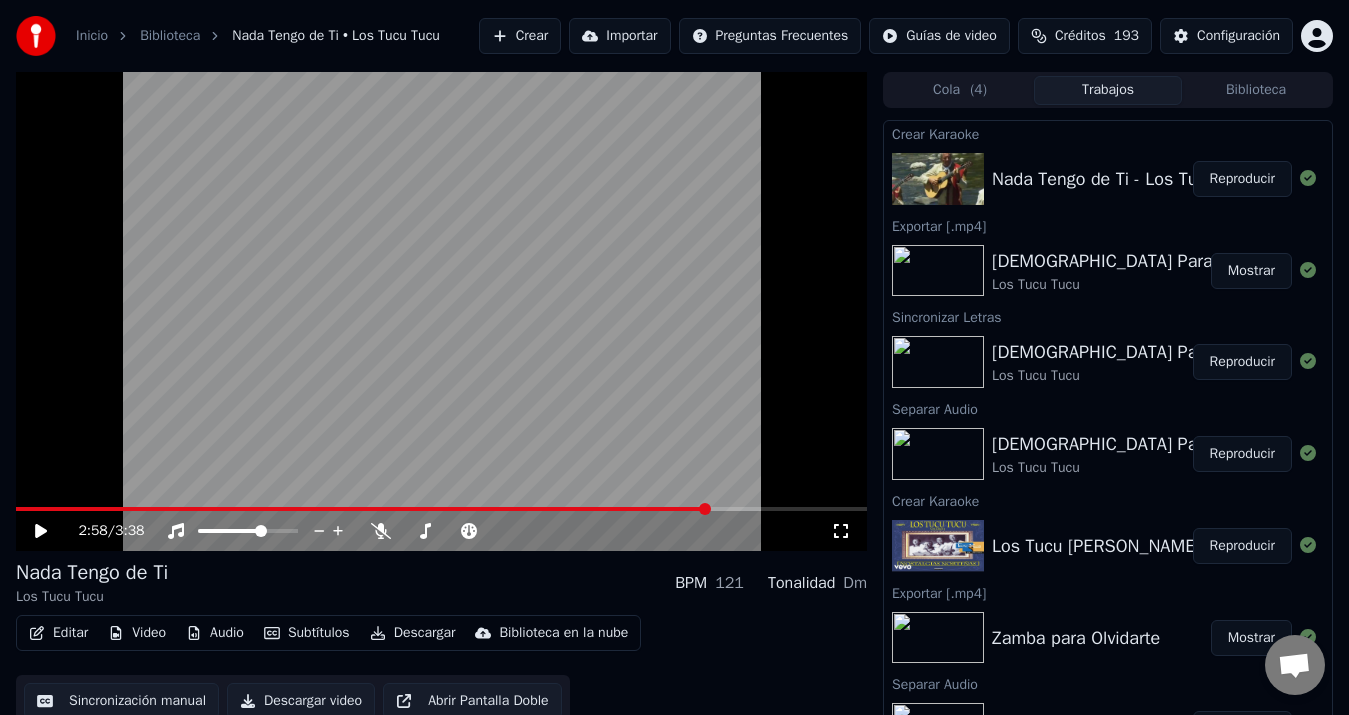 click at bounding box center (362, 509) 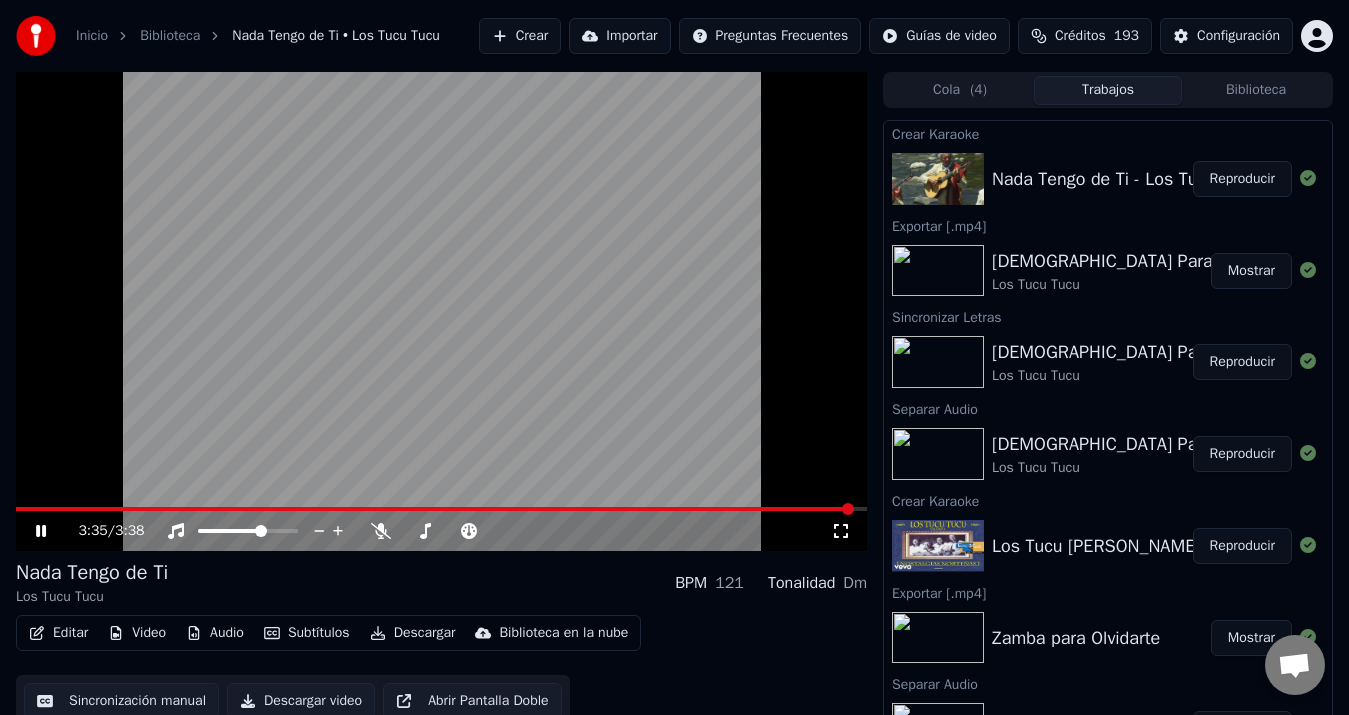 click at bounding box center [441, 311] 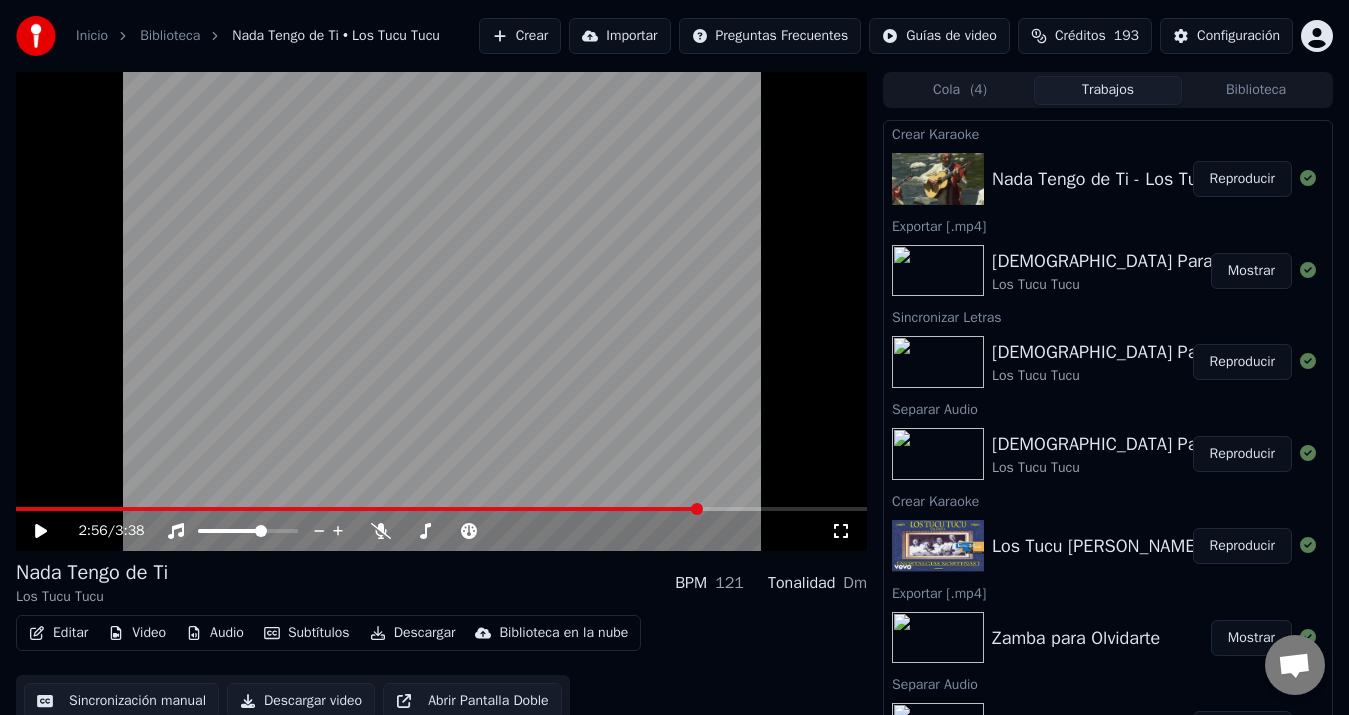 click at bounding box center (358, 509) 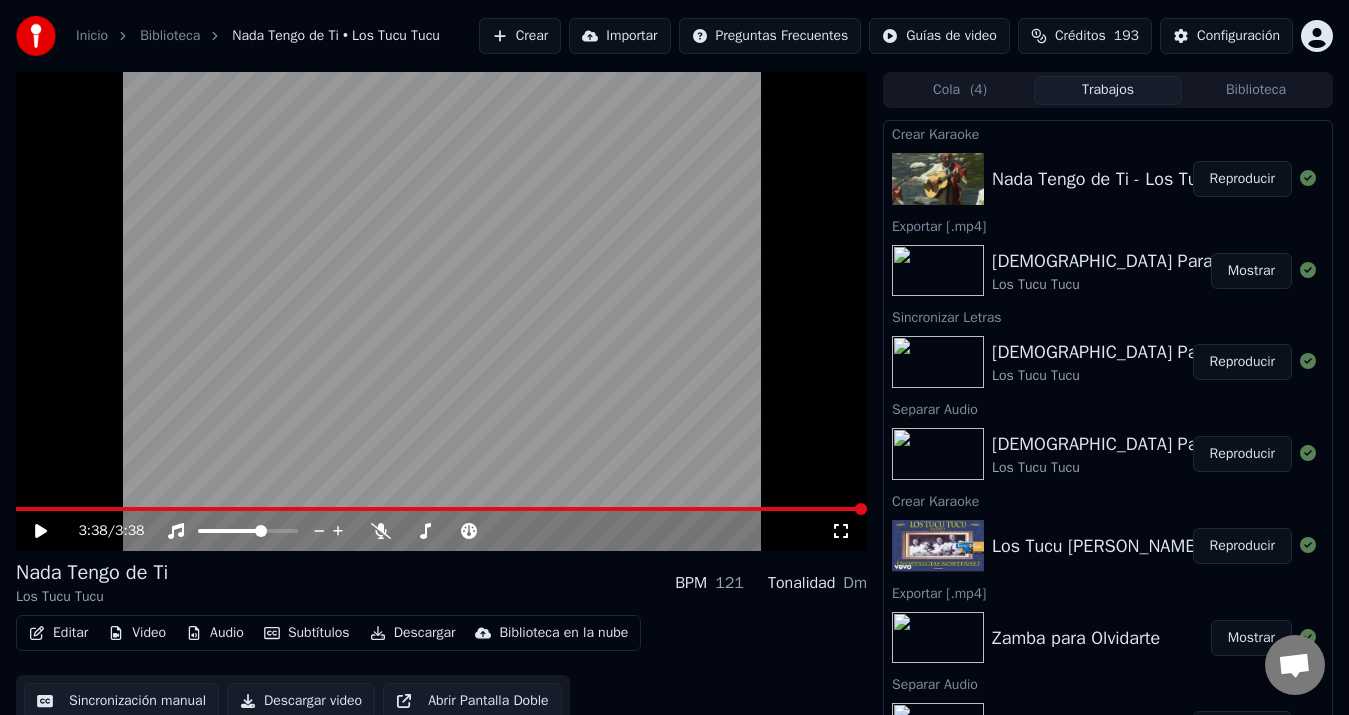 click at bounding box center [441, 509] 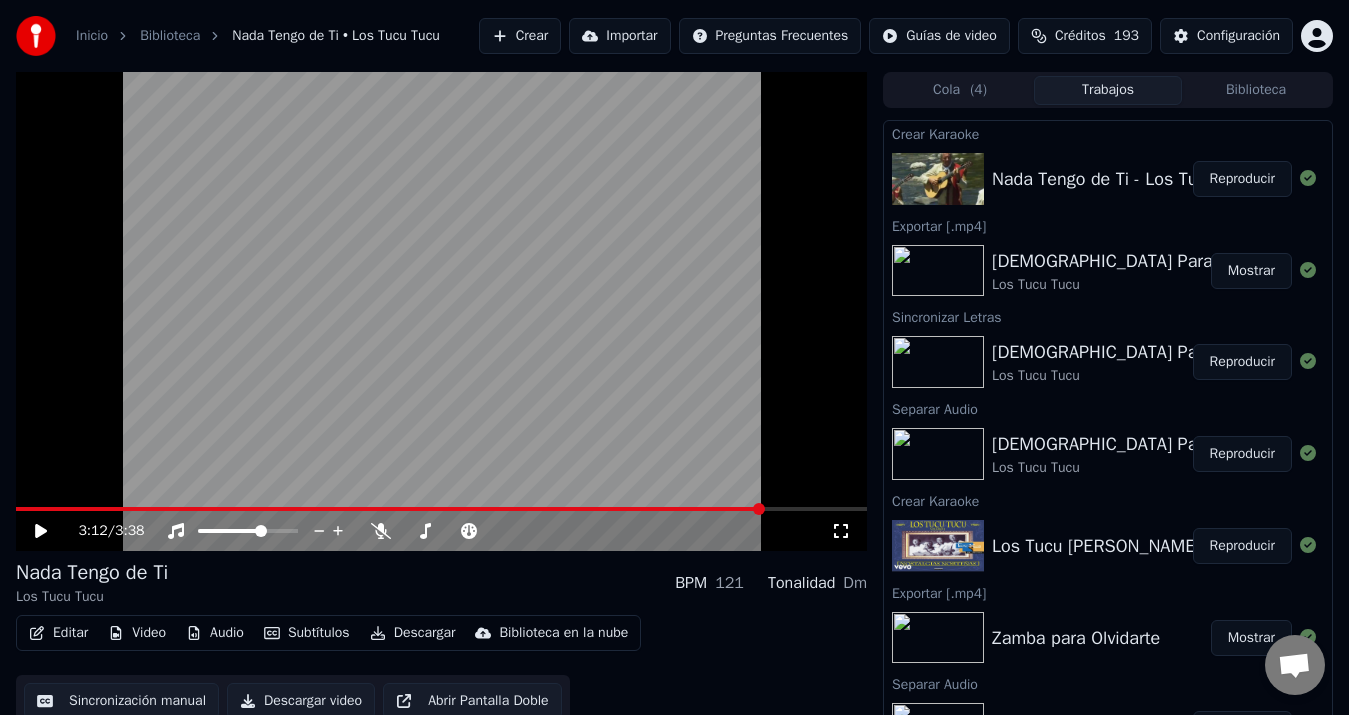 click at bounding box center [441, 311] 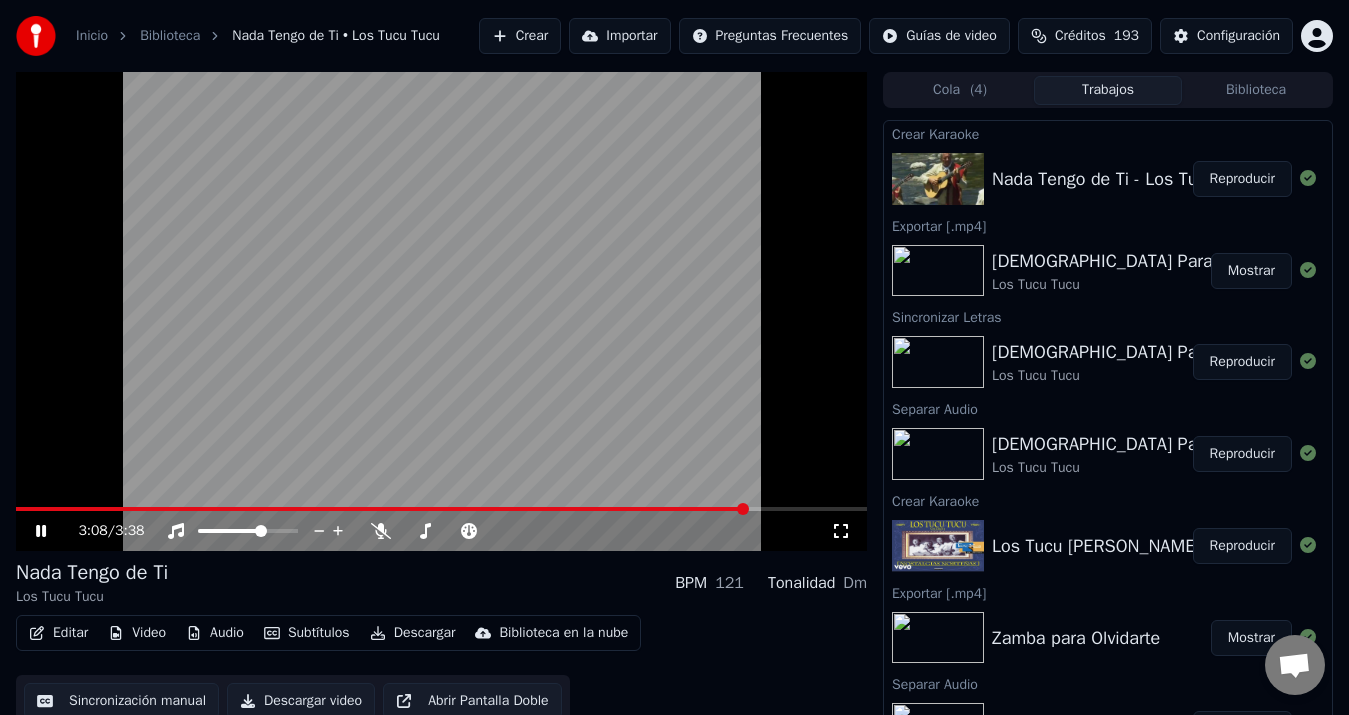 click at bounding box center [382, 509] 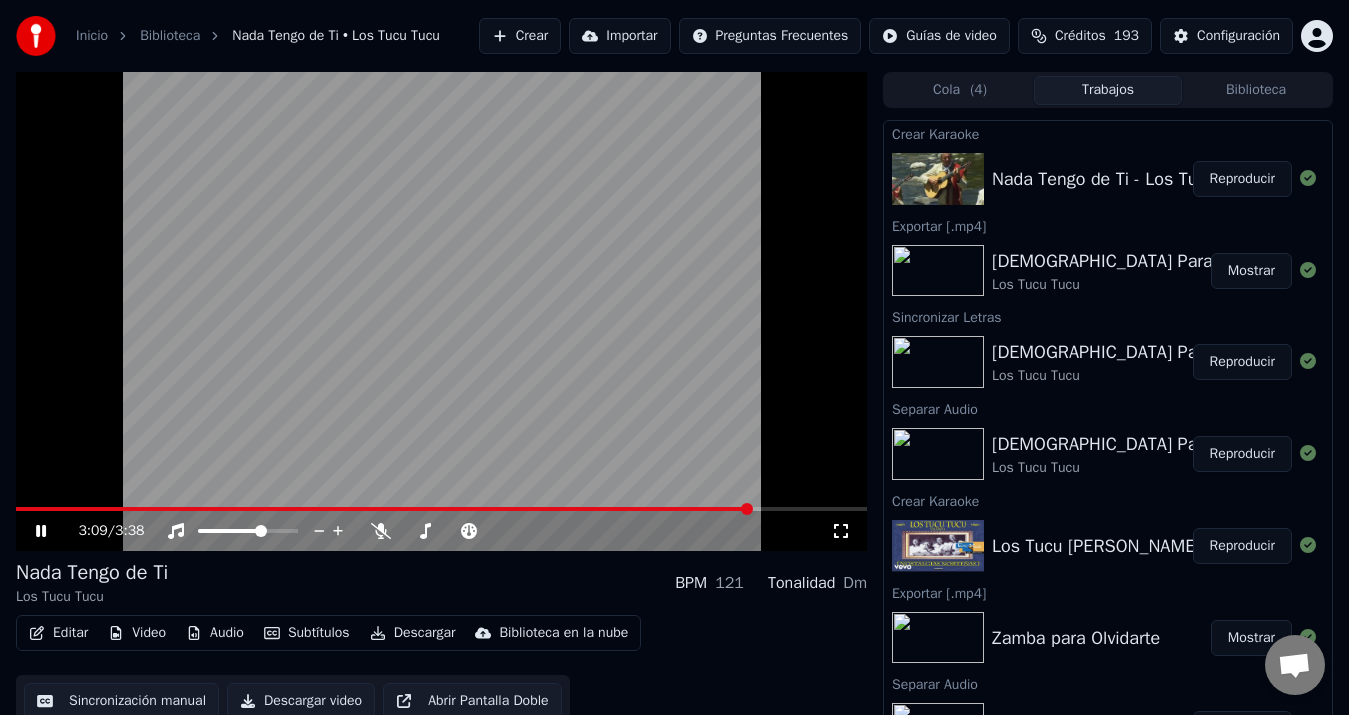 click at bounding box center (383, 509) 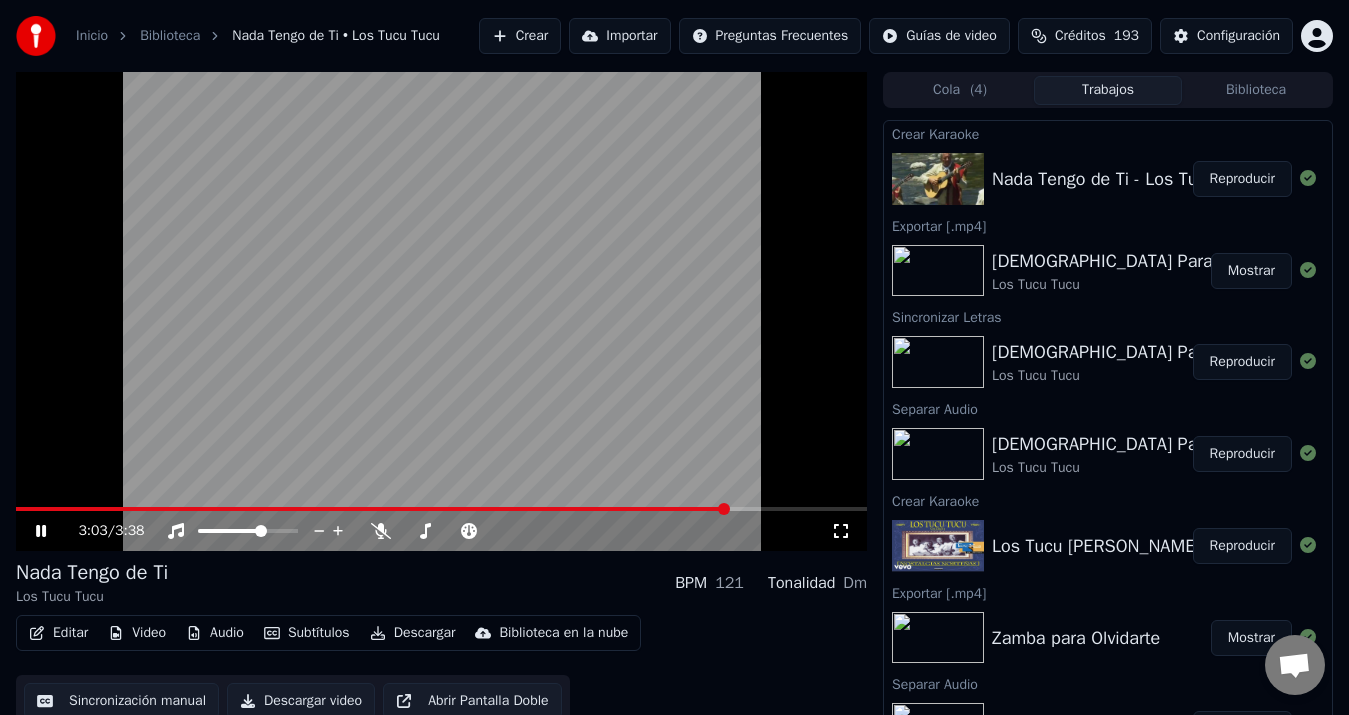 click at bounding box center (372, 509) 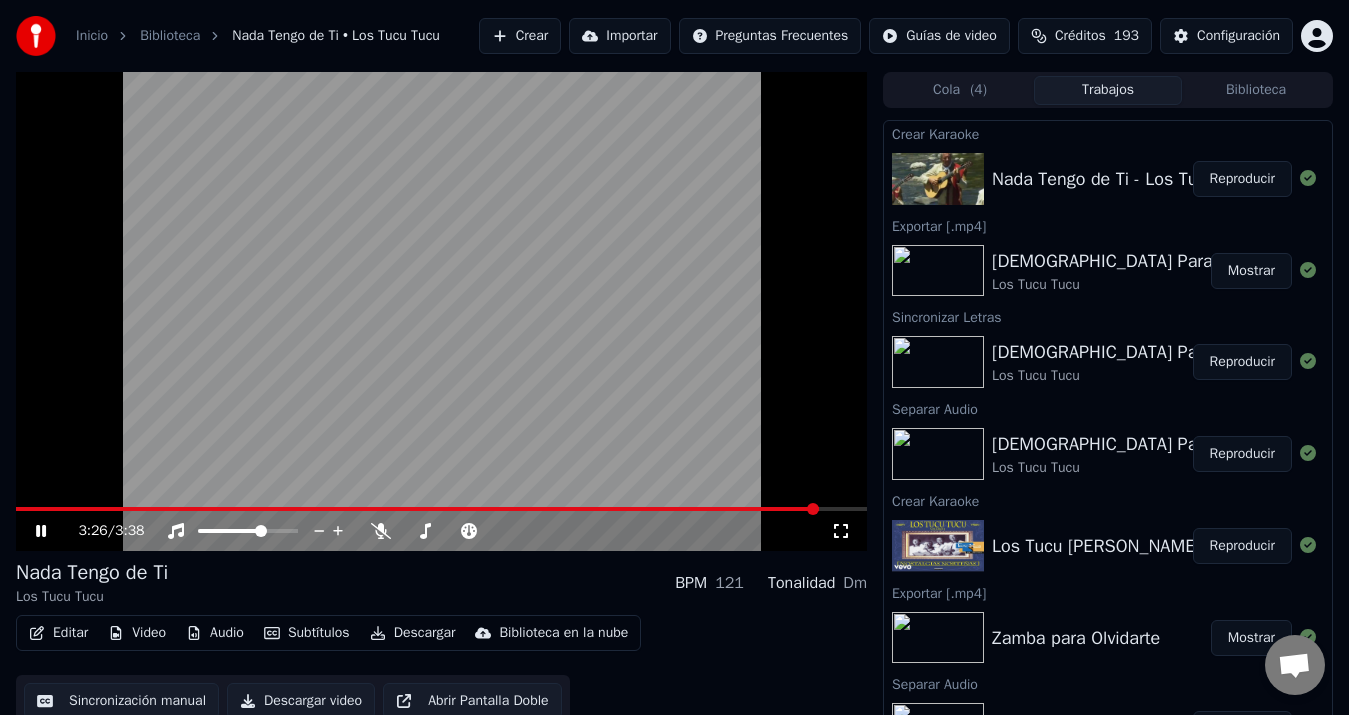 click at bounding box center [441, 311] 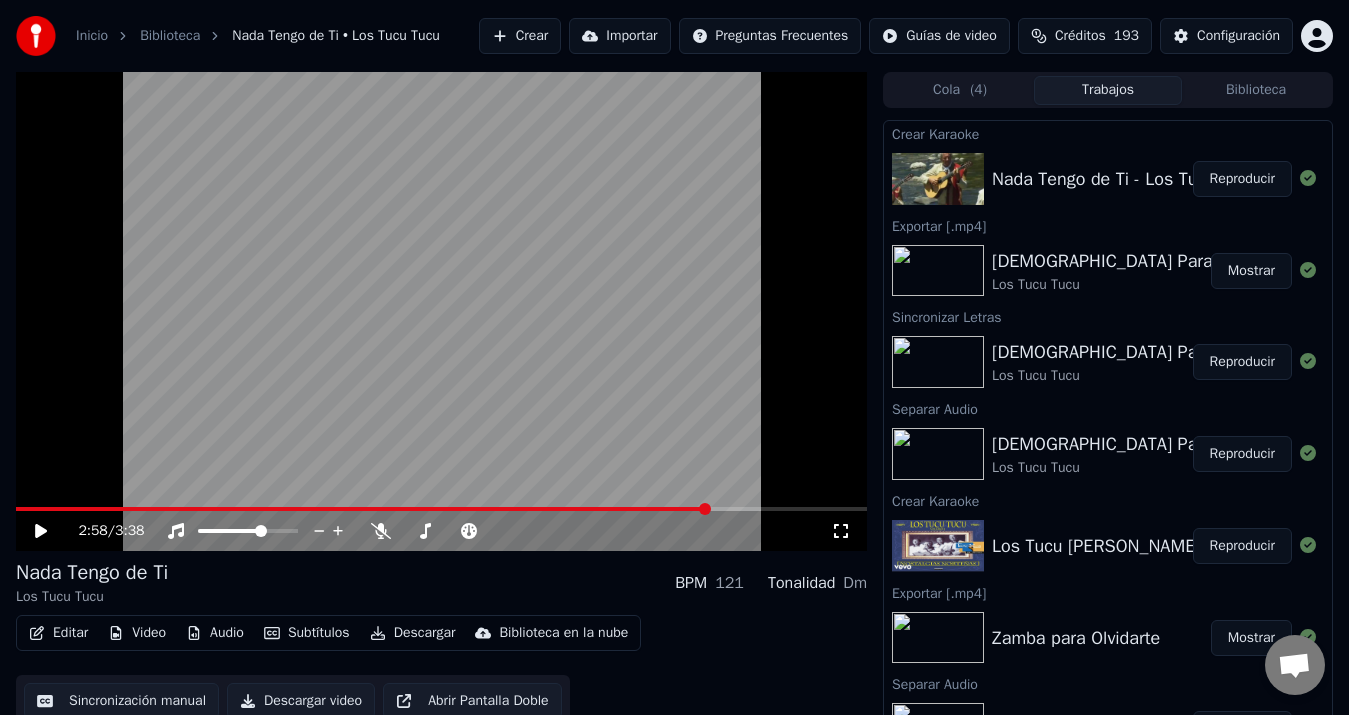 click at bounding box center (362, 509) 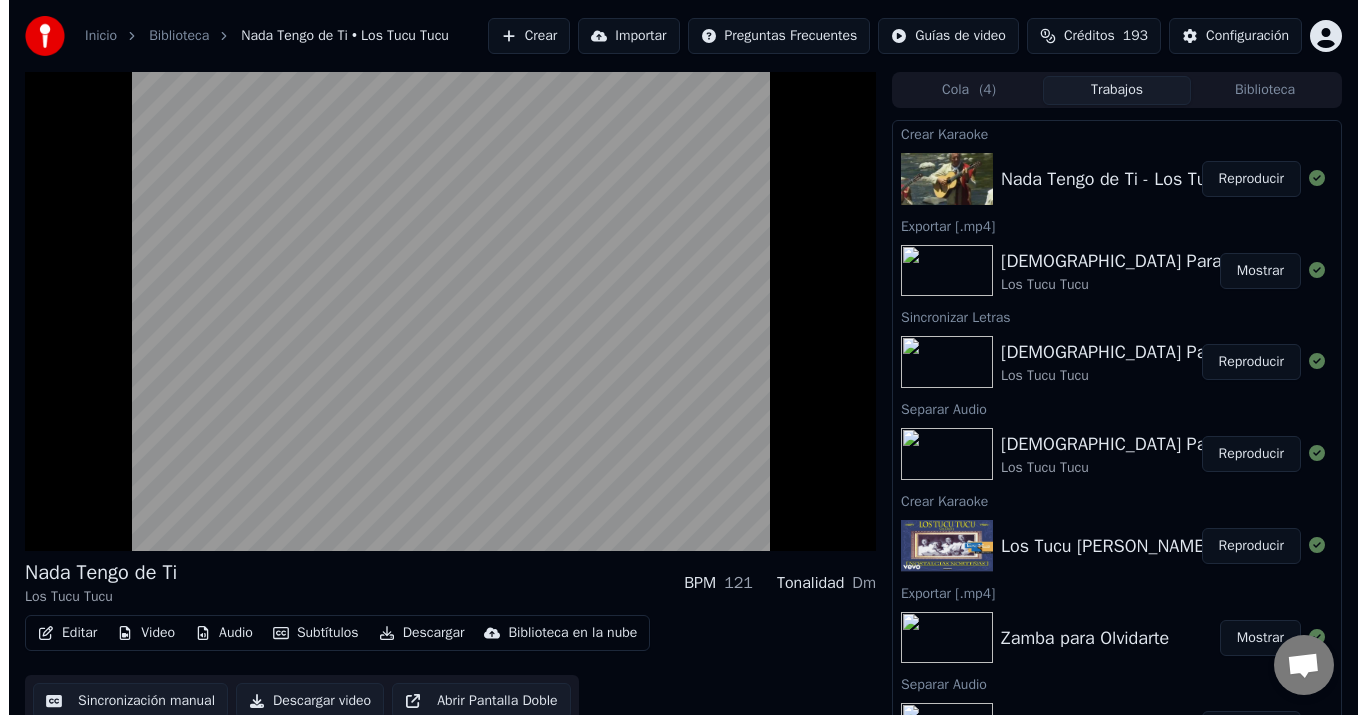 scroll, scrollTop: 23, scrollLeft: 0, axis: vertical 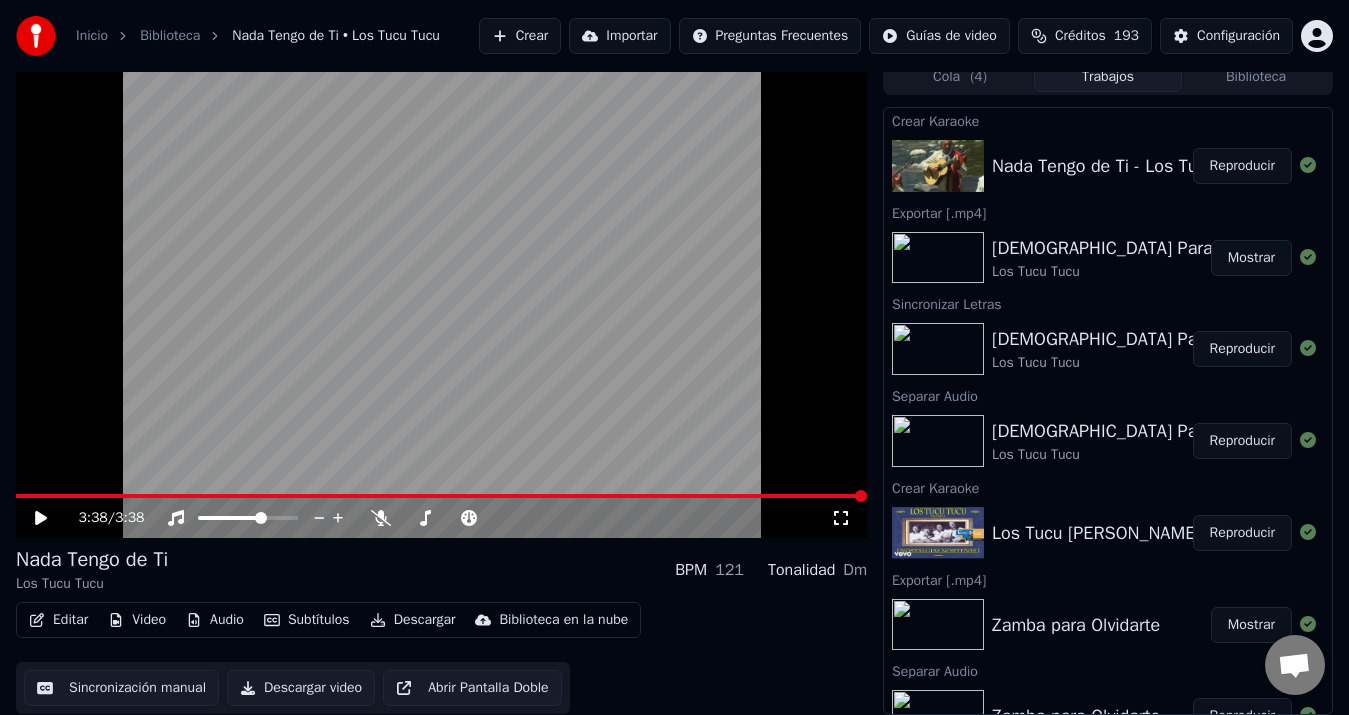 click 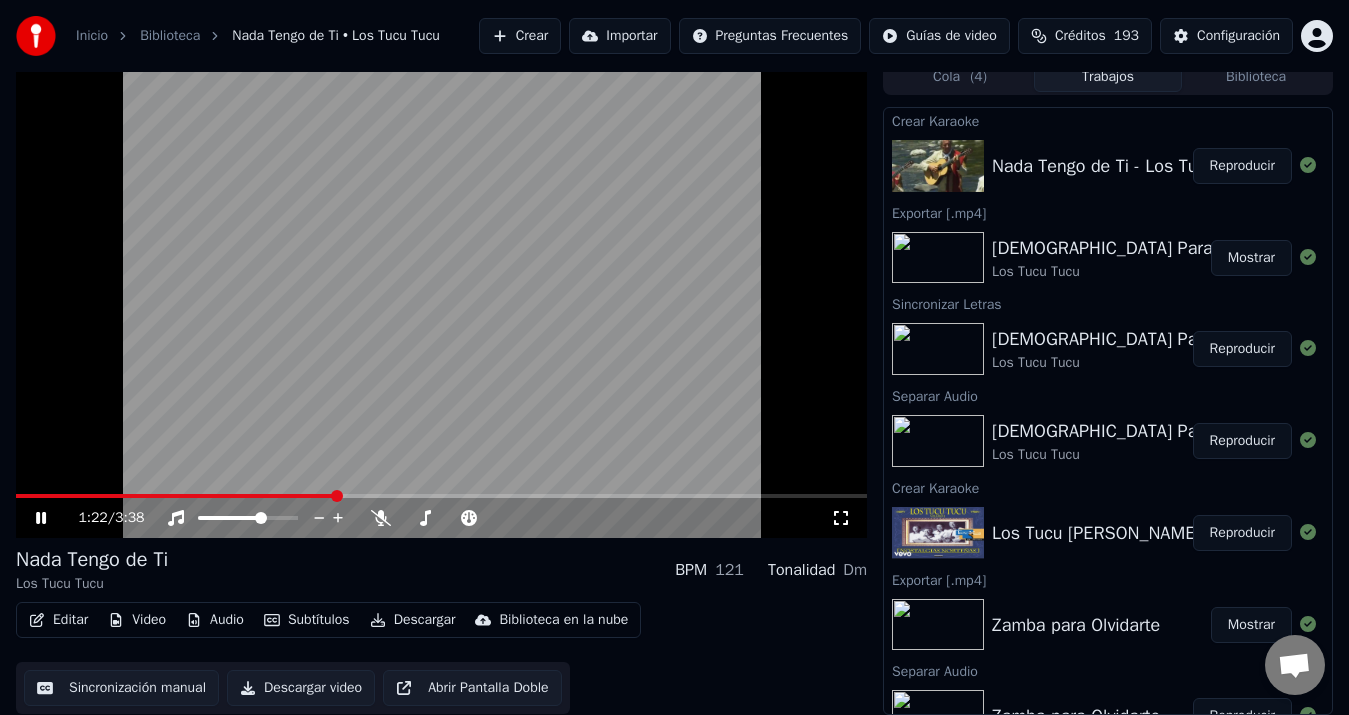 click at bounding box center [175, 496] 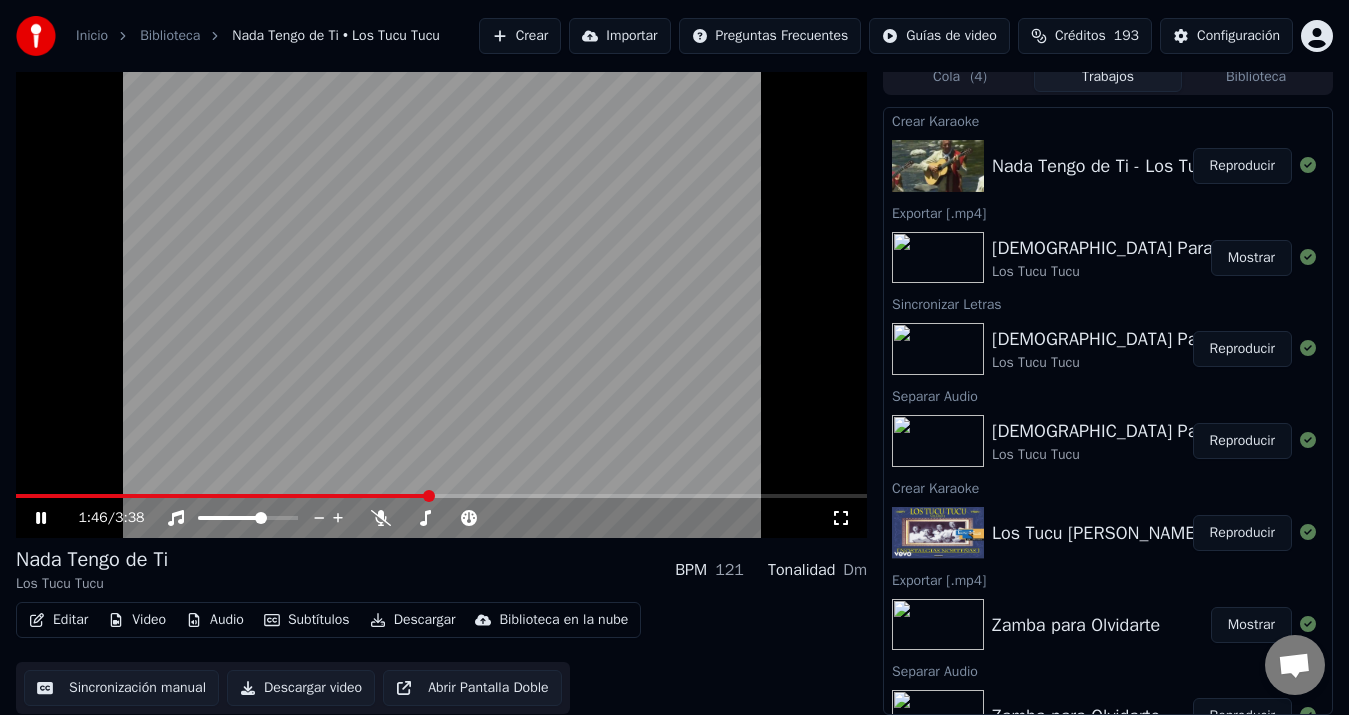 click at bounding box center [222, 496] 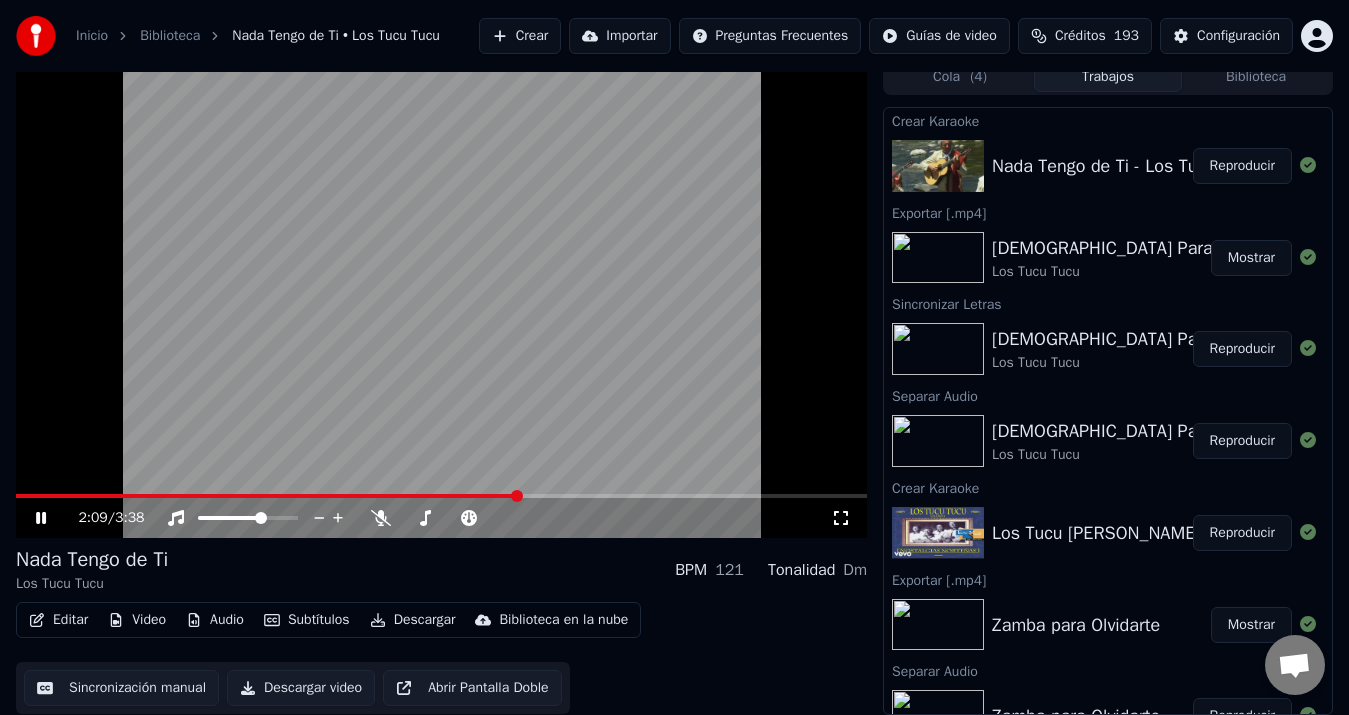 click at bounding box center (267, 496) 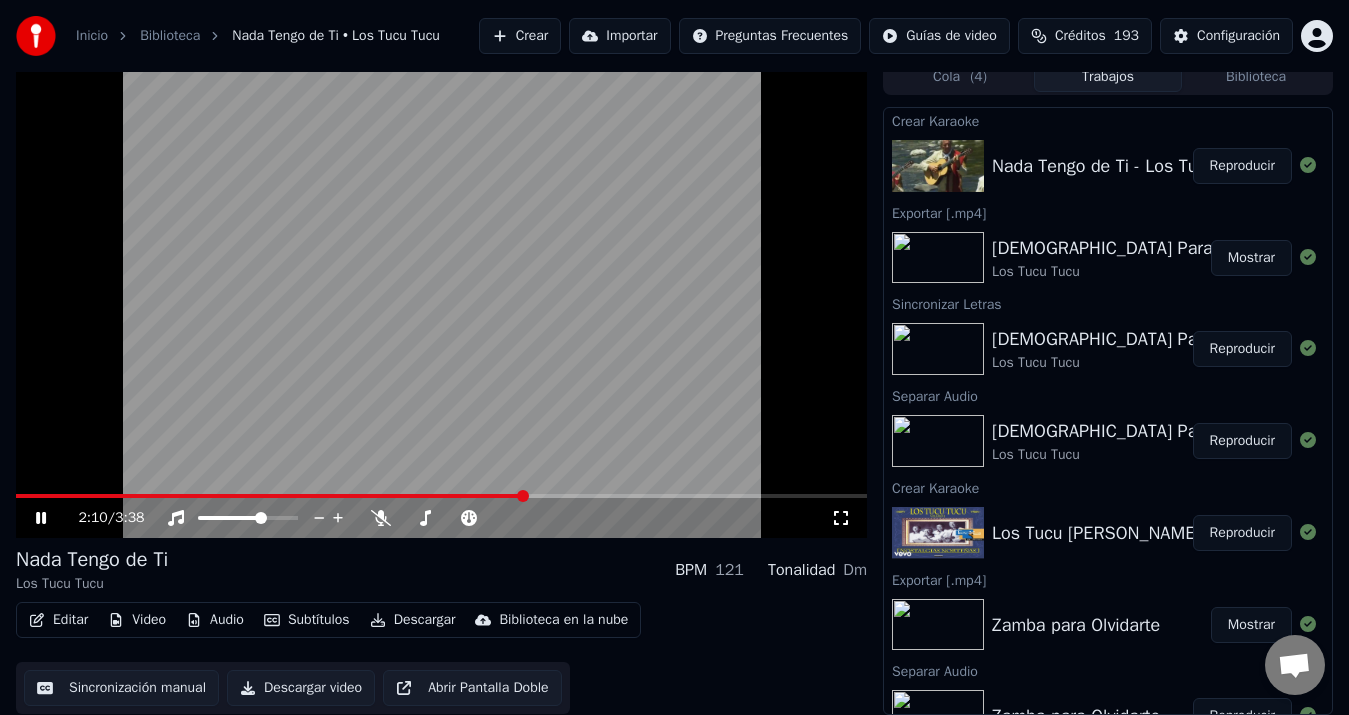click at bounding box center [441, 496] 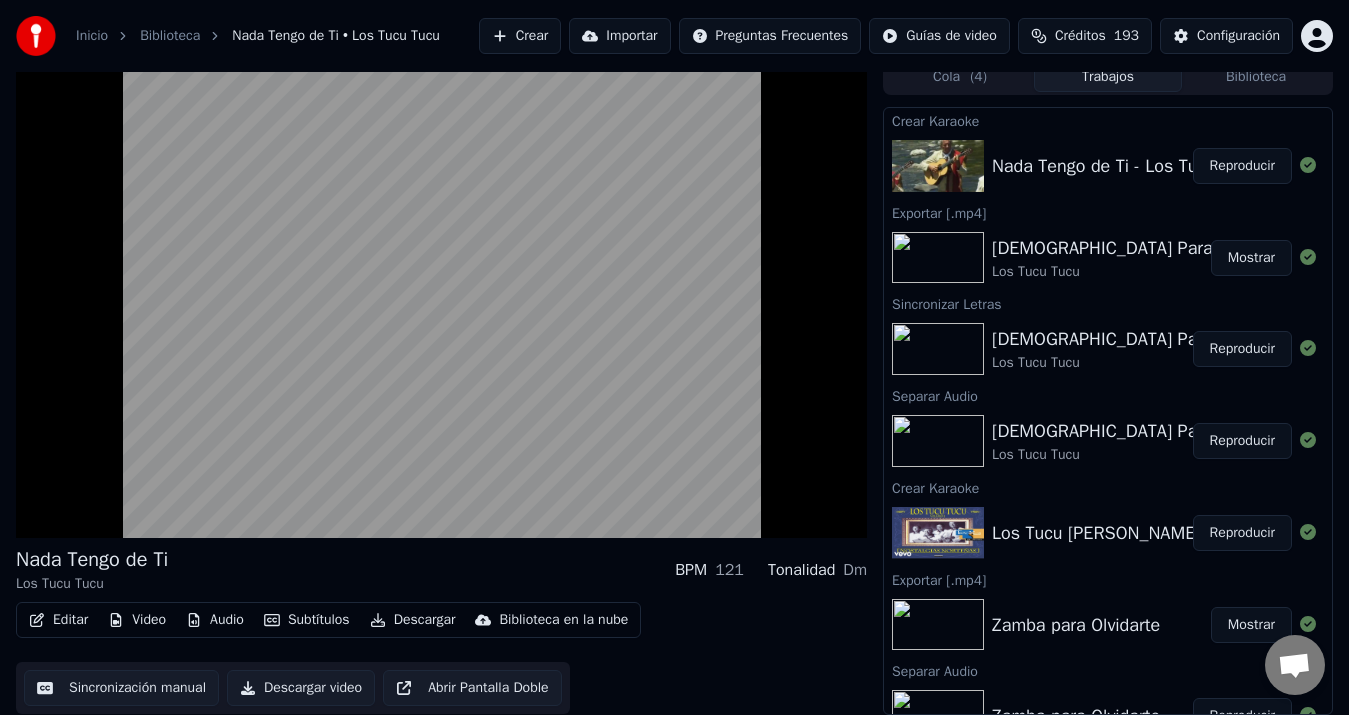 click on "Editar Video Audio Subtítulos Descargar Biblioteca en la nube Sincronización manual Descargar video Abrir Pantalla Doble" at bounding box center (441, 658) 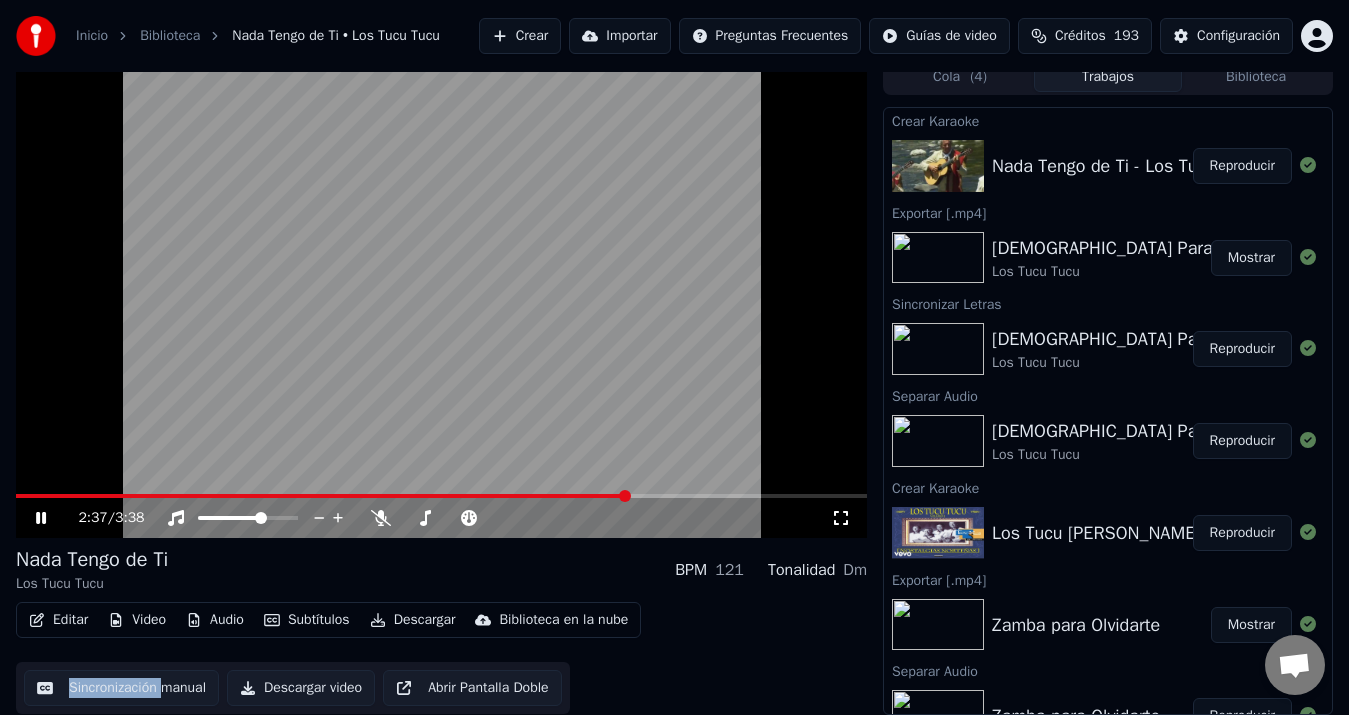 click at bounding box center [322, 496] 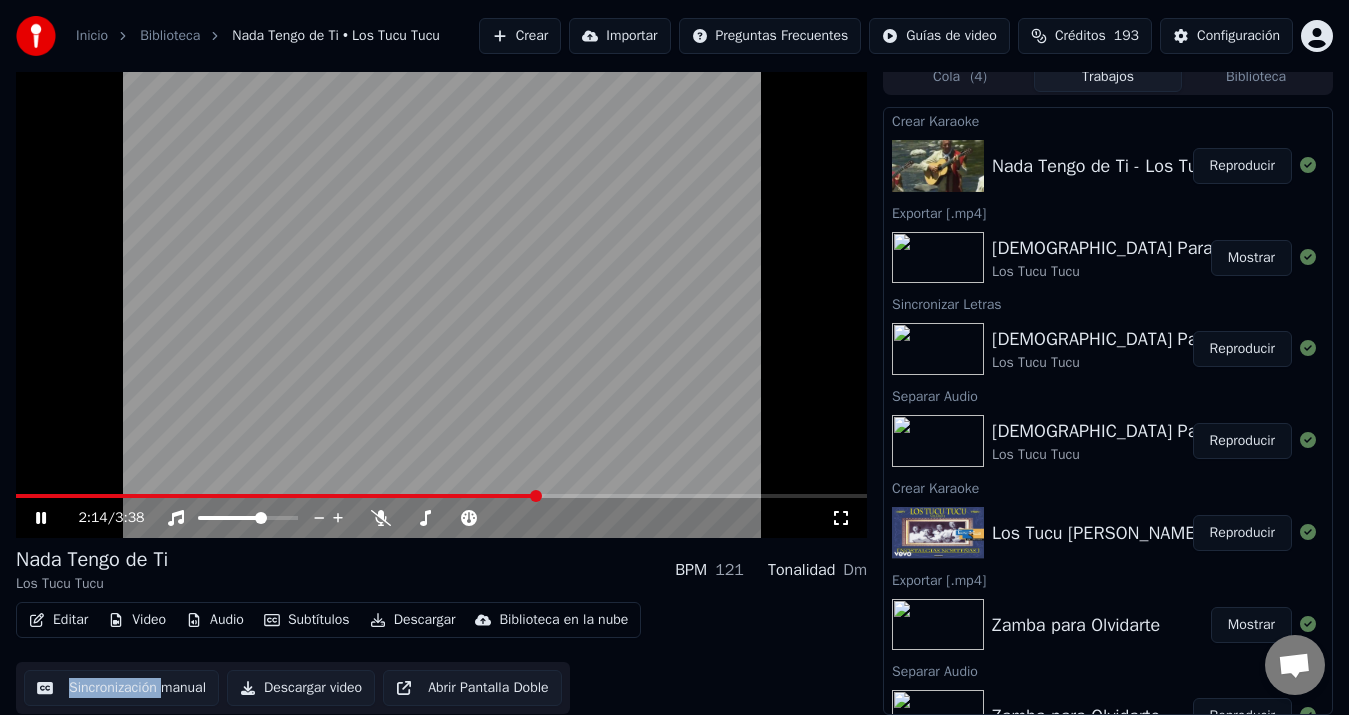 click at bounding box center (276, 496) 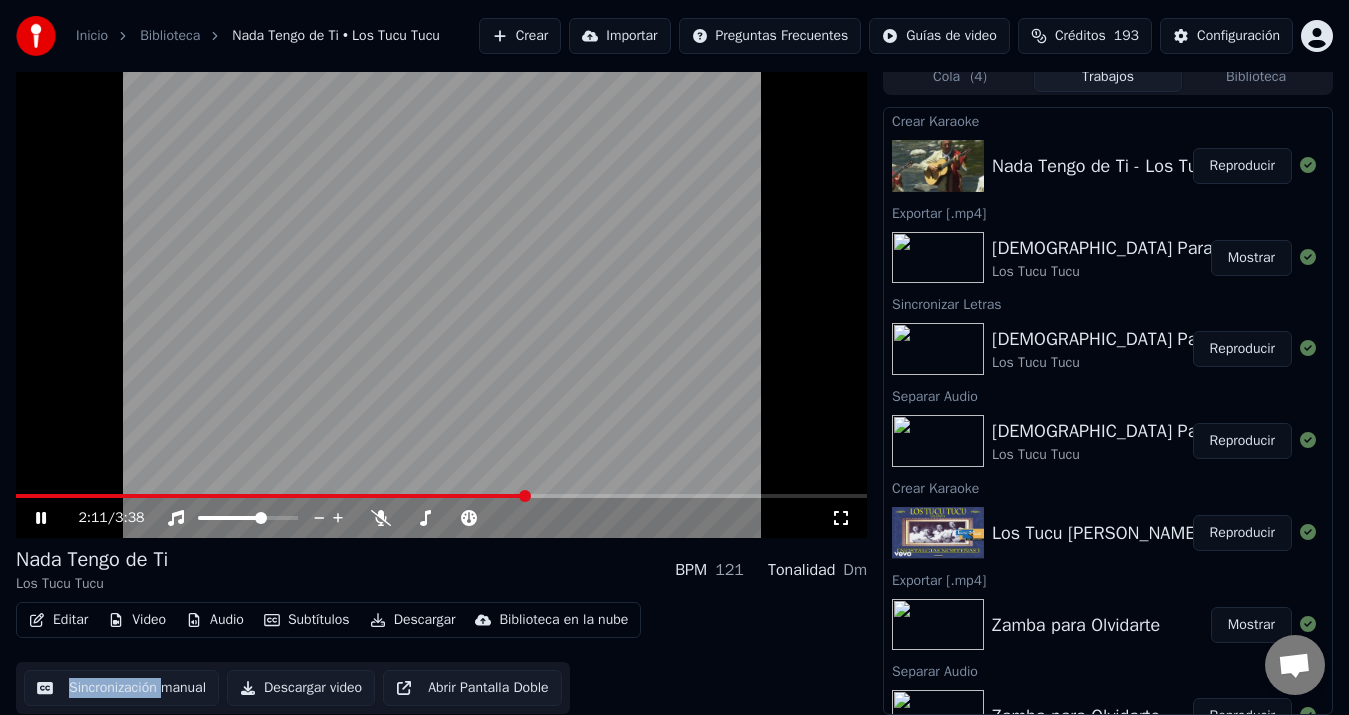 click at bounding box center (271, 496) 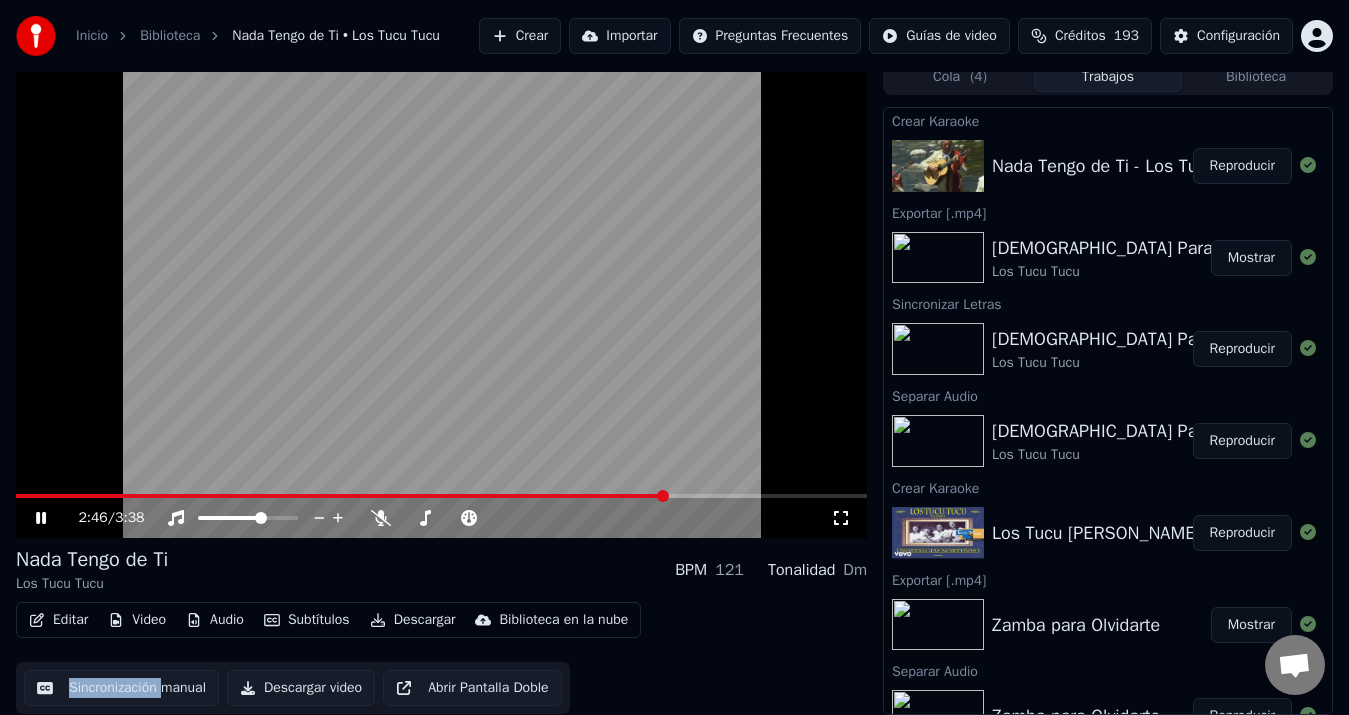 click at bounding box center (441, 298) 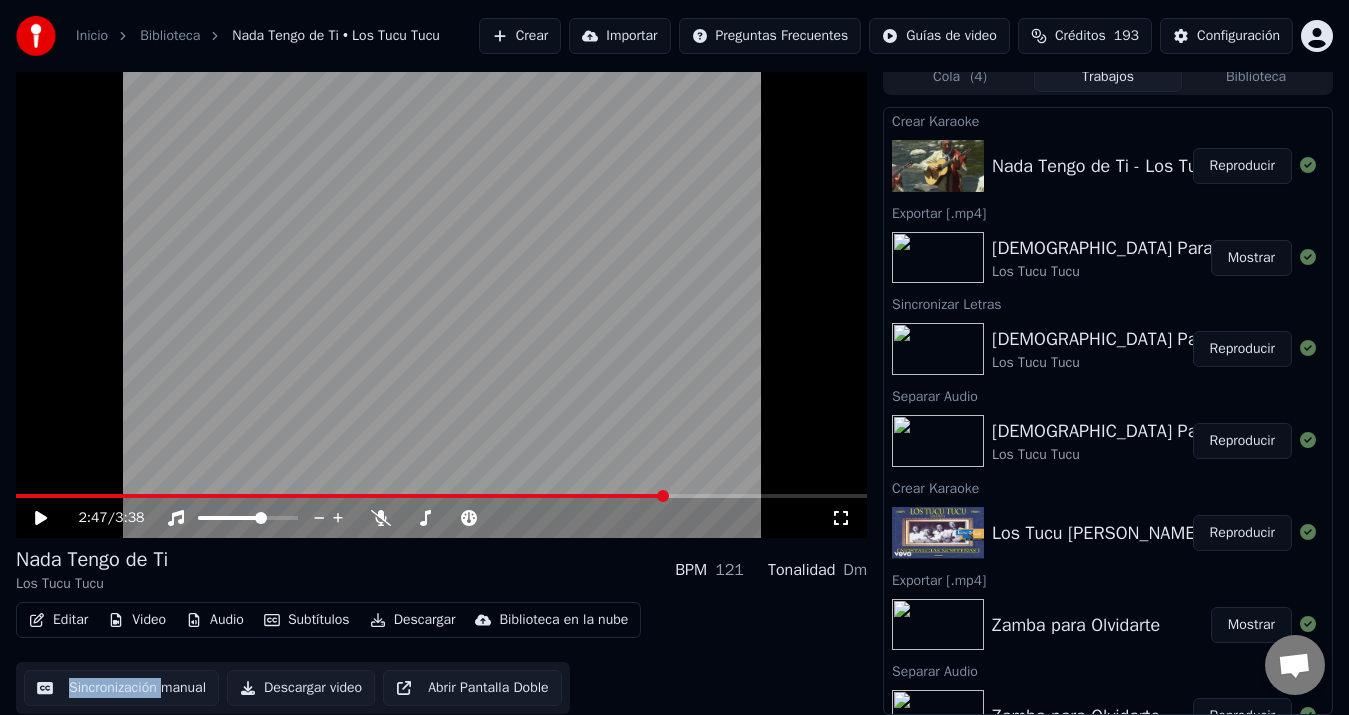 click at bounding box center (341, 496) 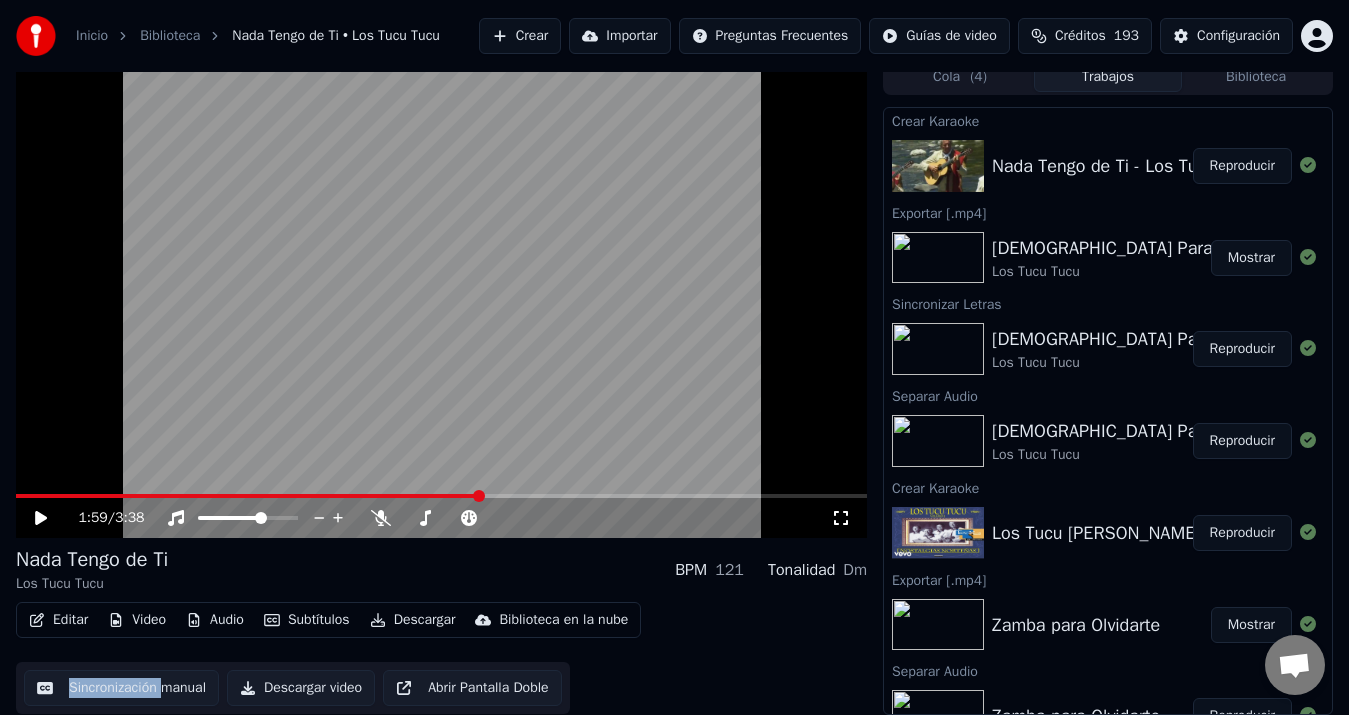 click at bounding box center [441, 298] 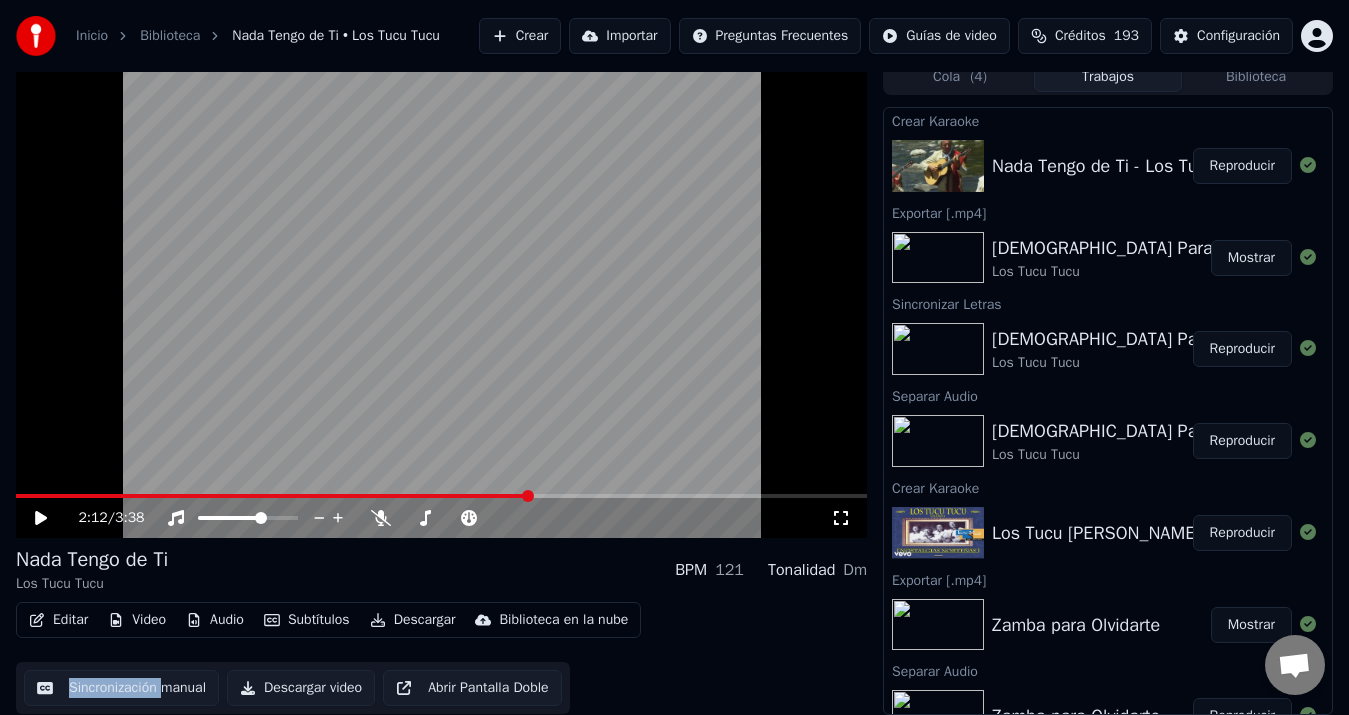 click at bounding box center [273, 496] 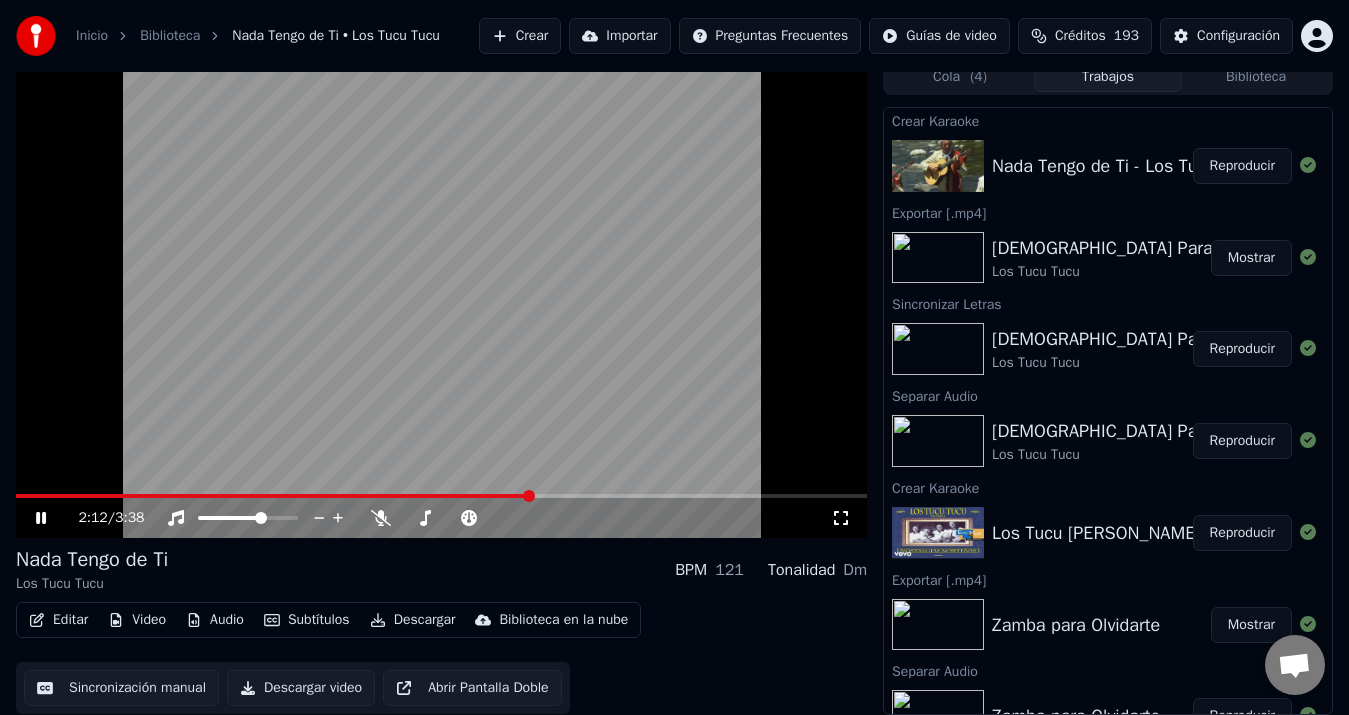 click on "Nada Tengo de Ti Los Tucu Tucu BPM 121 Tonalidad Dm" at bounding box center [441, 570] 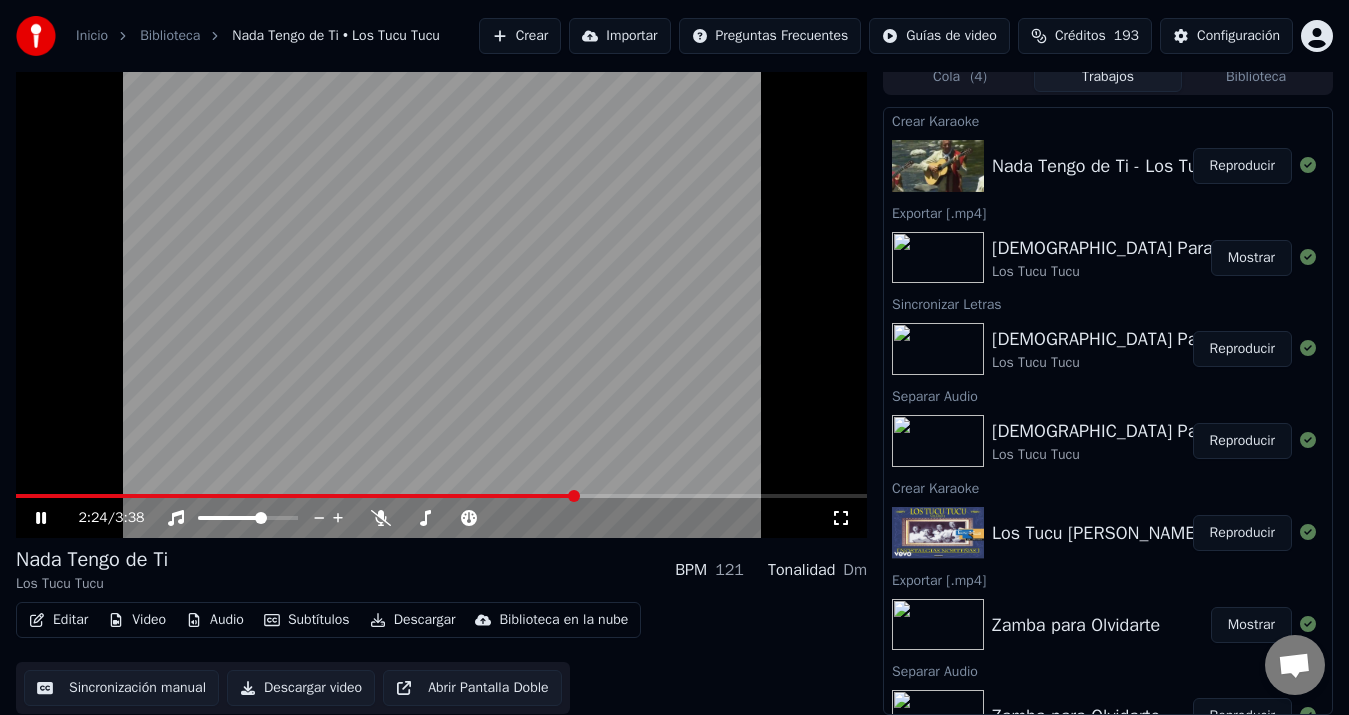 click at bounding box center (296, 496) 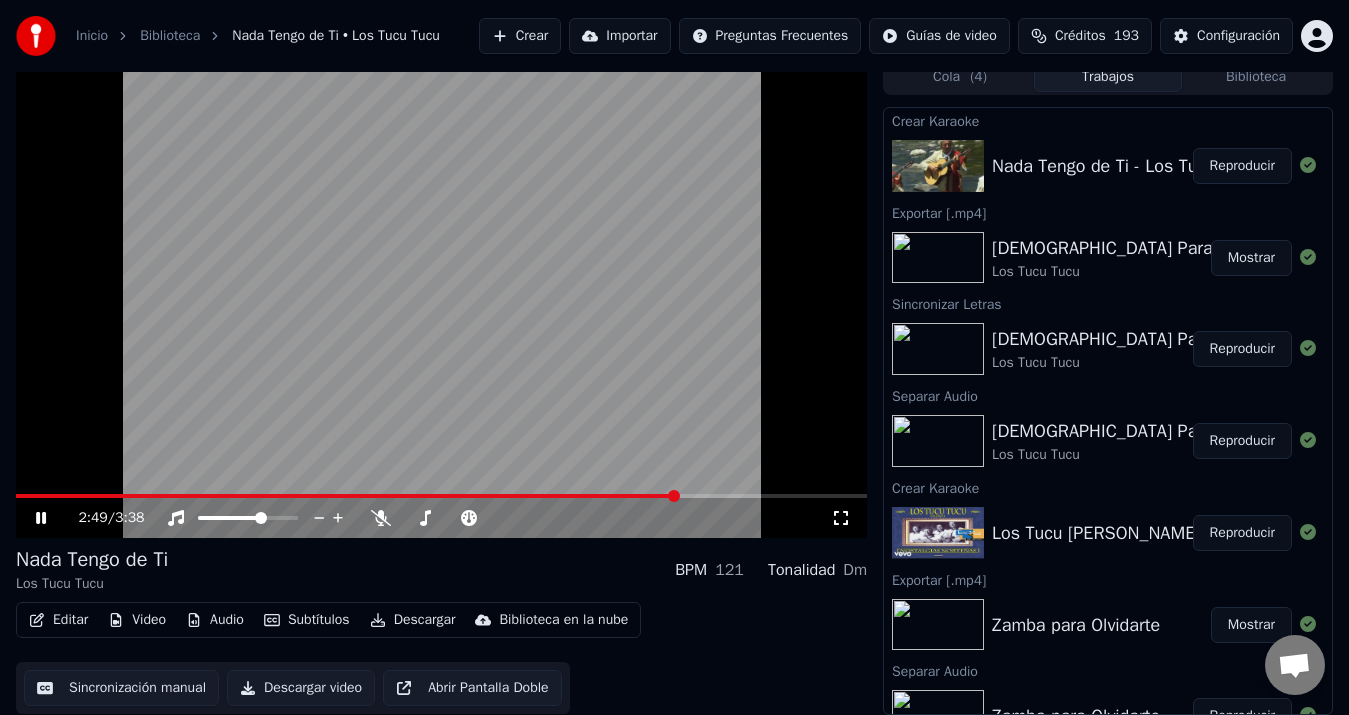 click at bounding box center (347, 496) 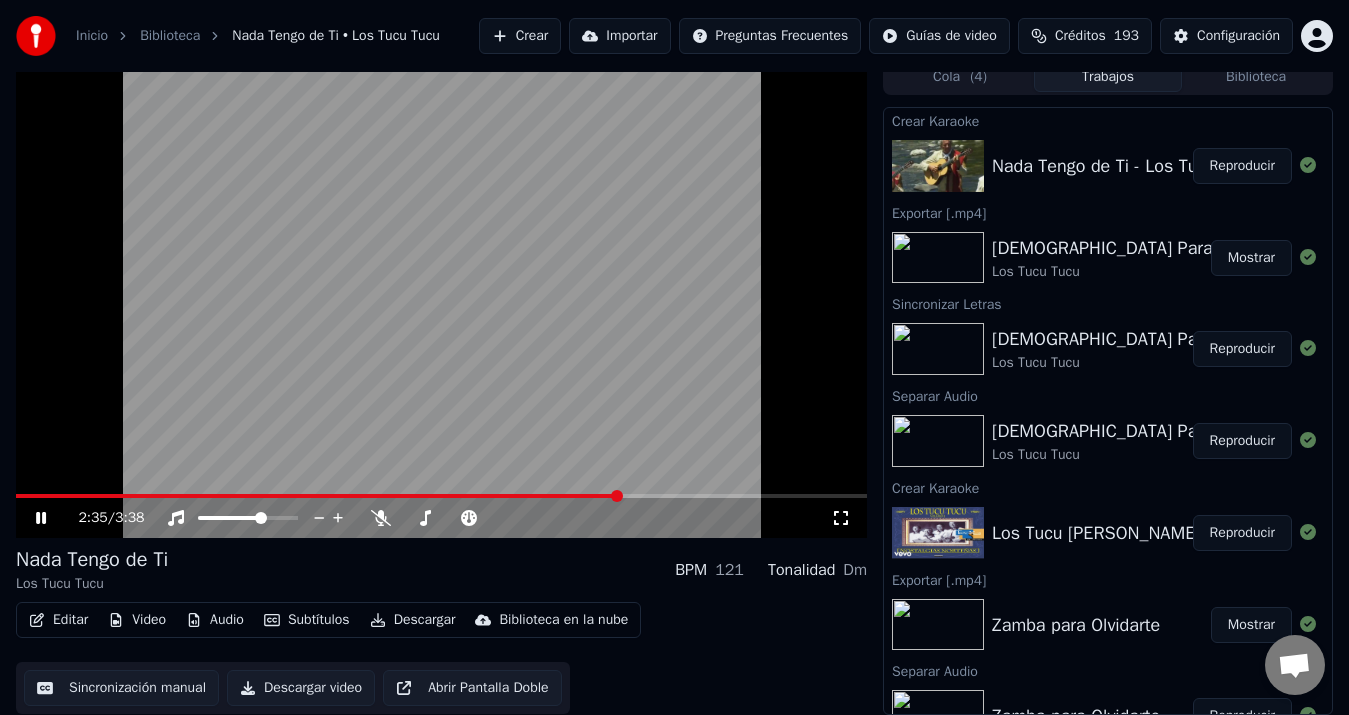 click at bounding box center (317, 496) 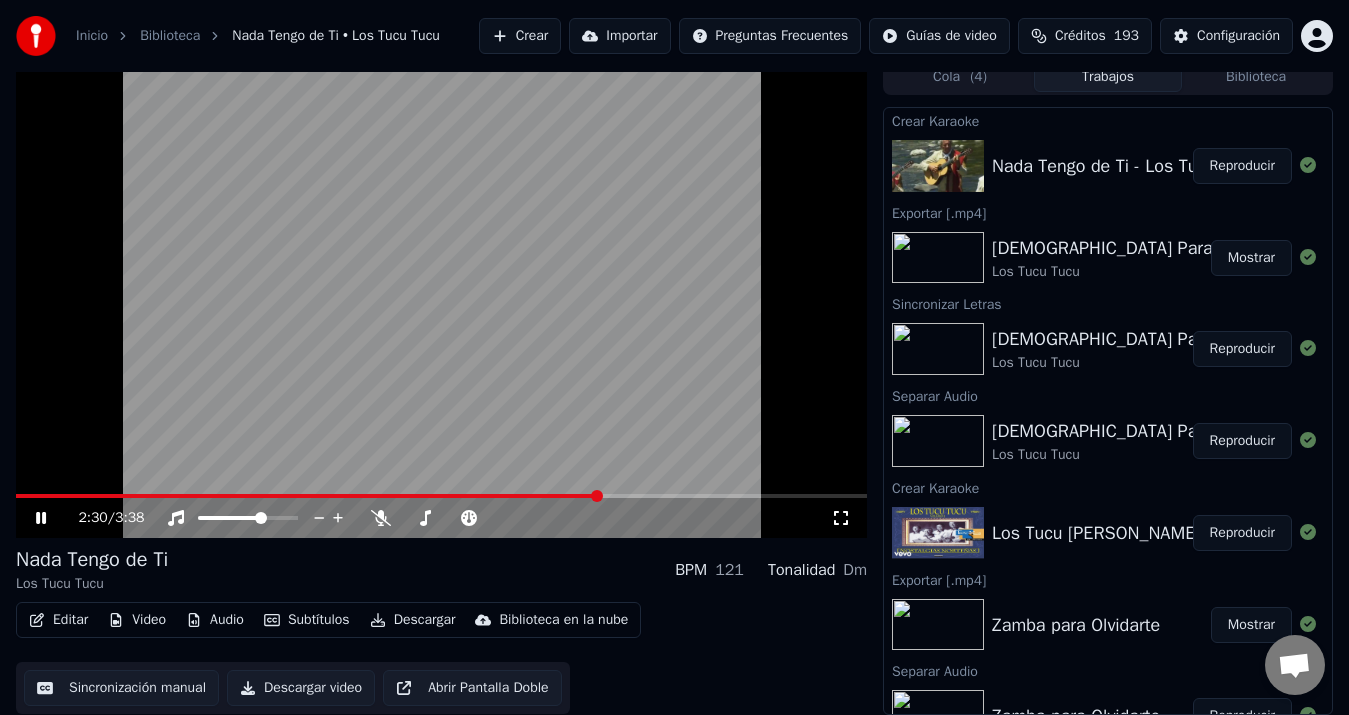 click at bounding box center [308, 496] 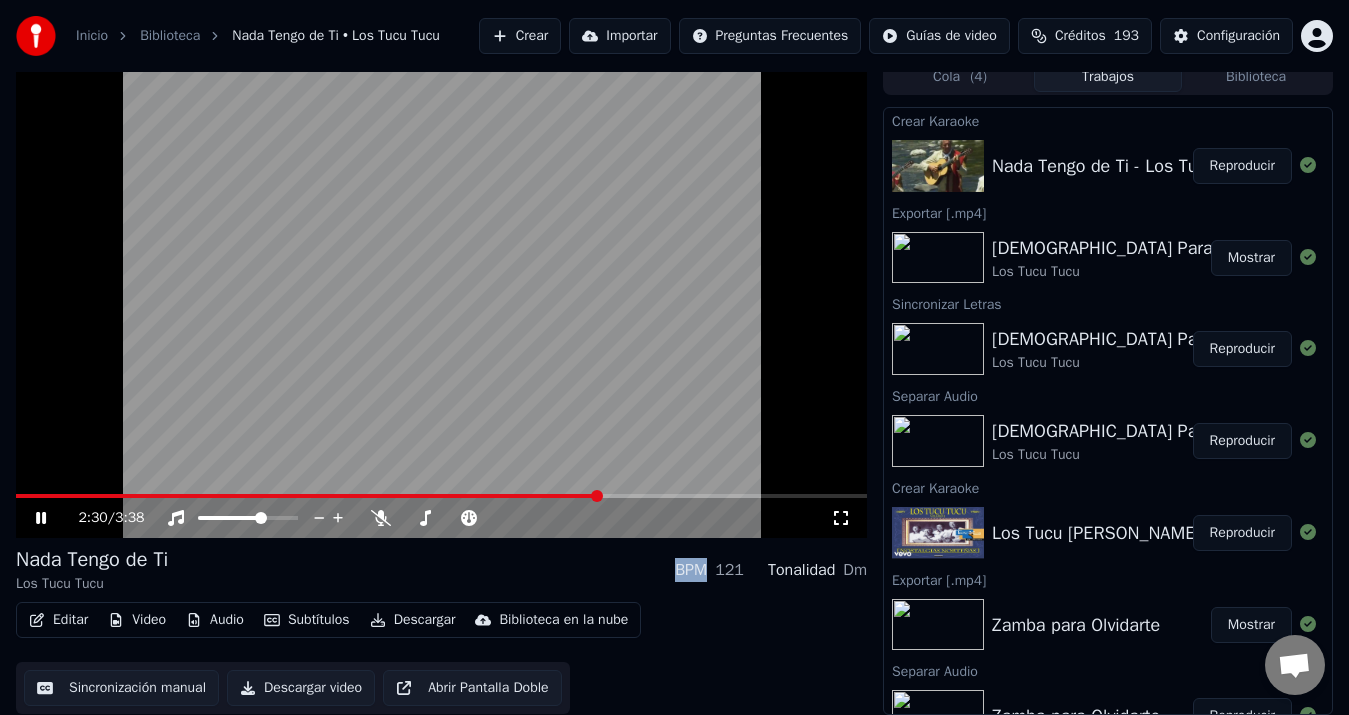 click on "2:30  /  3:38" at bounding box center [441, 518] 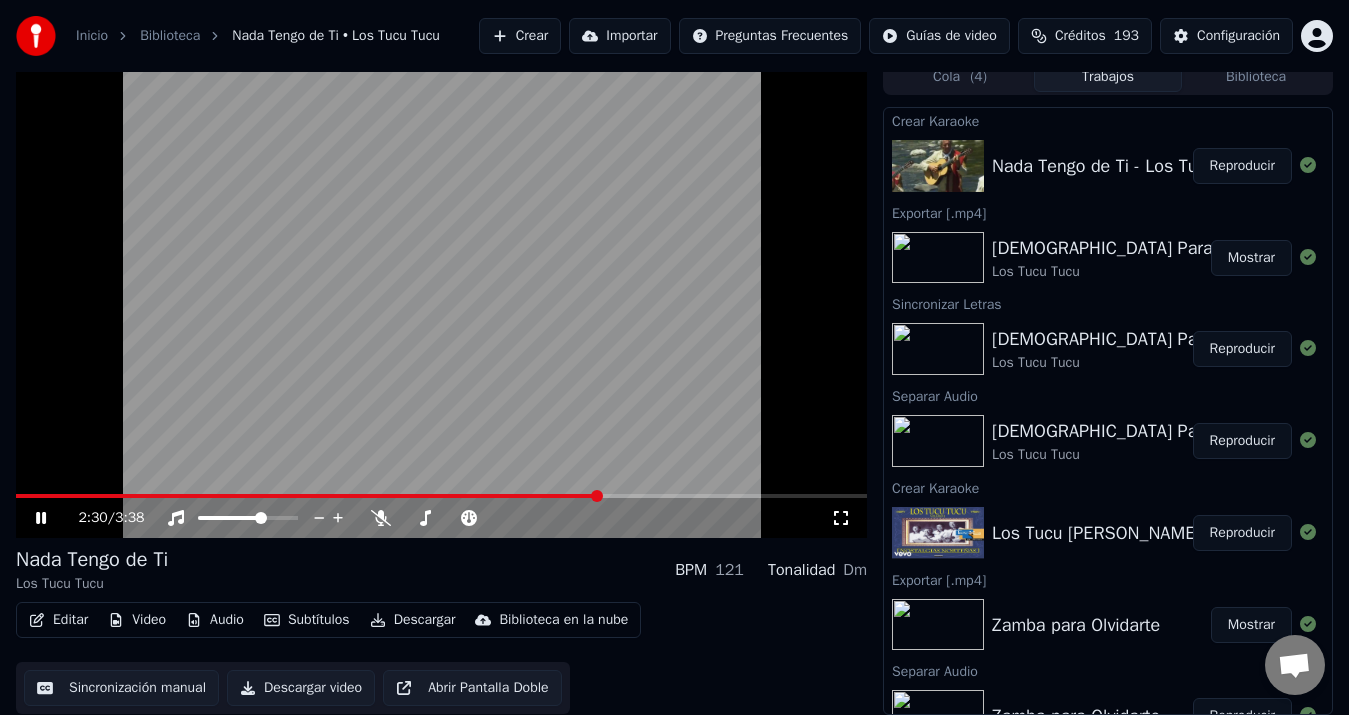 click on "Editar Video Audio Subtítulos Descargar Biblioteca en la nube Sincronización manual Descargar video Abrir Pantalla Doble" at bounding box center (441, 658) 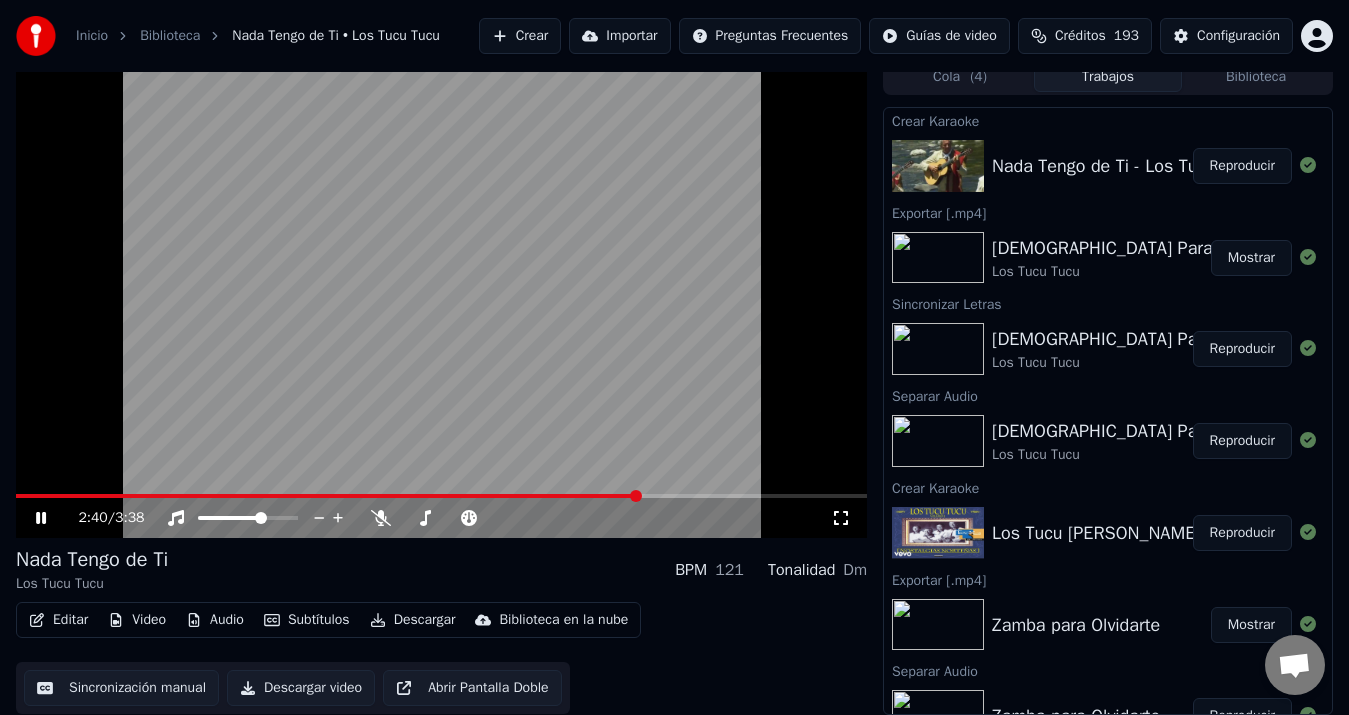 click at bounding box center (327, 496) 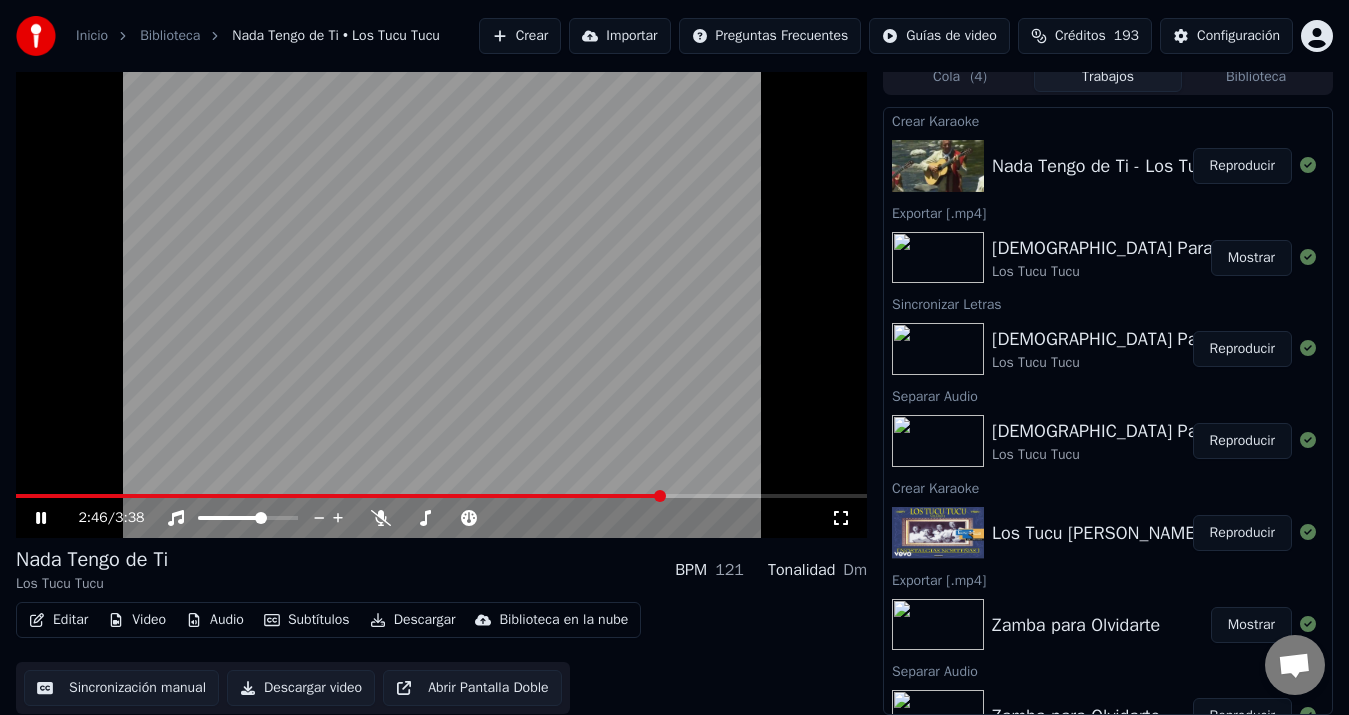 click at bounding box center [339, 496] 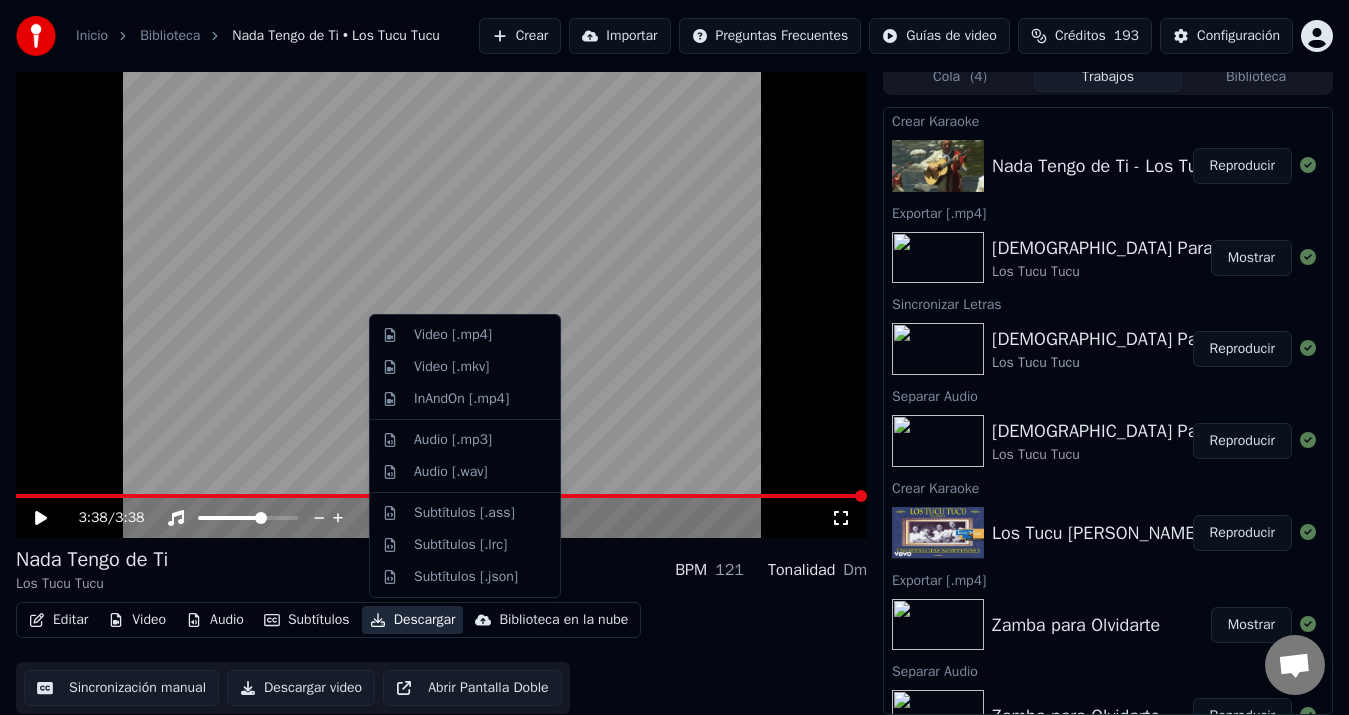 click on "Descargar" at bounding box center [413, 620] 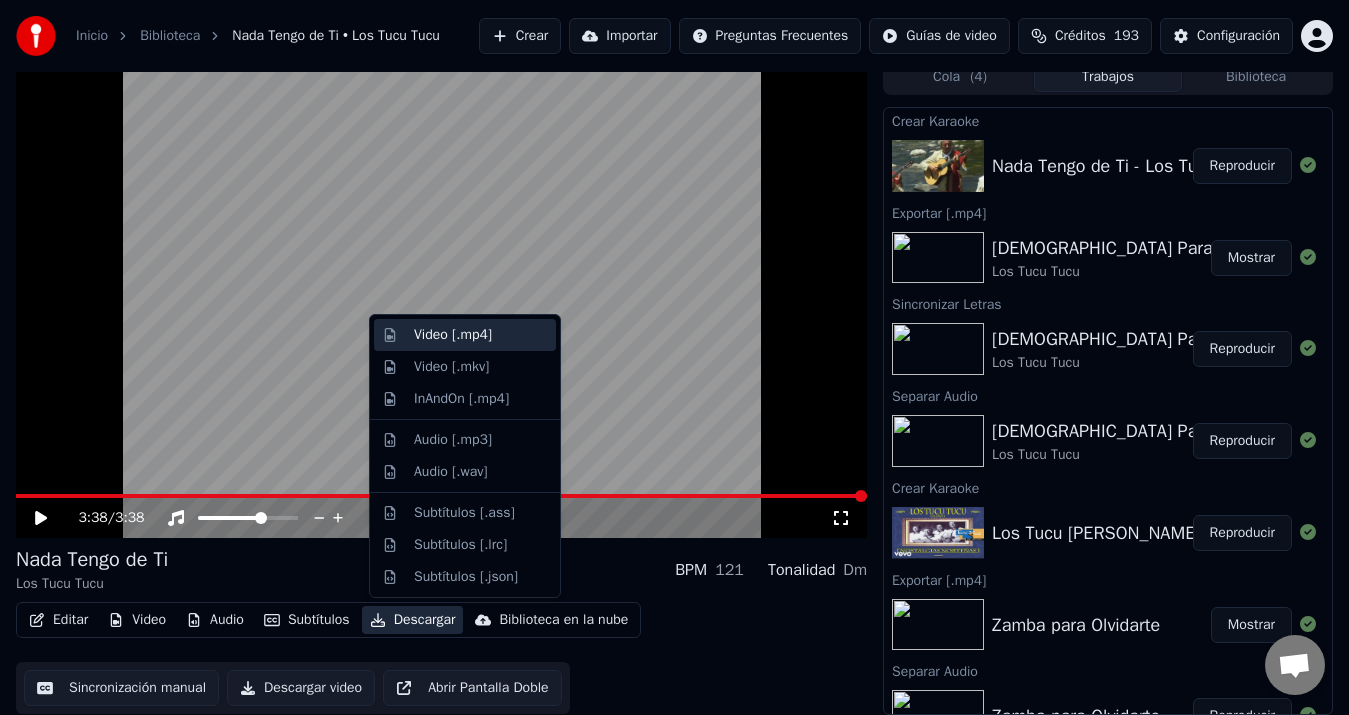 click on "Video [.mp4]" at bounding box center (465, 335) 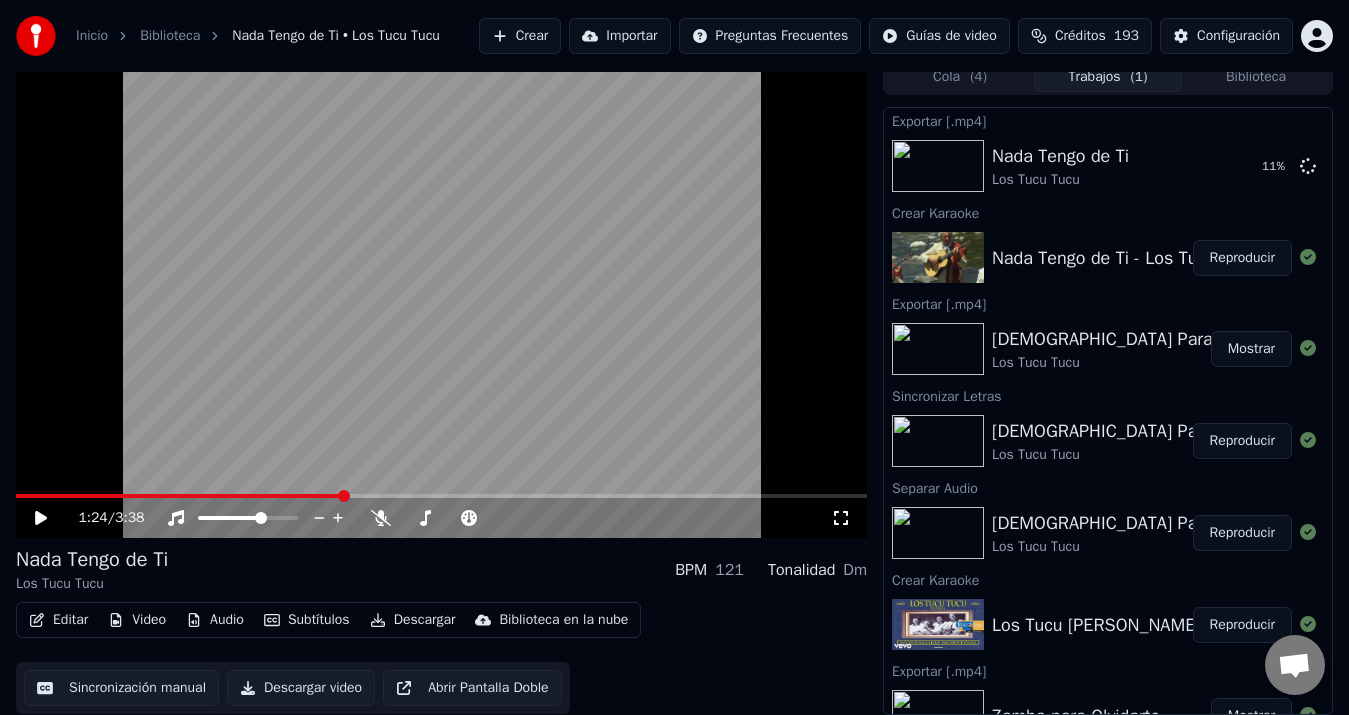 click at bounding box center [179, 496] 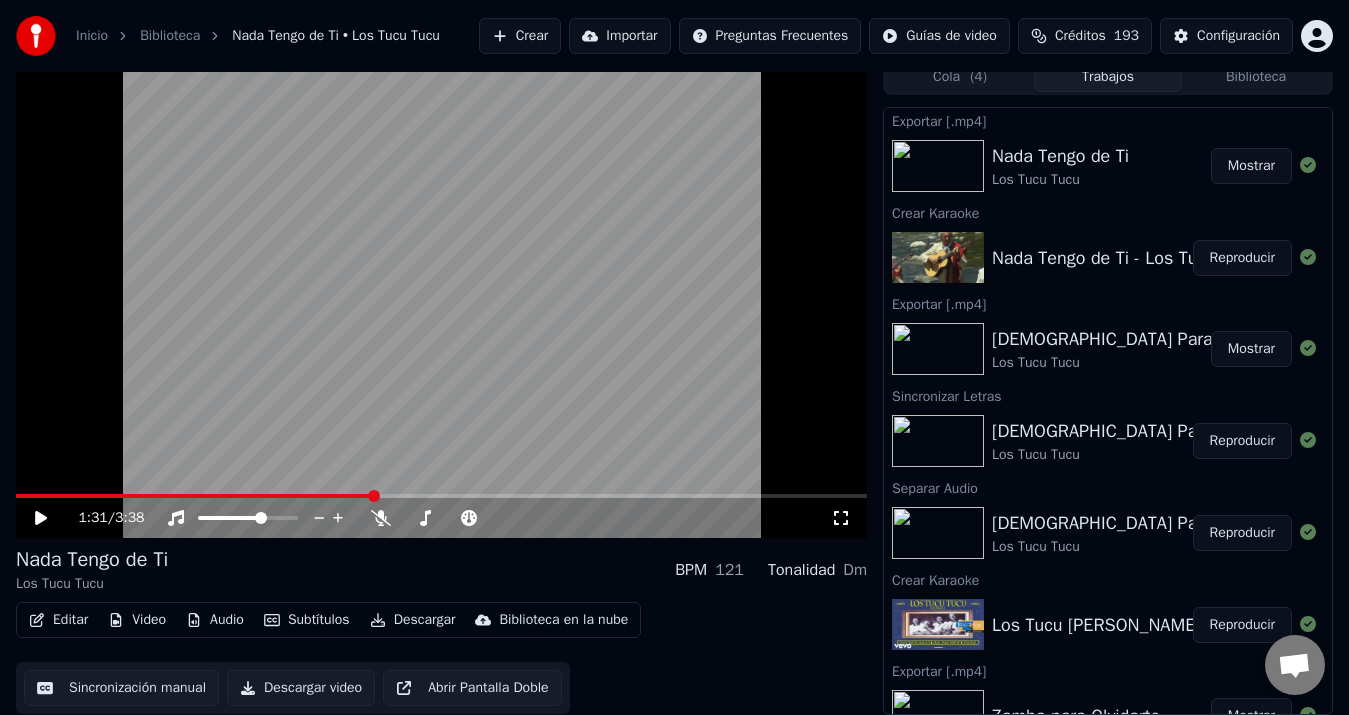 click on "Crear" at bounding box center [520, 36] 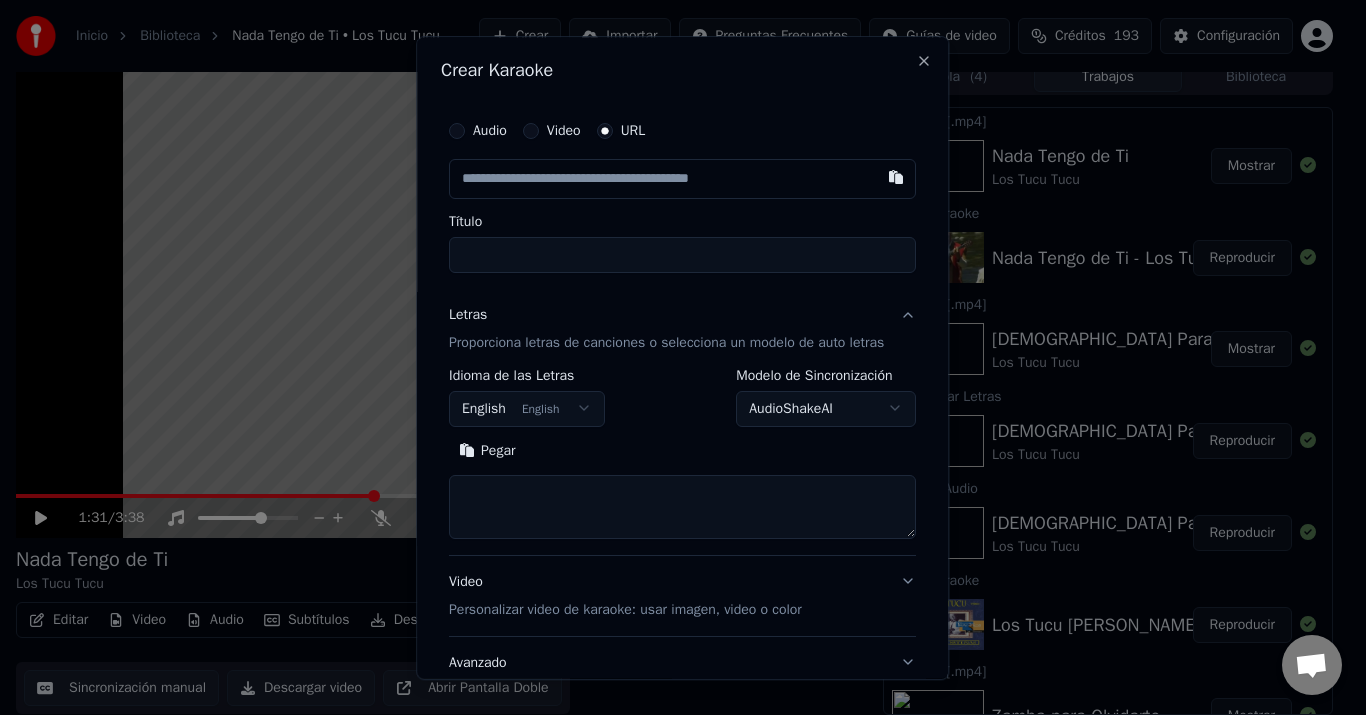 click at bounding box center (897, 177) 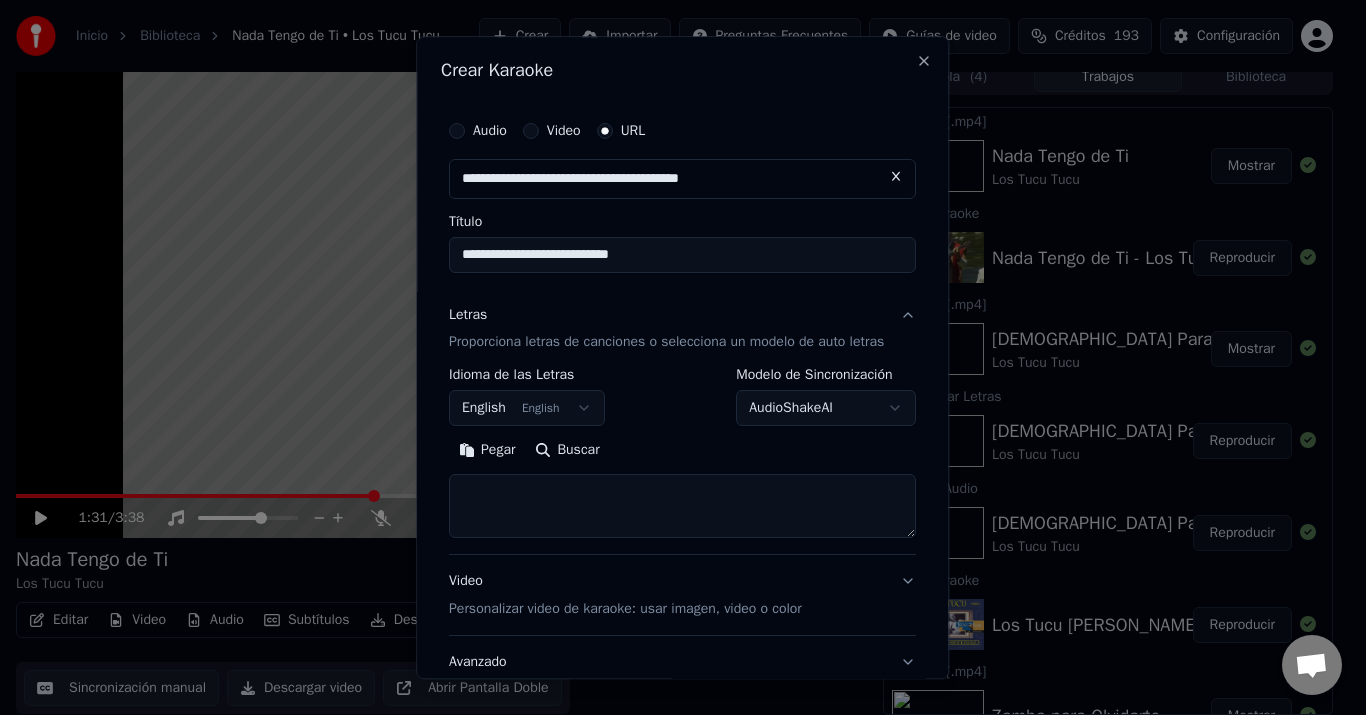 type on "**********" 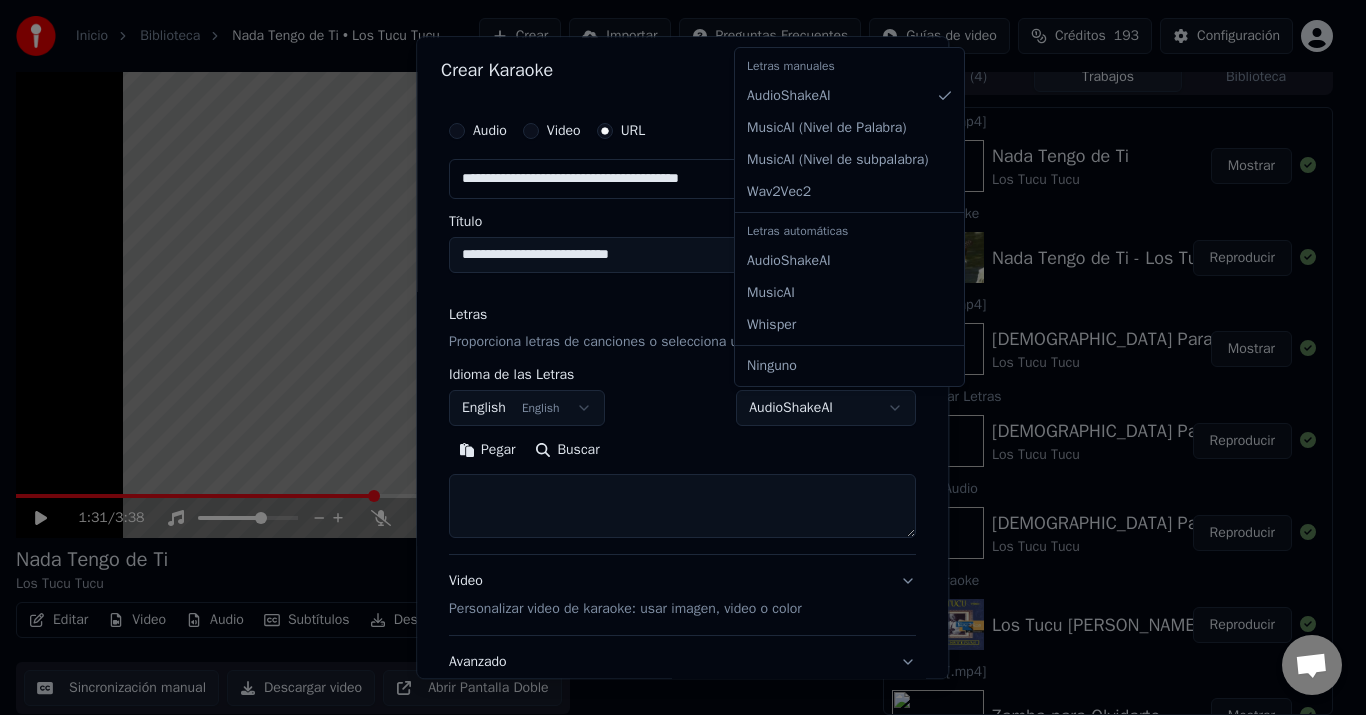 click on "**********" at bounding box center [674, 344] 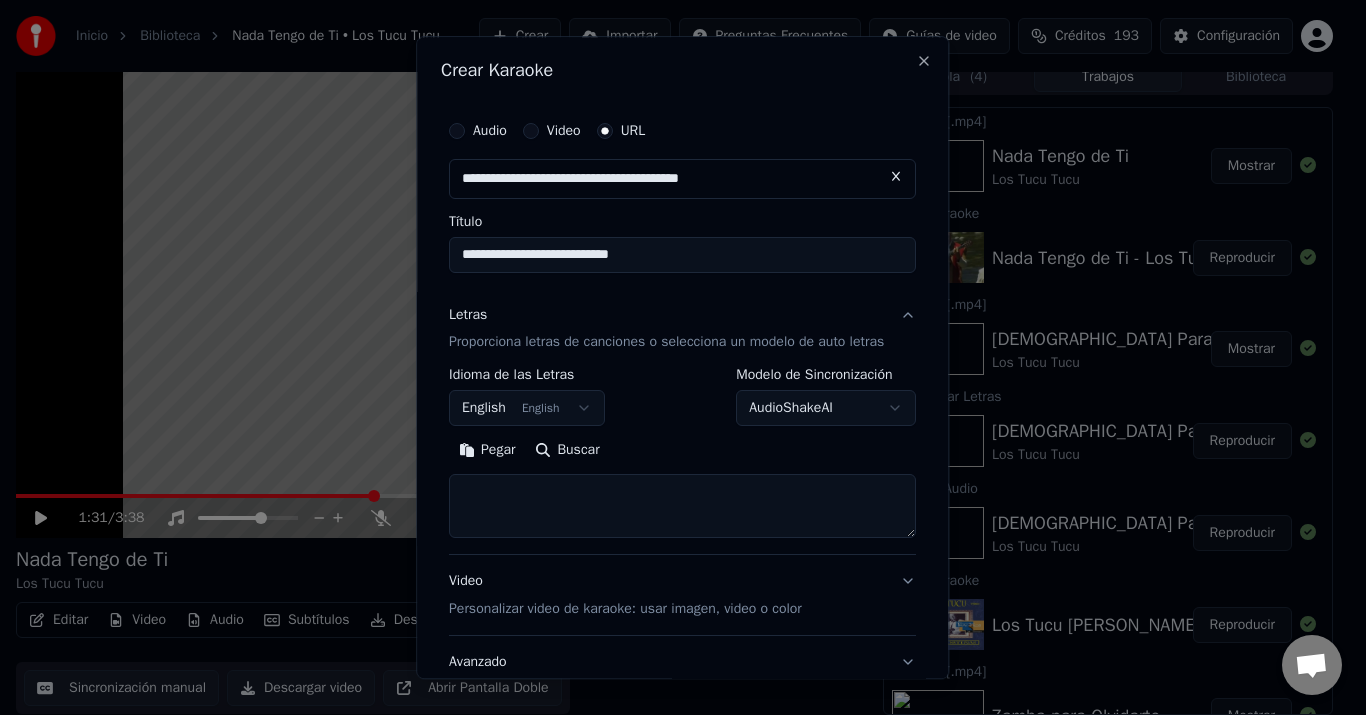 paste on "**********" 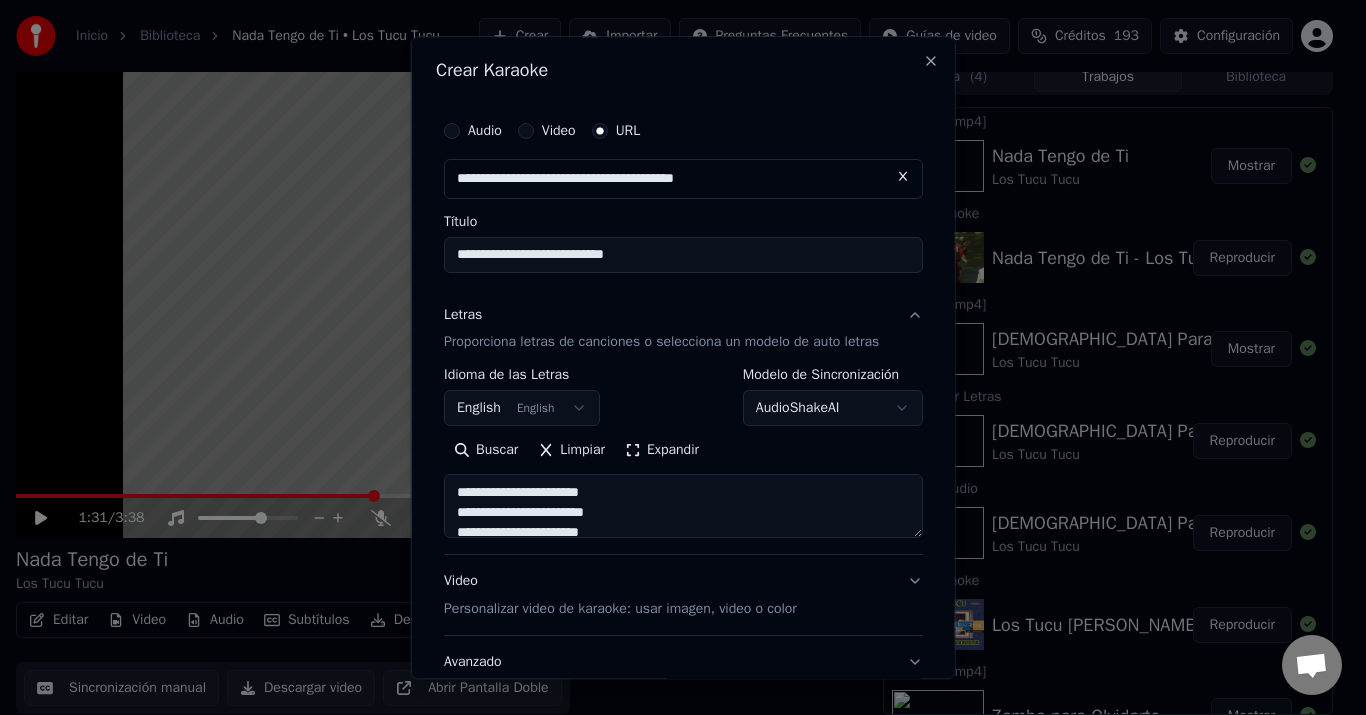 scroll, scrollTop: 465, scrollLeft: 0, axis: vertical 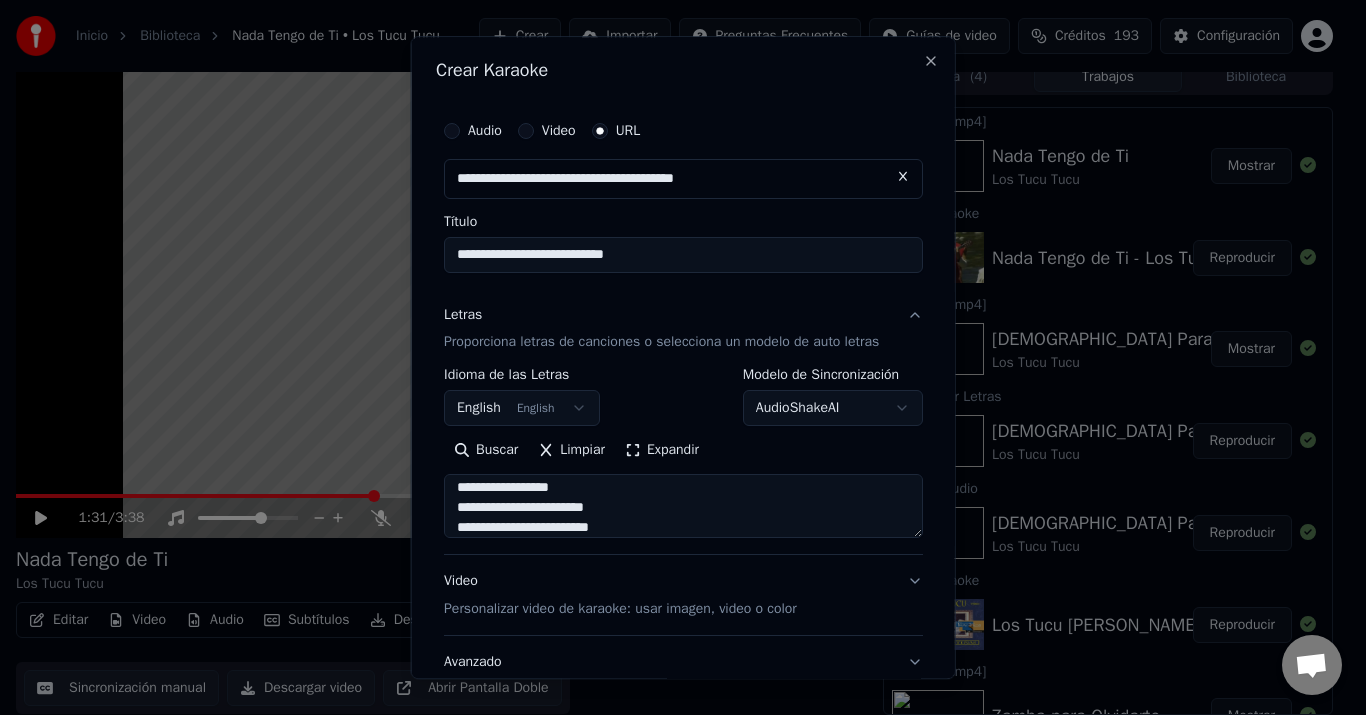 type on "**********" 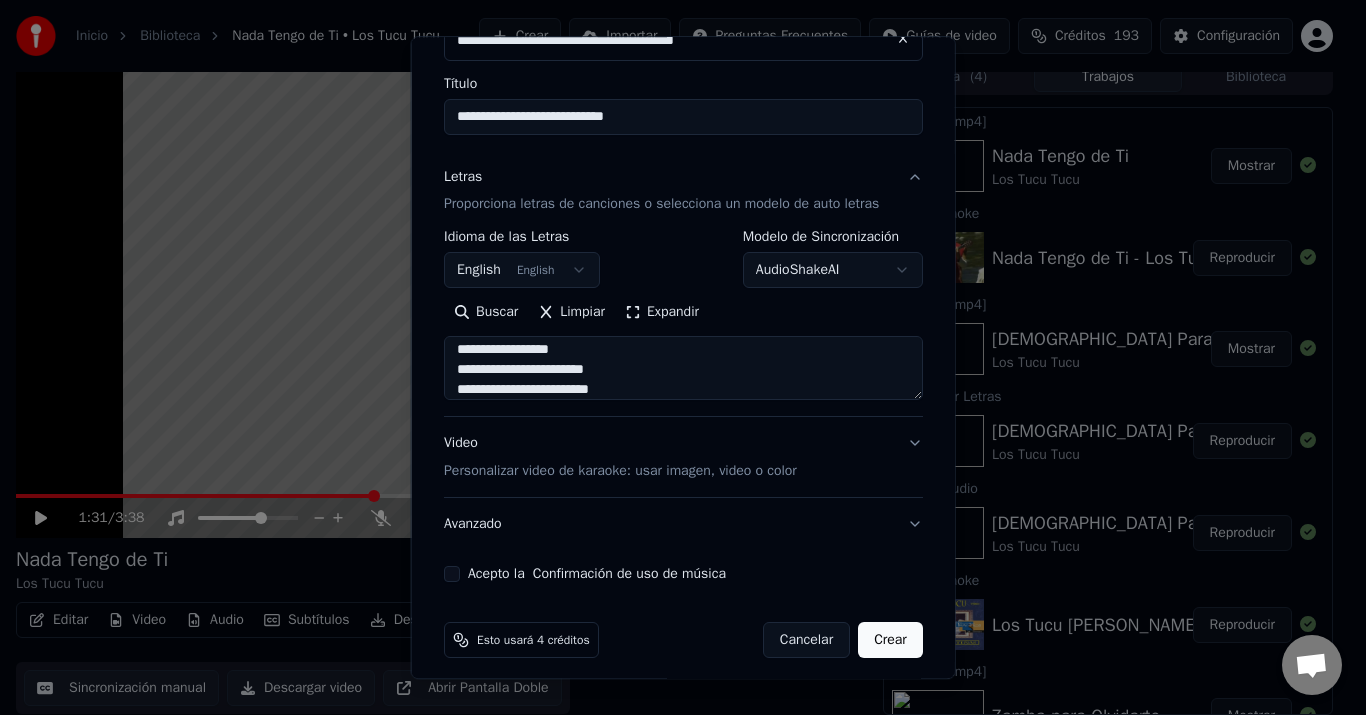scroll, scrollTop: 150, scrollLeft: 0, axis: vertical 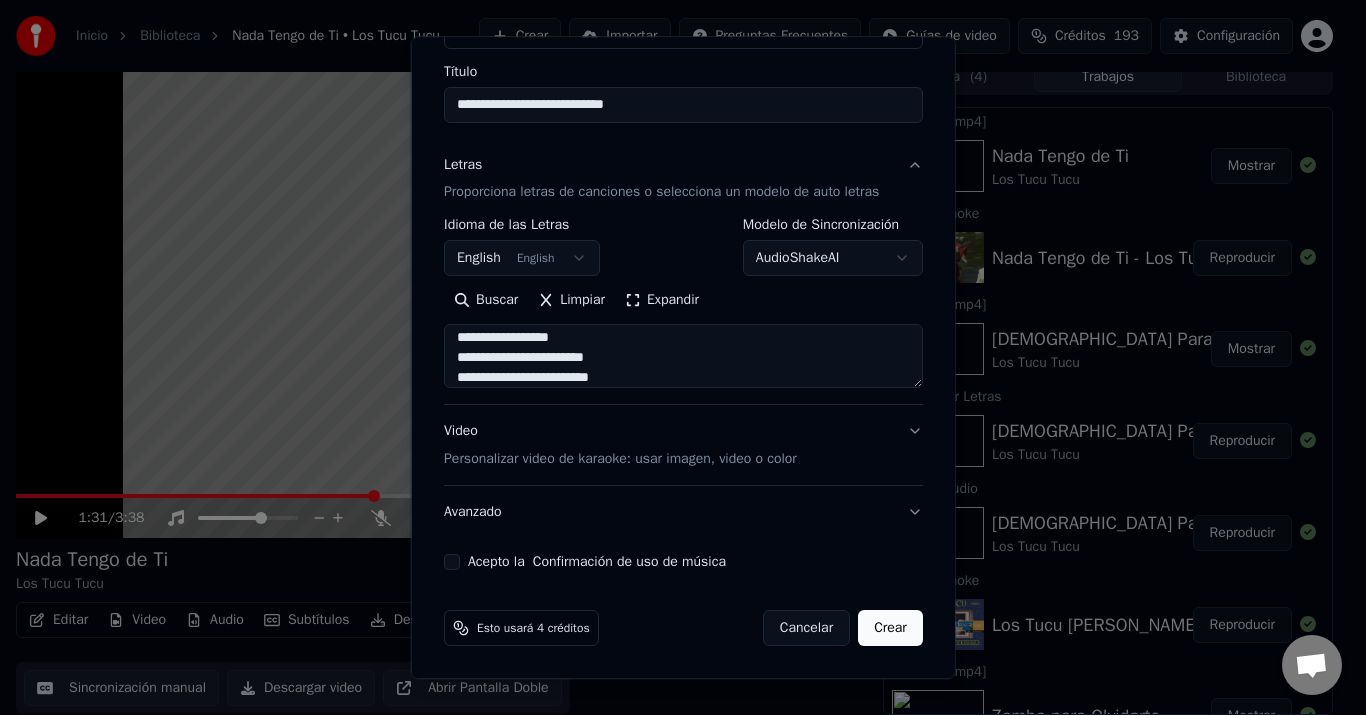 click on "Acepto la   Confirmación de uso de música" at bounding box center [452, 563] 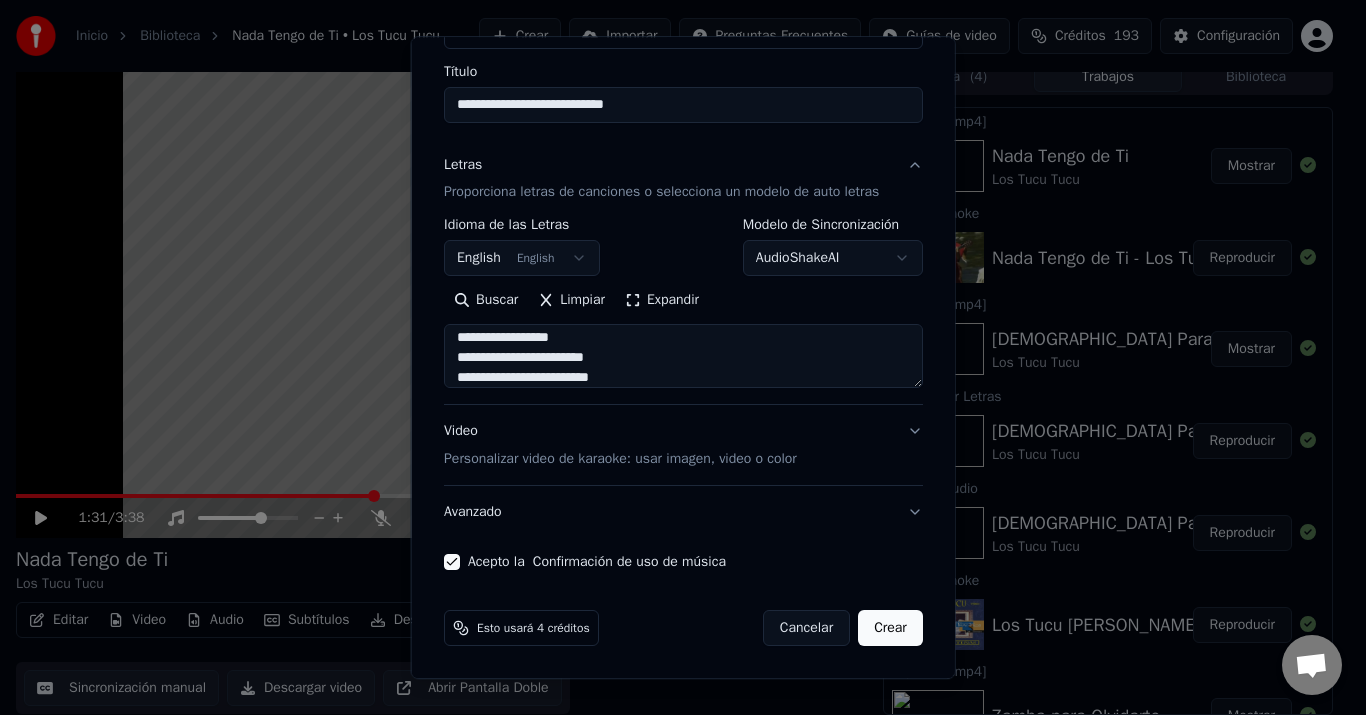 click on "Crear" at bounding box center (890, 629) 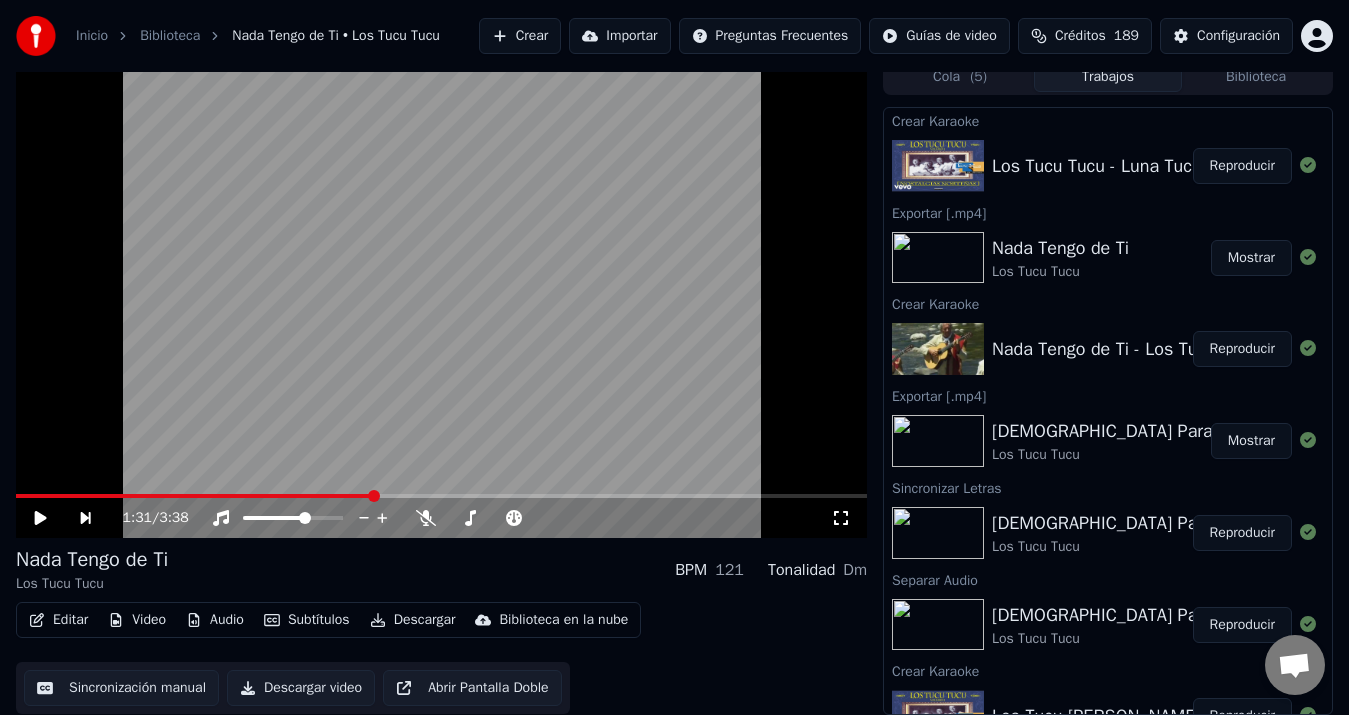 click on "Reproducir" at bounding box center [1242, 166] 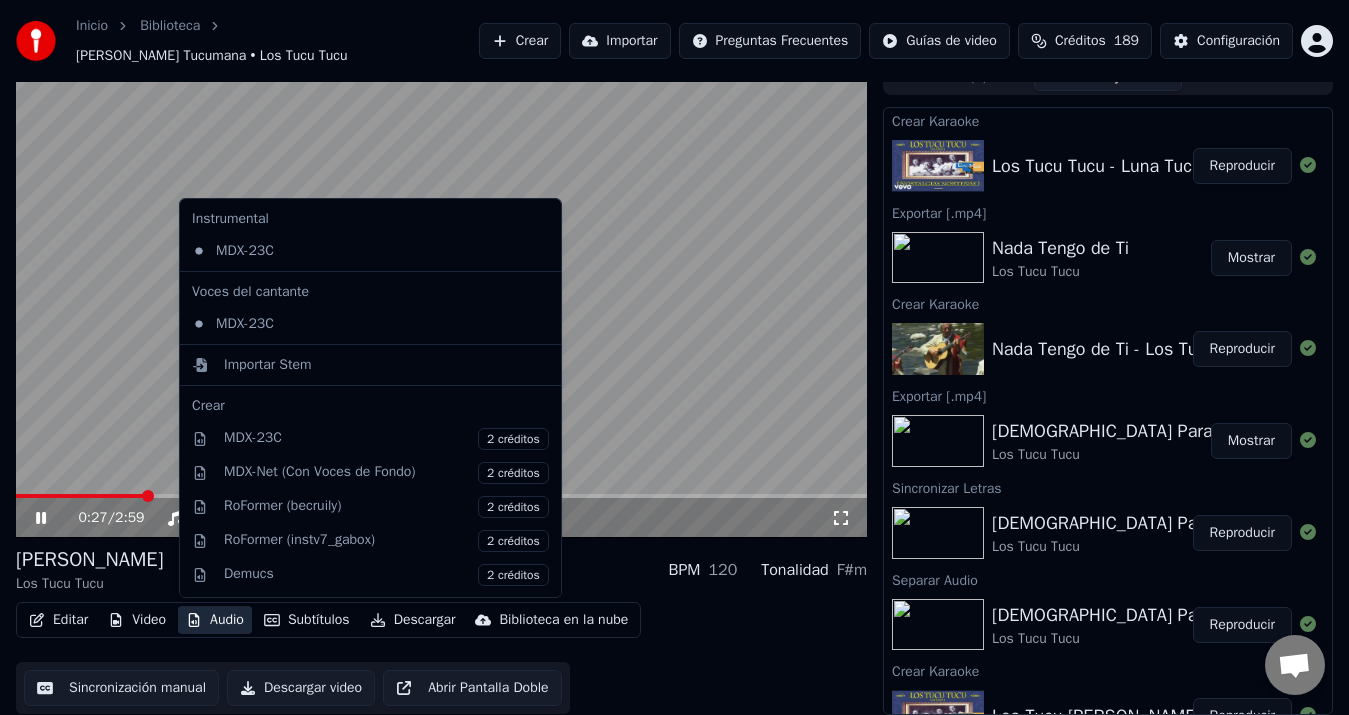 click on "Audio" at bounding box center [215, 620] 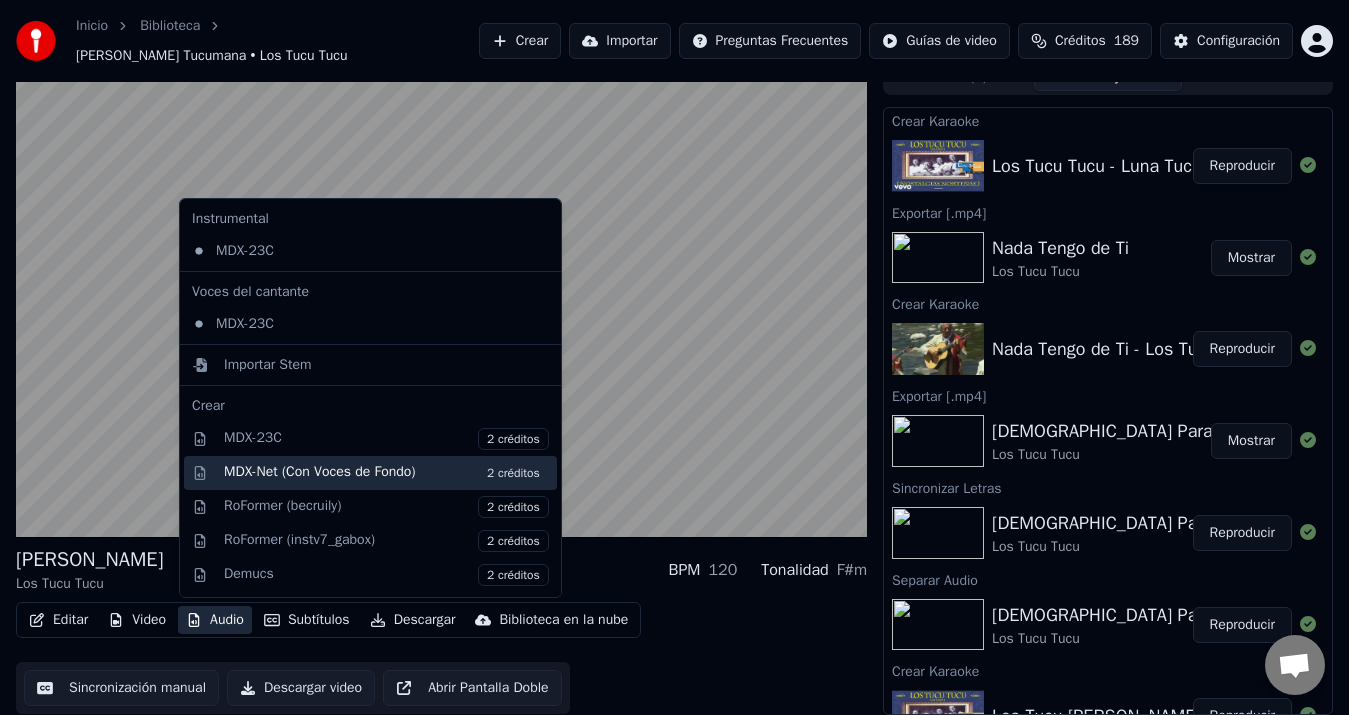 click on "2 créditos" at bounding box center [513, 473] 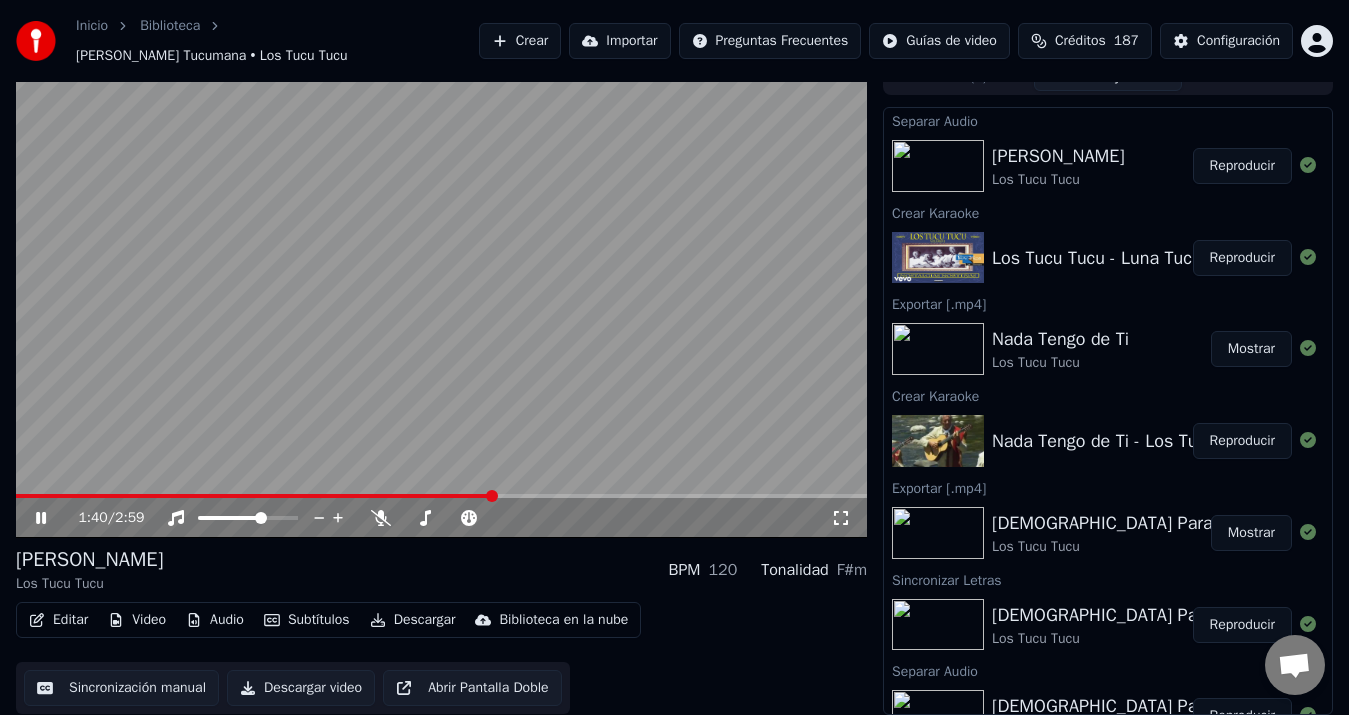 click on "Editar" at bounding box center [58, 620] 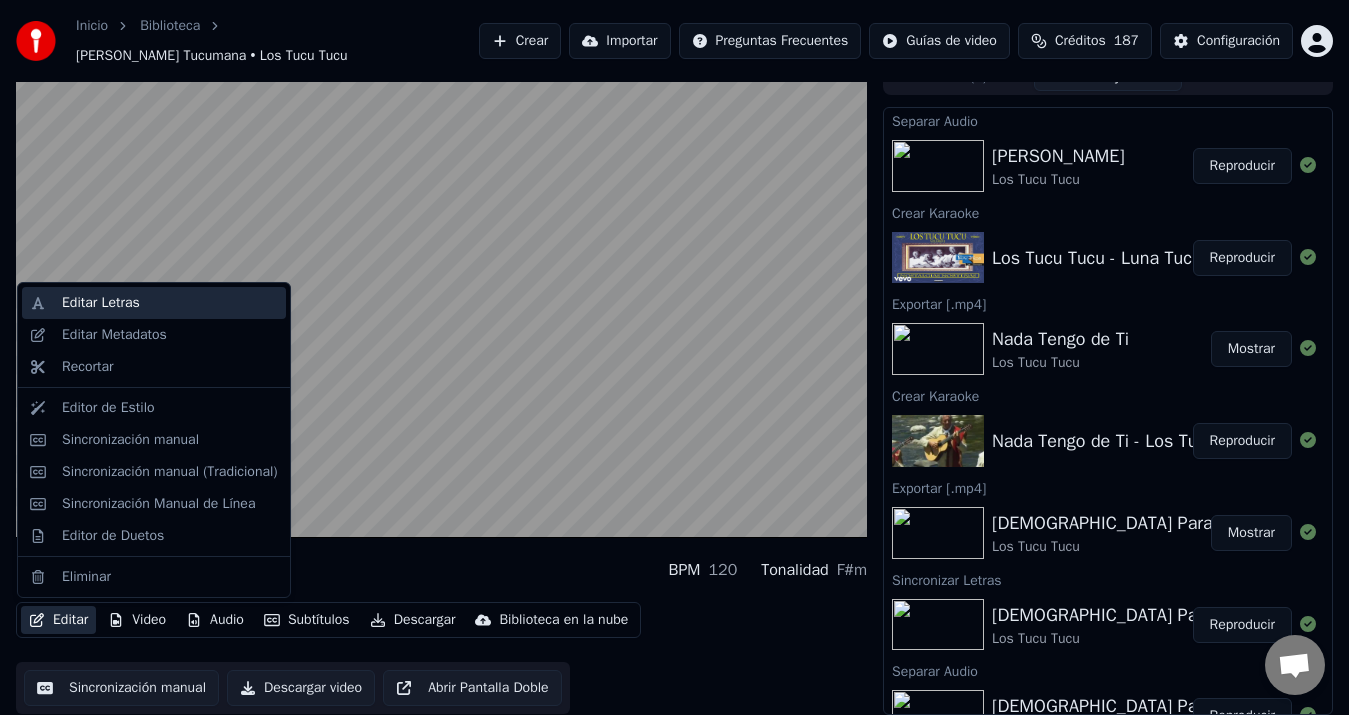 click on "Editar Letras" at bounding box center [101, 303] 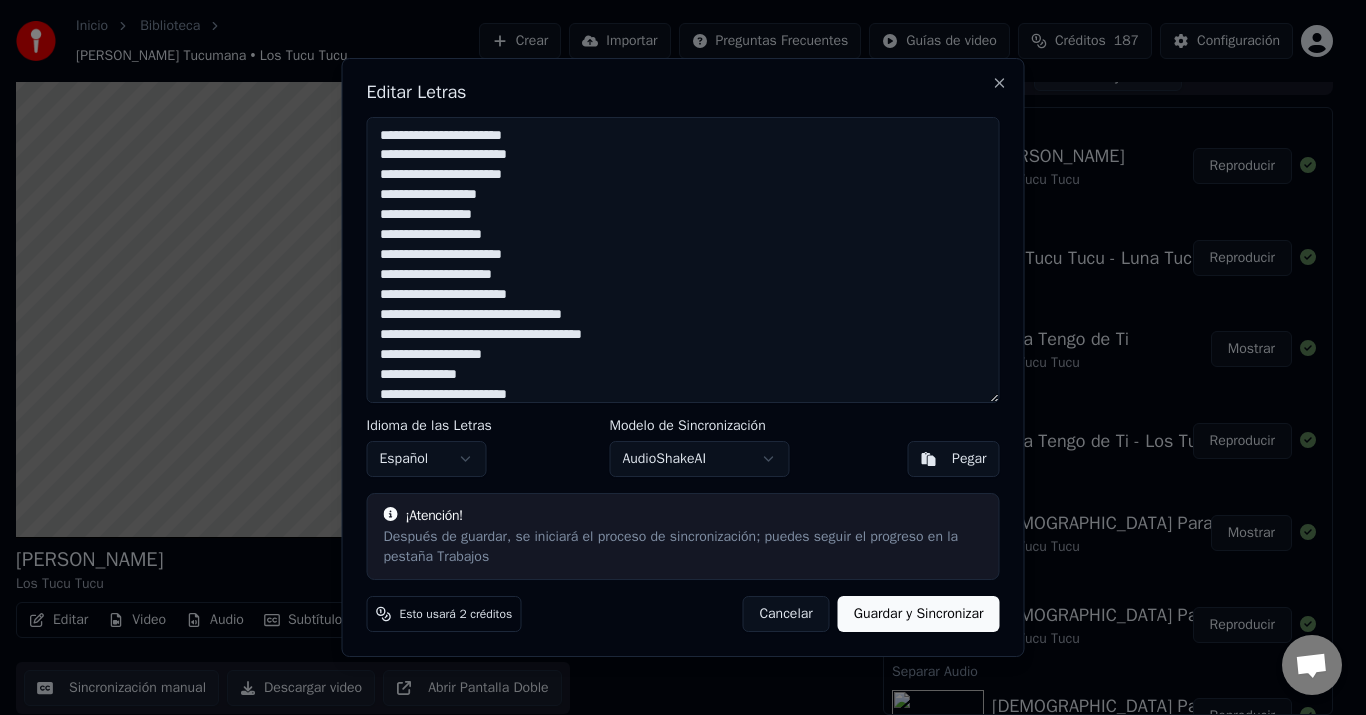 scroll, scrollTop: 152, scrollLeft: 0, axis: vertical 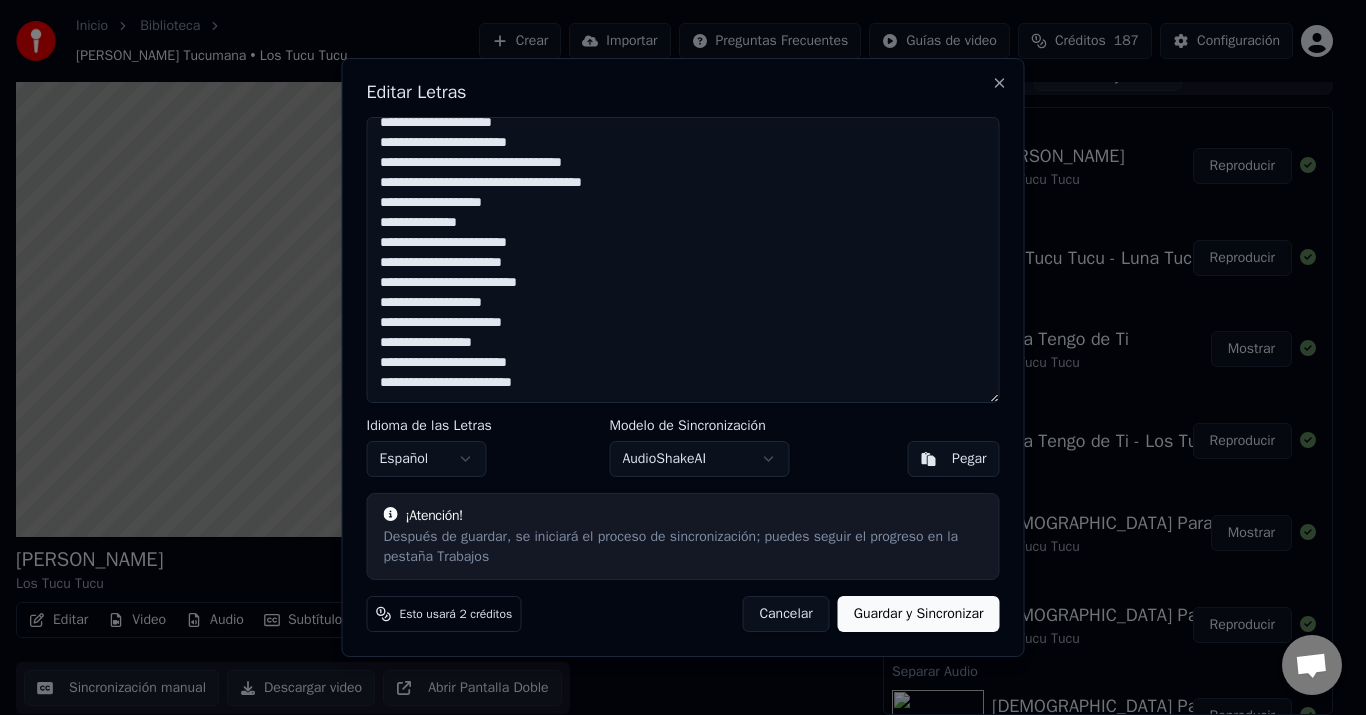 drag, startPoint x: 378, startPoint y: 135, endPoint x: 637, endPoint y: 470, distance: 423.4454 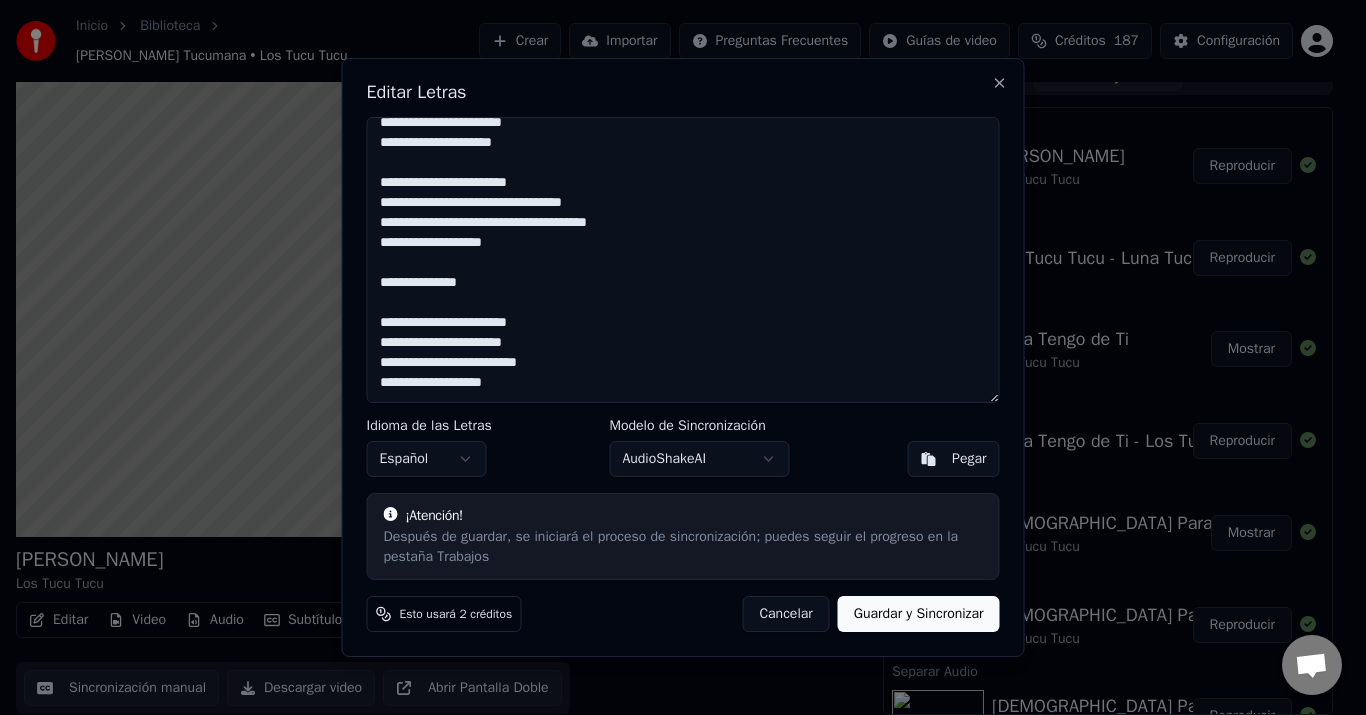 scroll, scrollTop: 243, scrollLeft: 0, axis: vertical 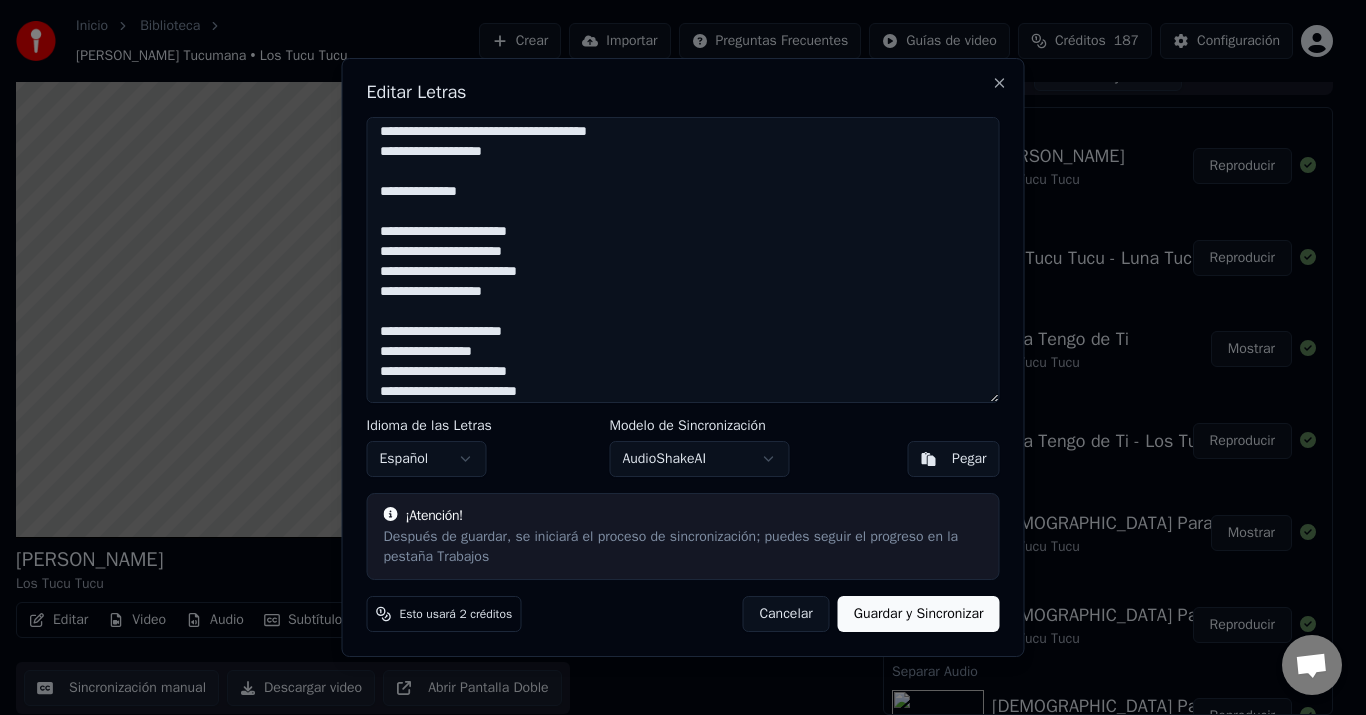 type on "**********" 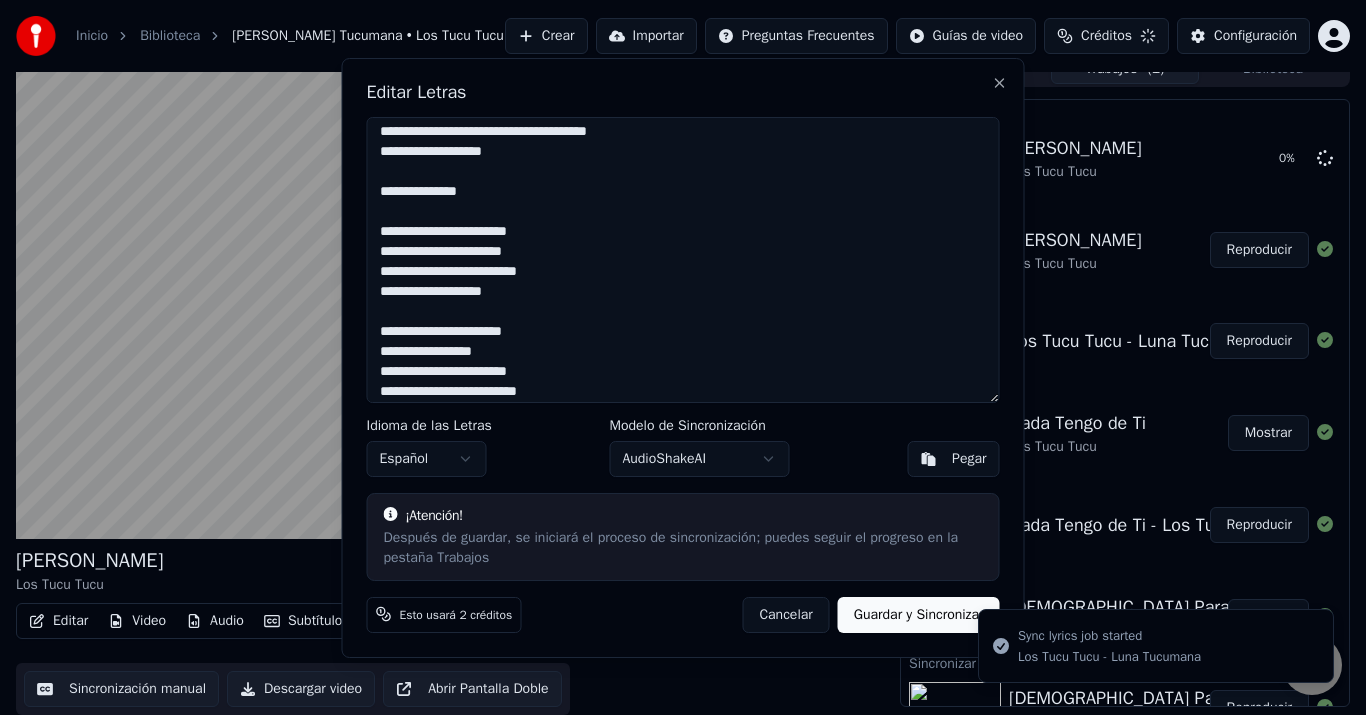 scroll, scrollTop: 21, scrollLeft: 0, axis: vertical 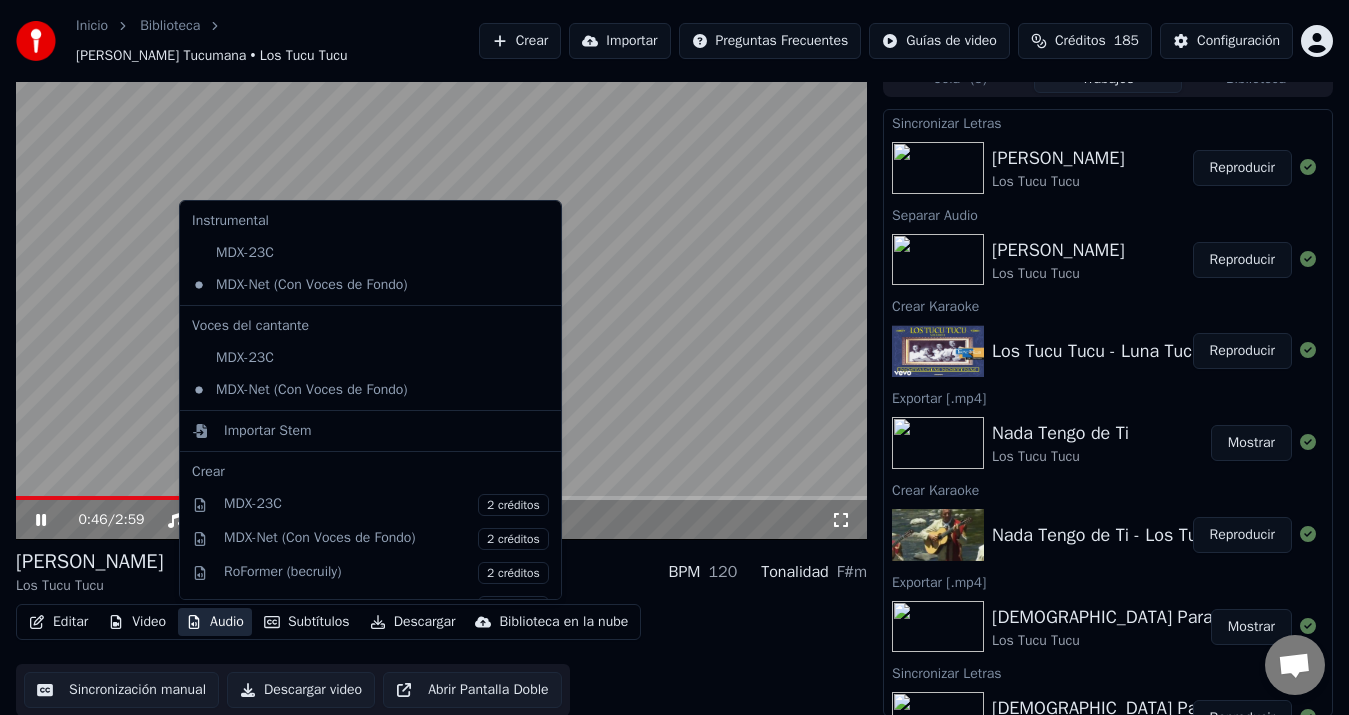 click on "Audio" at bounding box center [215, 622] 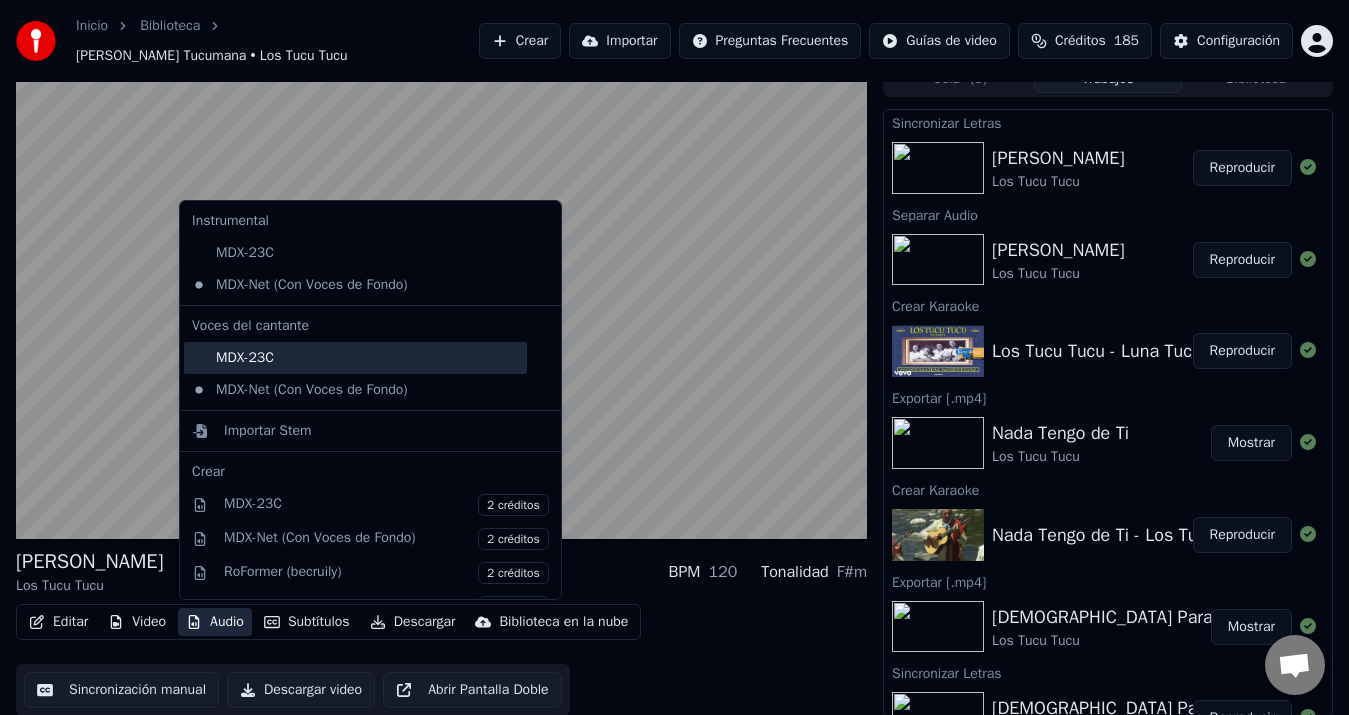 click on "MDX-23C" at bounding box center [355, 358] 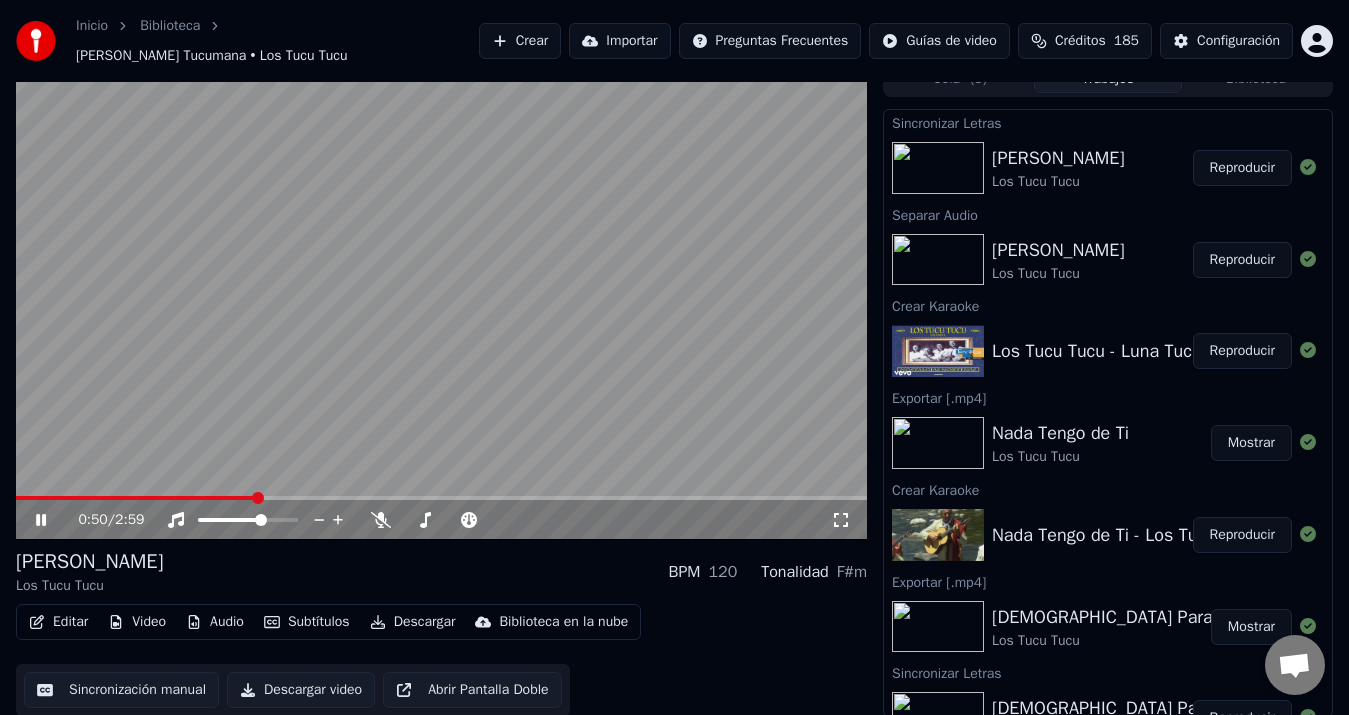 click on "Audio" at bounding box center (215, 622) 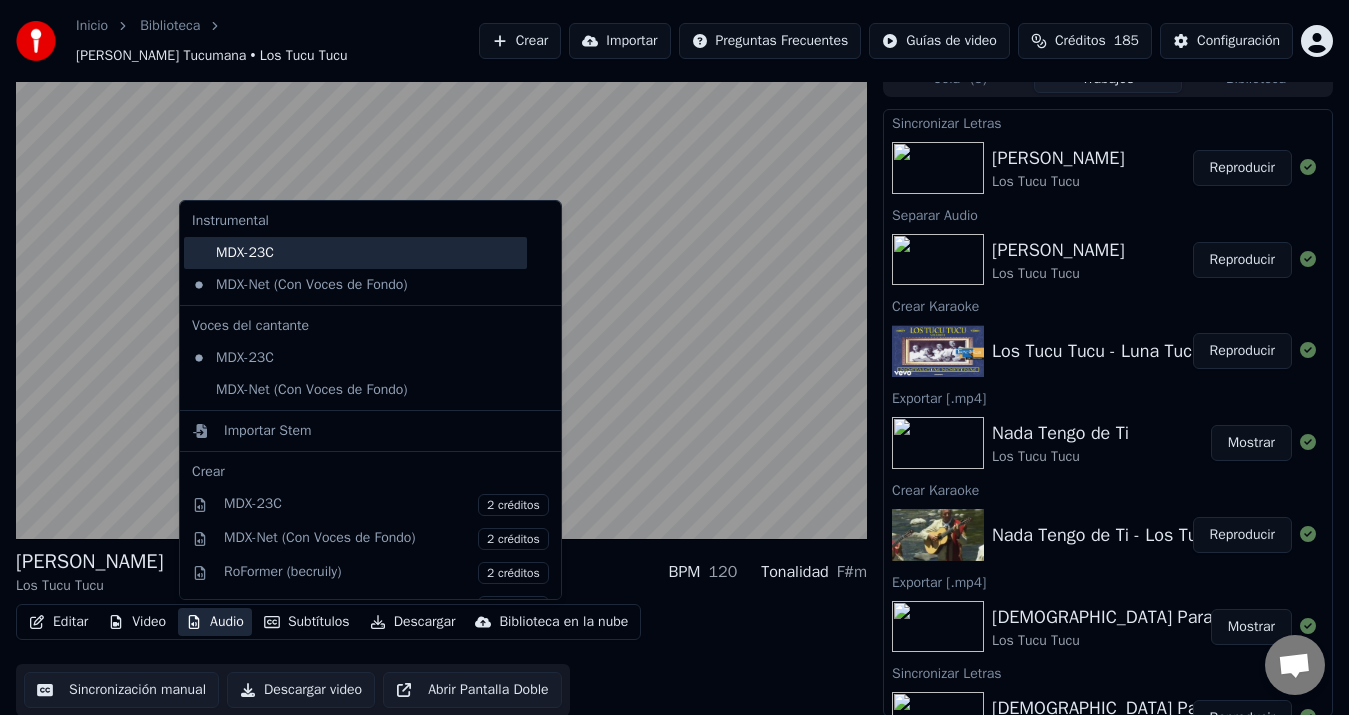 click on "MDX-23C" at bounding box center [355, 253] 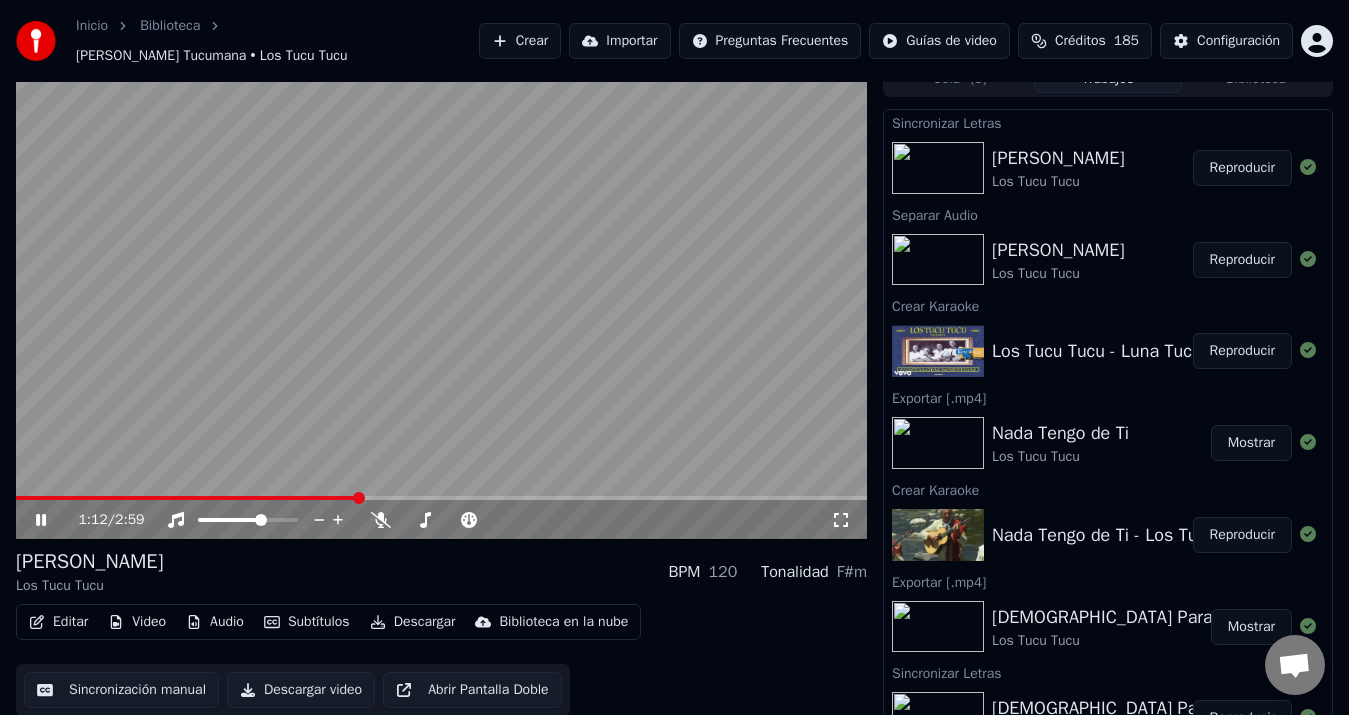click at bounding box center [441, 300] 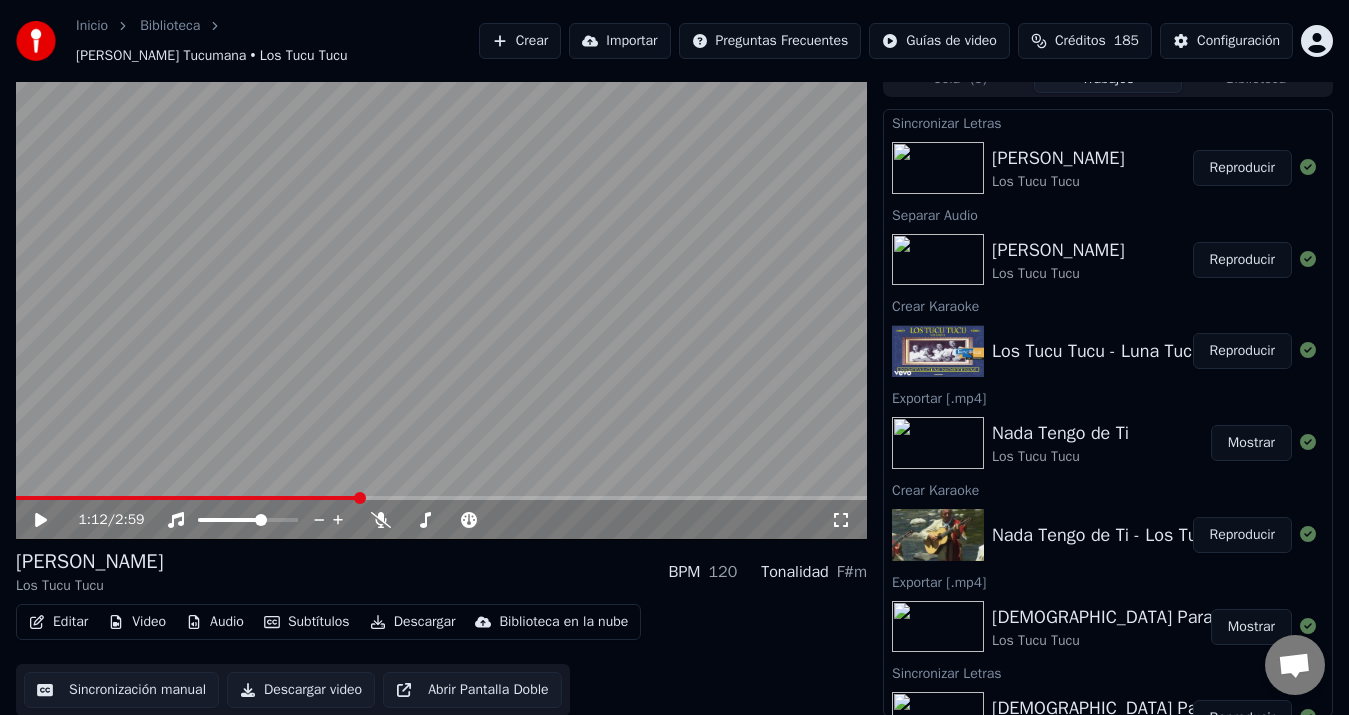 click on "Crear" at bounding box center [520, 41] 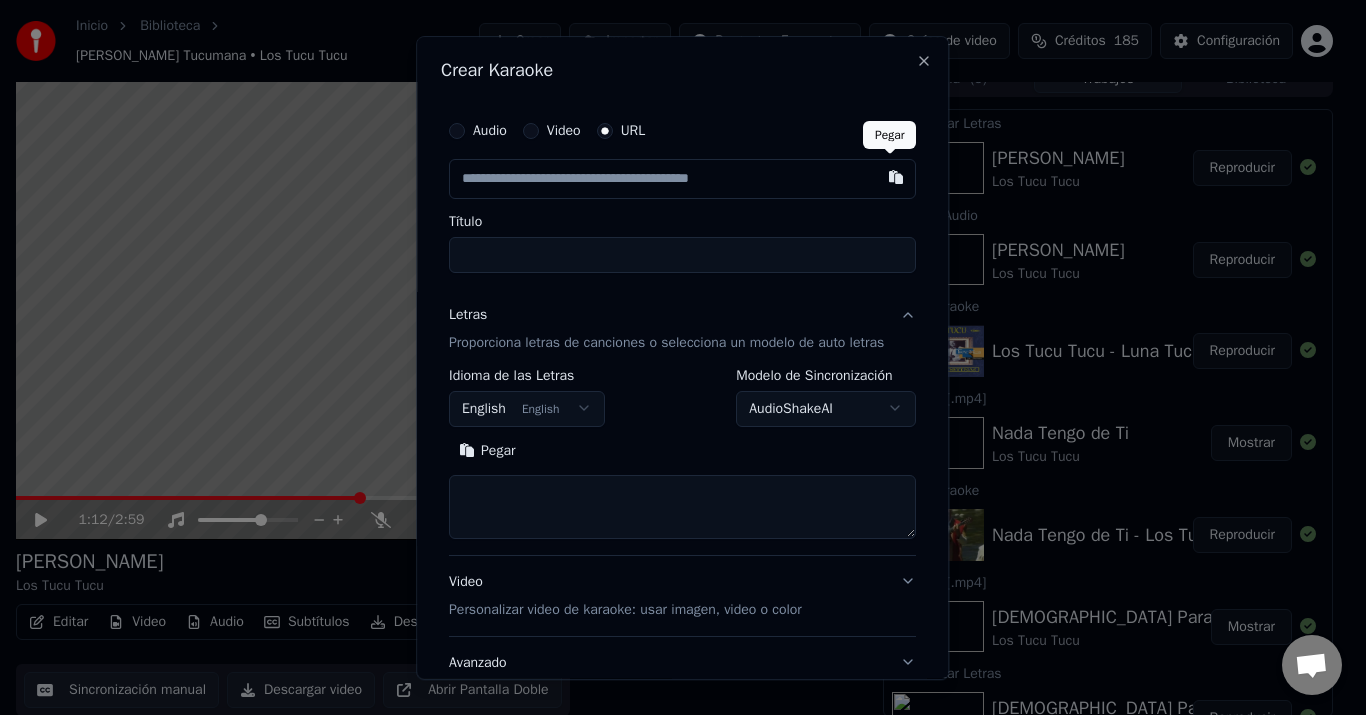click at bounding box center (897, 177) 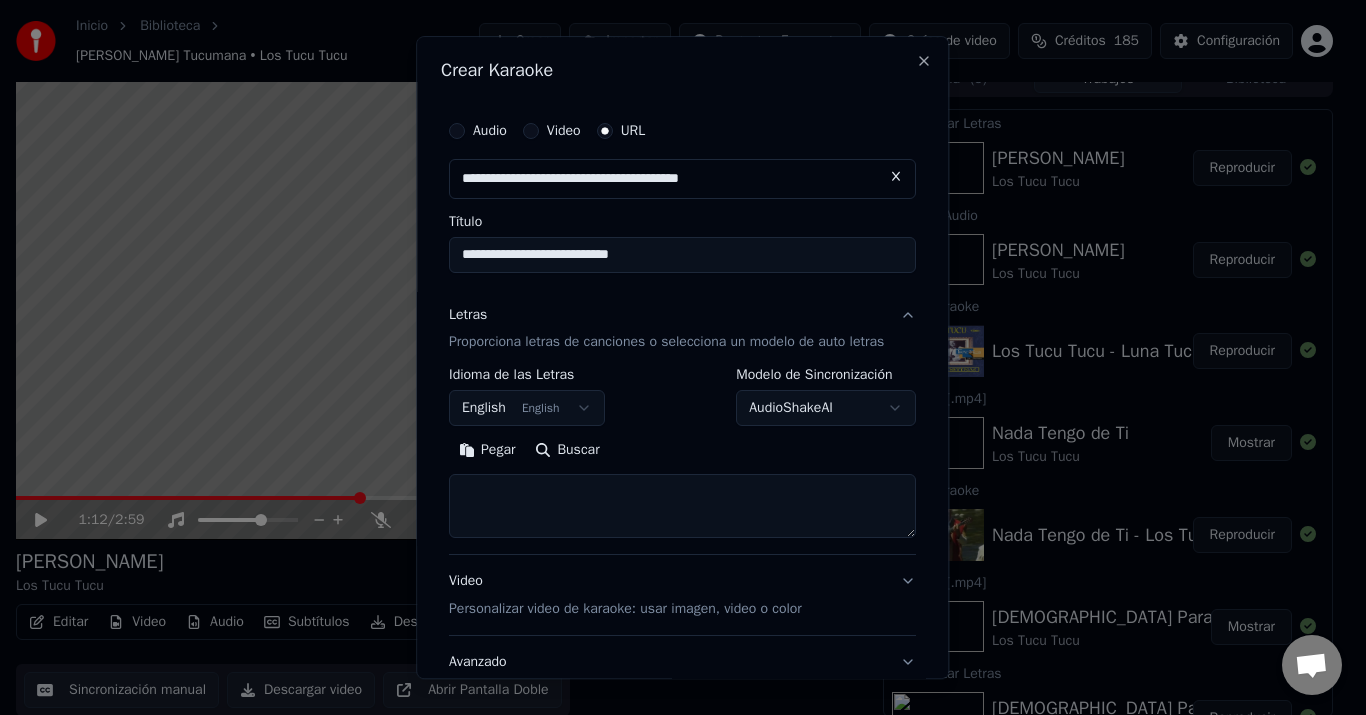 type on "**********" 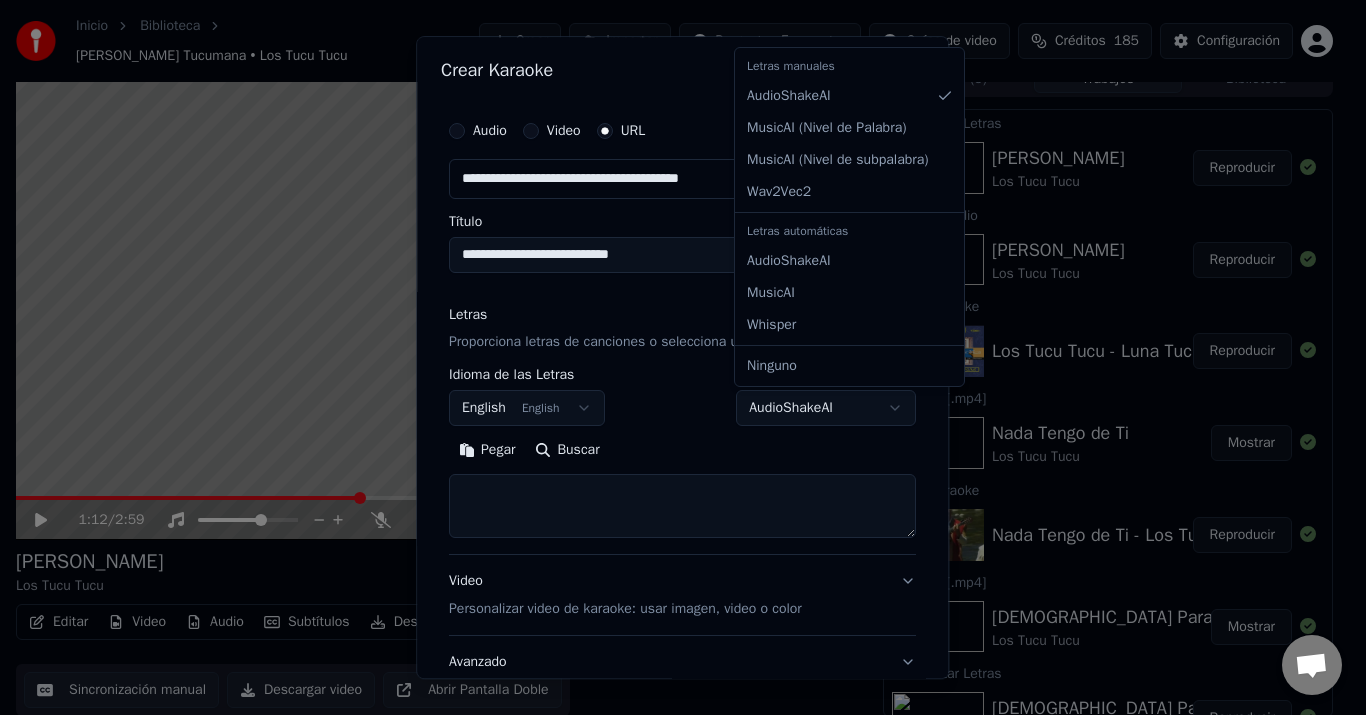 click on "Inicio Biblioteca [PERSON_NAME] Tucumana • Los Tucu Tucu Crear Importar Preguntas Frecuentes Guías de video Créditos 185 Configuración 1:12  /  2:59 [PERSON_NAME] Tucumana Los Tucu Tucu BPM 120 Tonalidad F#m Editar Video Audio Subtítulos Descargar Biblioteca en la nube Sincronización manual Descargar video Abrir Pantalla Doble Cola ( 5 ) Trabajos Biblioteca Sincronizar Letras [PERSON_NAME] Tucumana Los Tucu Tucu Reproducir Separar Audio [PERSON_NAME] Tucumana Los Tucu Tucu Reproducir Crear Karaoke Los Tucu Tucu - Luna Tucumana Reproducir Exportar [.mp4] Nada Tengo de Ti Los Tucu Tucu Mostrar Crear Karaoke Nada Tengo de Ti - Los Tucu Tucu Reproducir Exportar [.mp4] Candombe Para [PERSON_NAME] Mostrar Sincronizar Letras Candombe Para [PERSON_NAME] Reproducir Separar Audio Candombe Para [PERSON_NAME] Reproducir Crear Karaoke Los [PERSON_NAME] Para [PERSON_NAME] Reproducir Exportar [.mp4] Zamba para Olvidarte Mostrar Separar Audio Zamba para Olvidarte Reproducir Crear Karaoke Zamba para Olvidarte Reproducir Exportar [.mp4]" at bounding box center (674, 336) 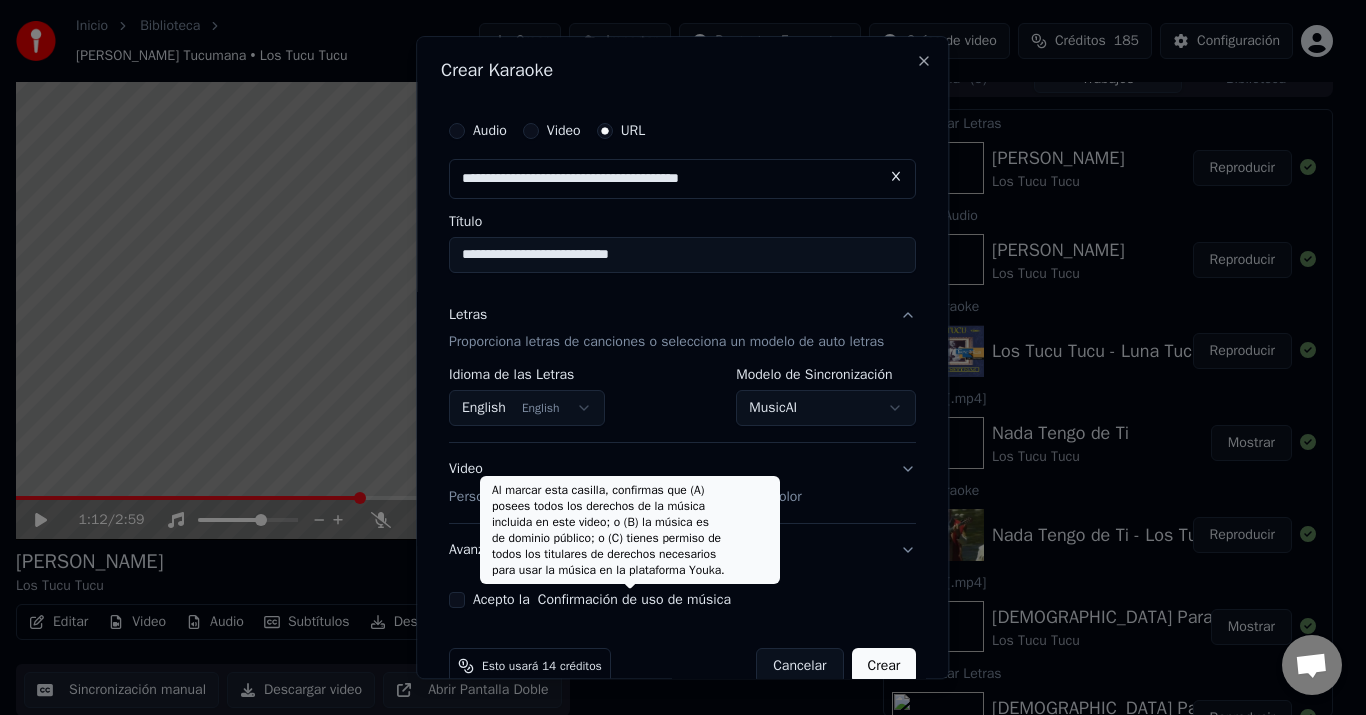 click on "Confirmación de uso de música" at bounding box center [634, 601] 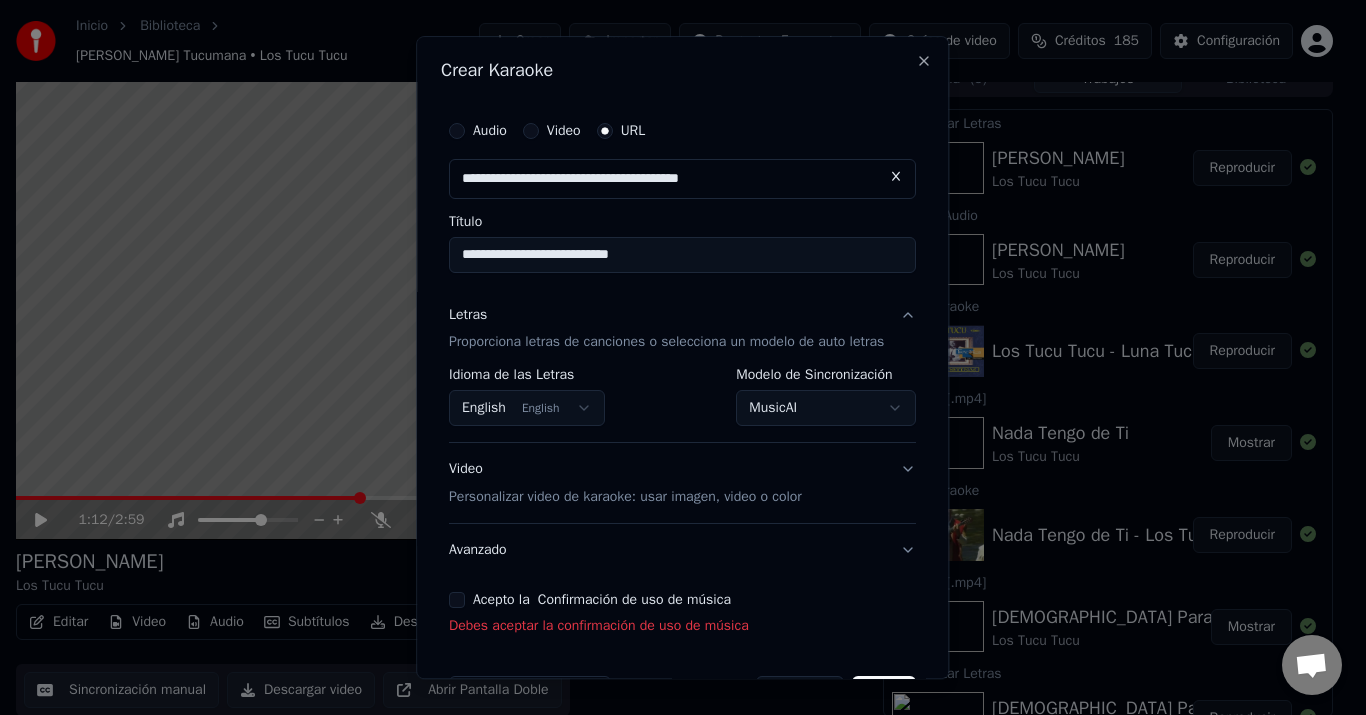 click on "Acepto la   Confirmación de uso de música" at bounding box center (457, 601) 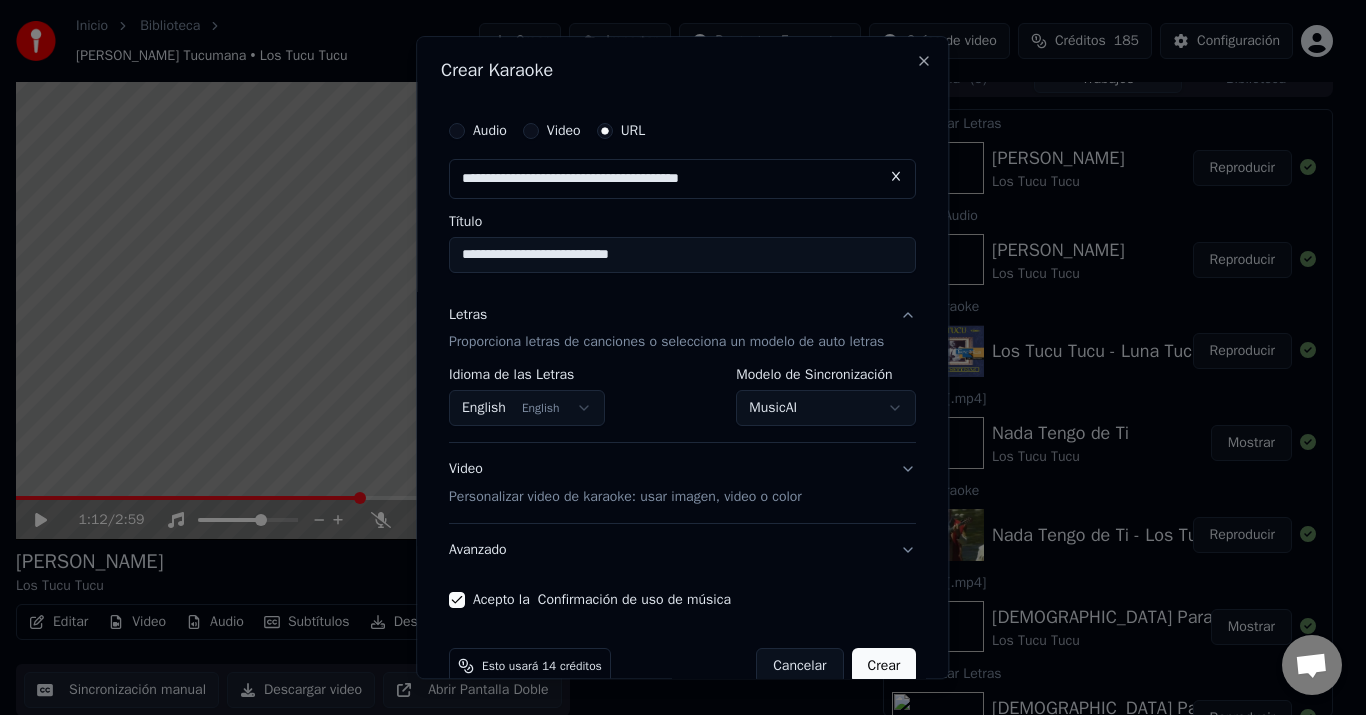 click on "Crear" at bounding box center [884, 667] 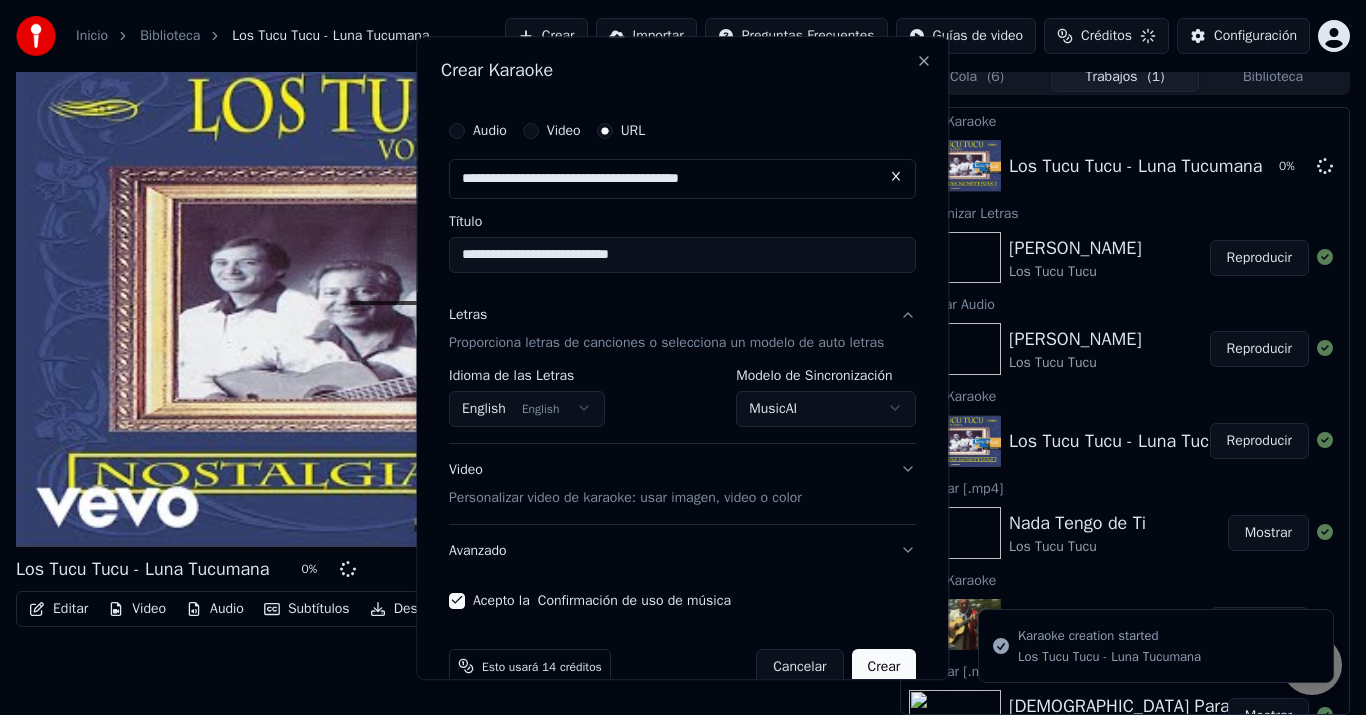 select on "**********" 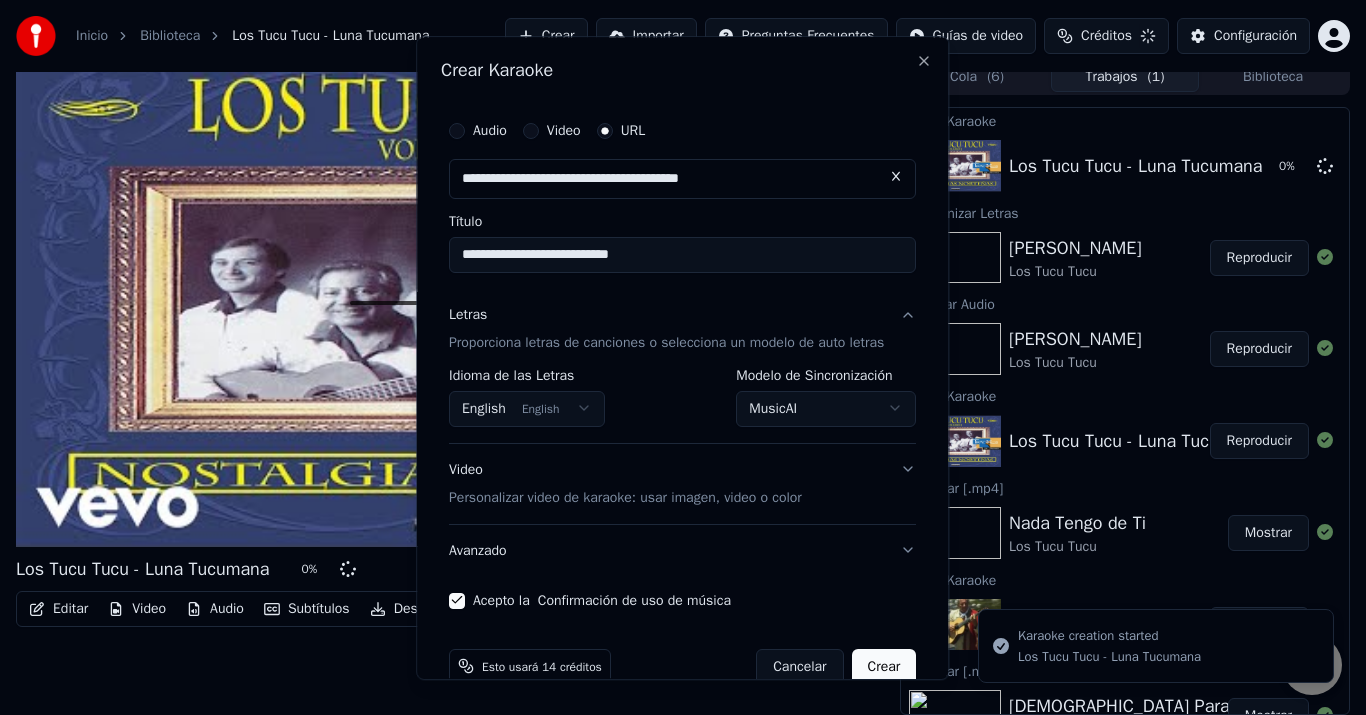 type 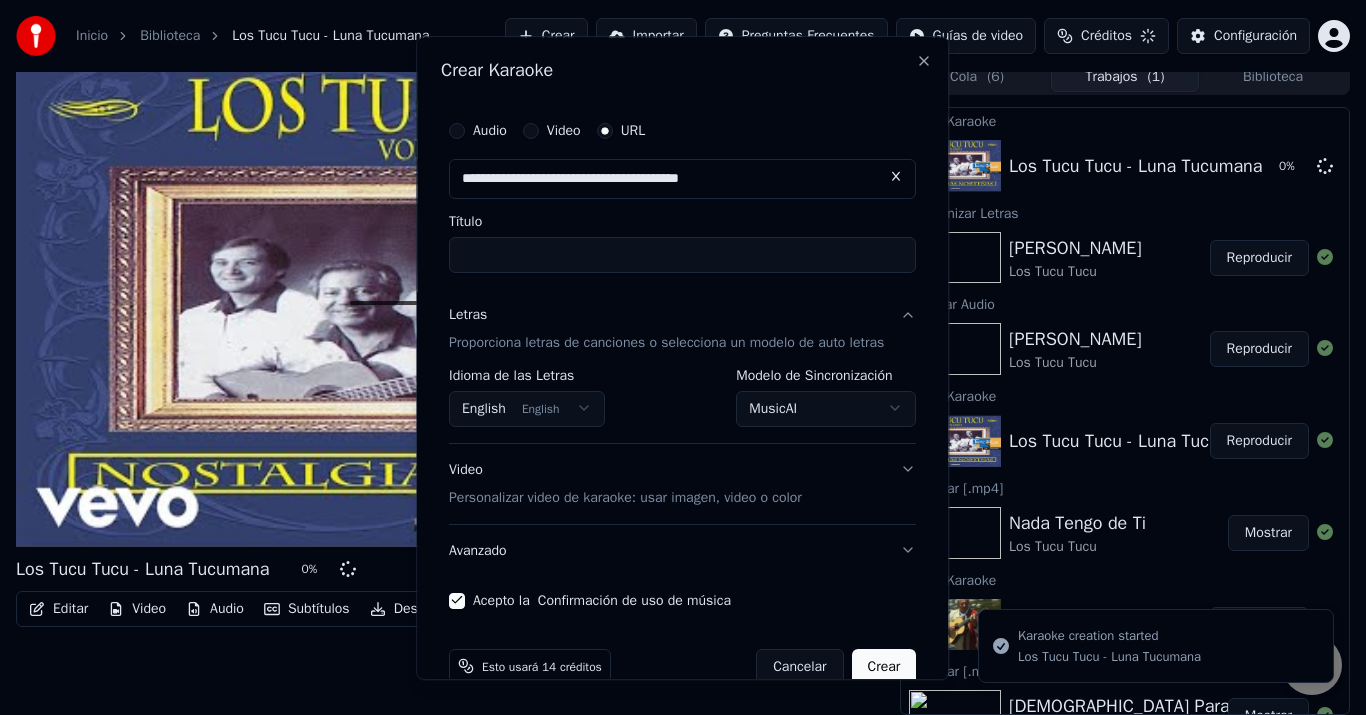 select 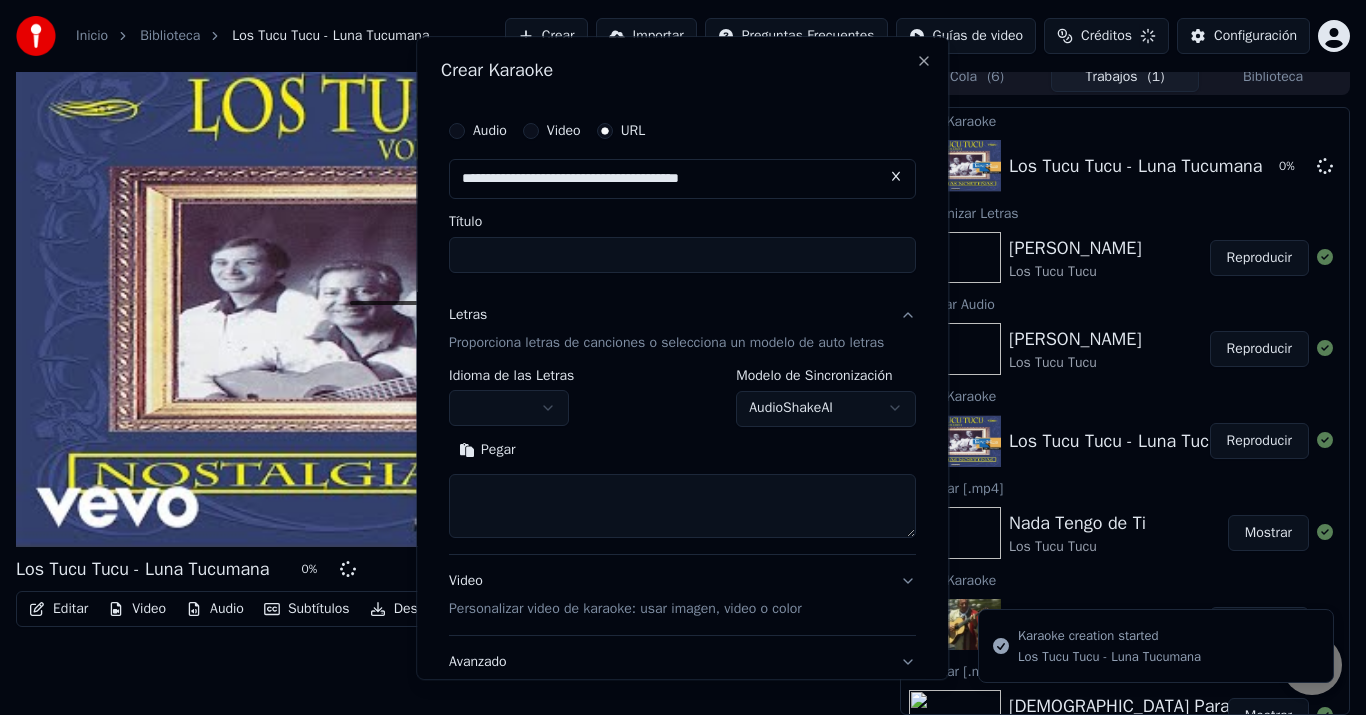 scroll, scrollTop: 13, scrollLeft: 0, axis: vertical 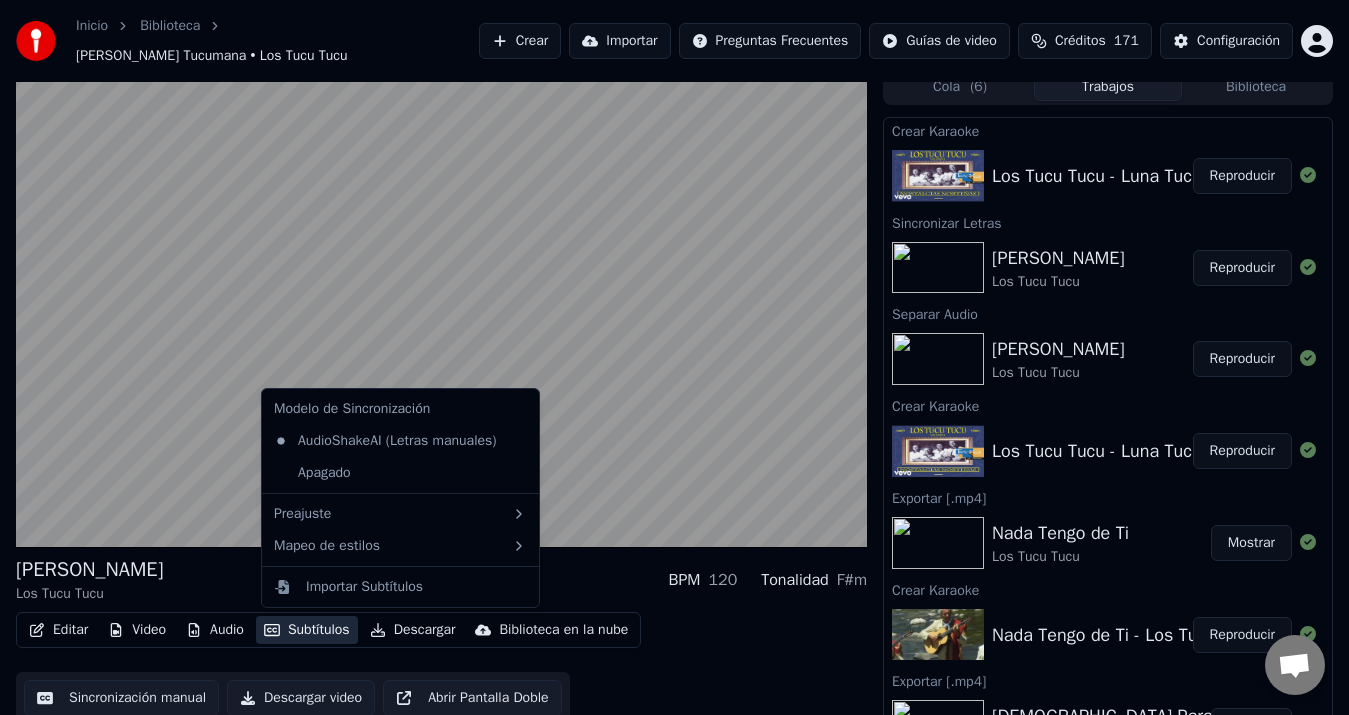 click on "Subtítulos" at bounding box center (307, 630) 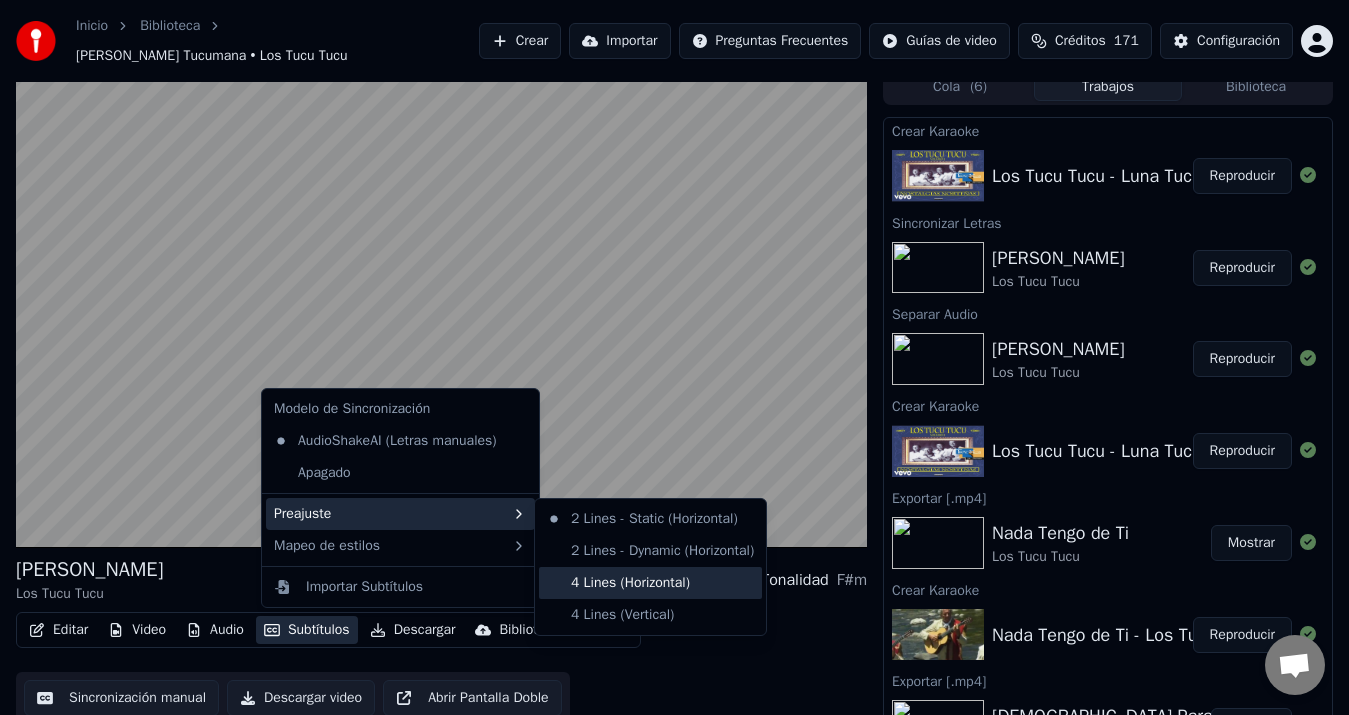 click on "4 Lines (Horizontal)" at bounding box center [650, 583] 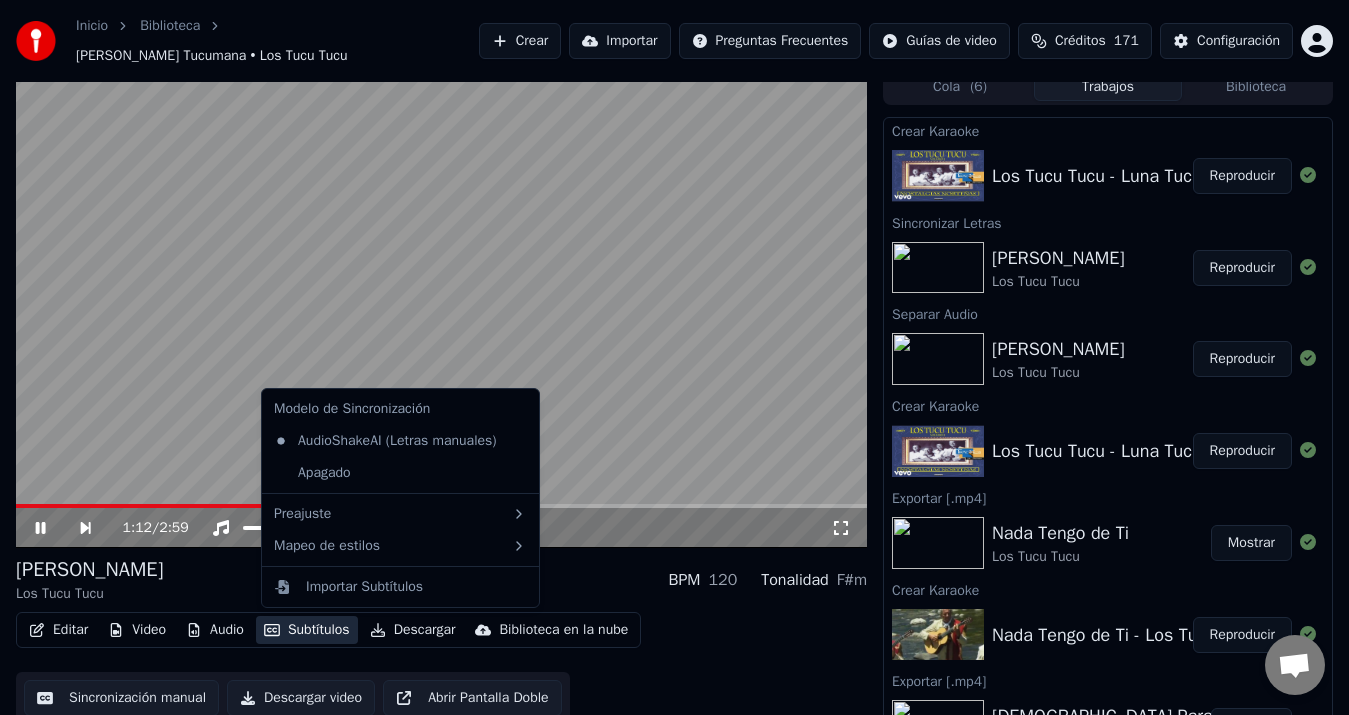 click on "Subtítulos" at bounding box center (307, 630) 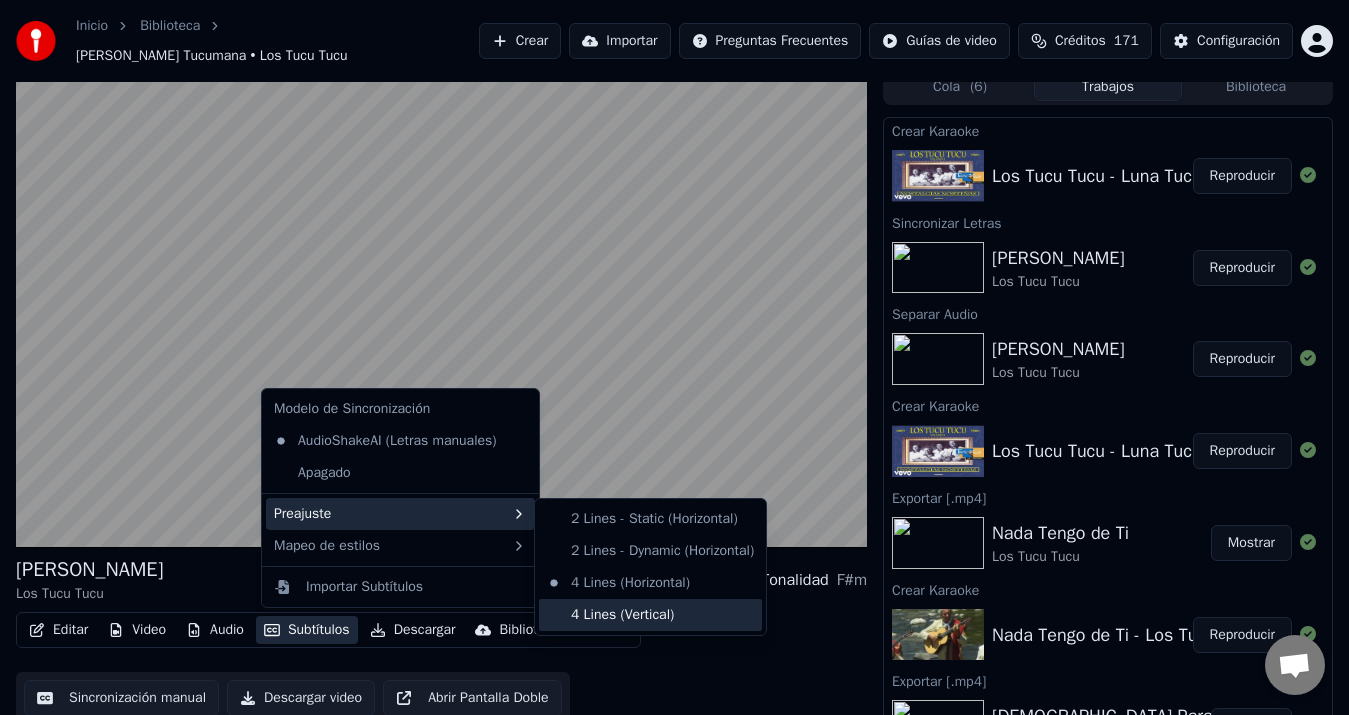click on "4 Lines (Vertical)" at bounding box center (650, 615) 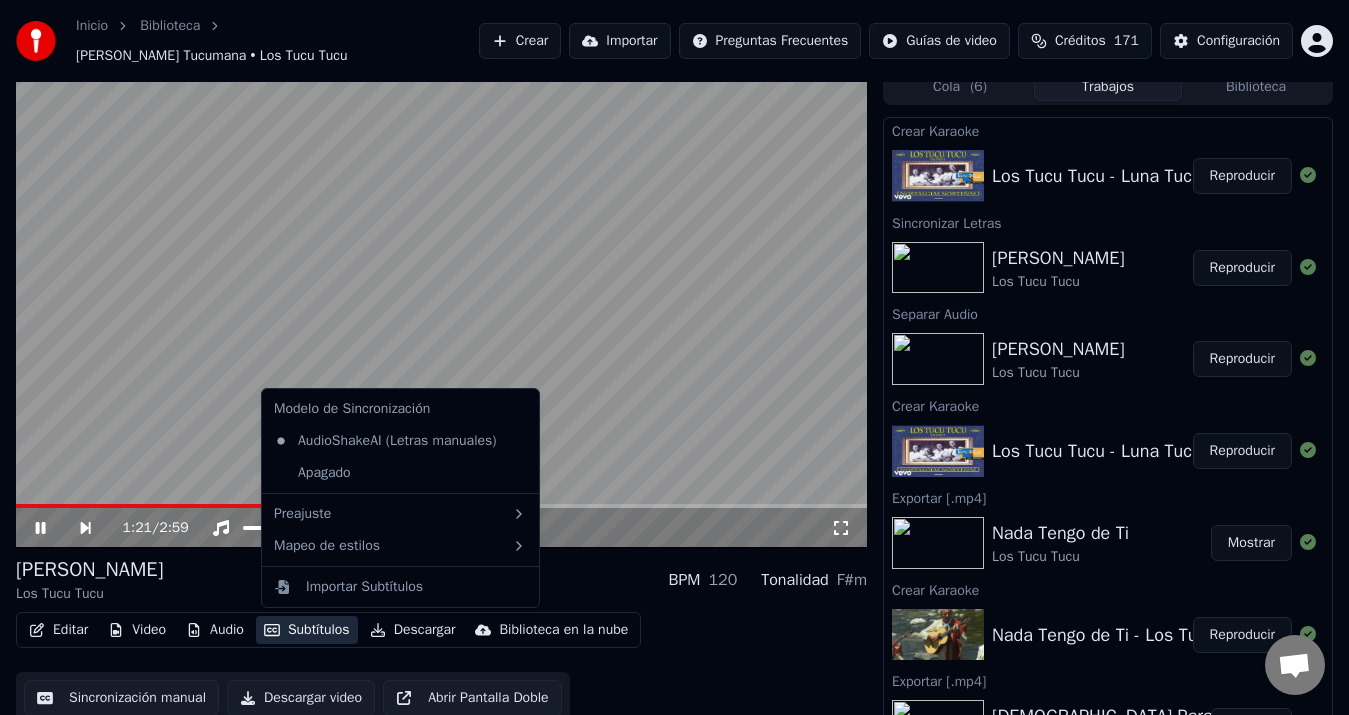 click on "Subtítulos" at bounding box center (307, 630) 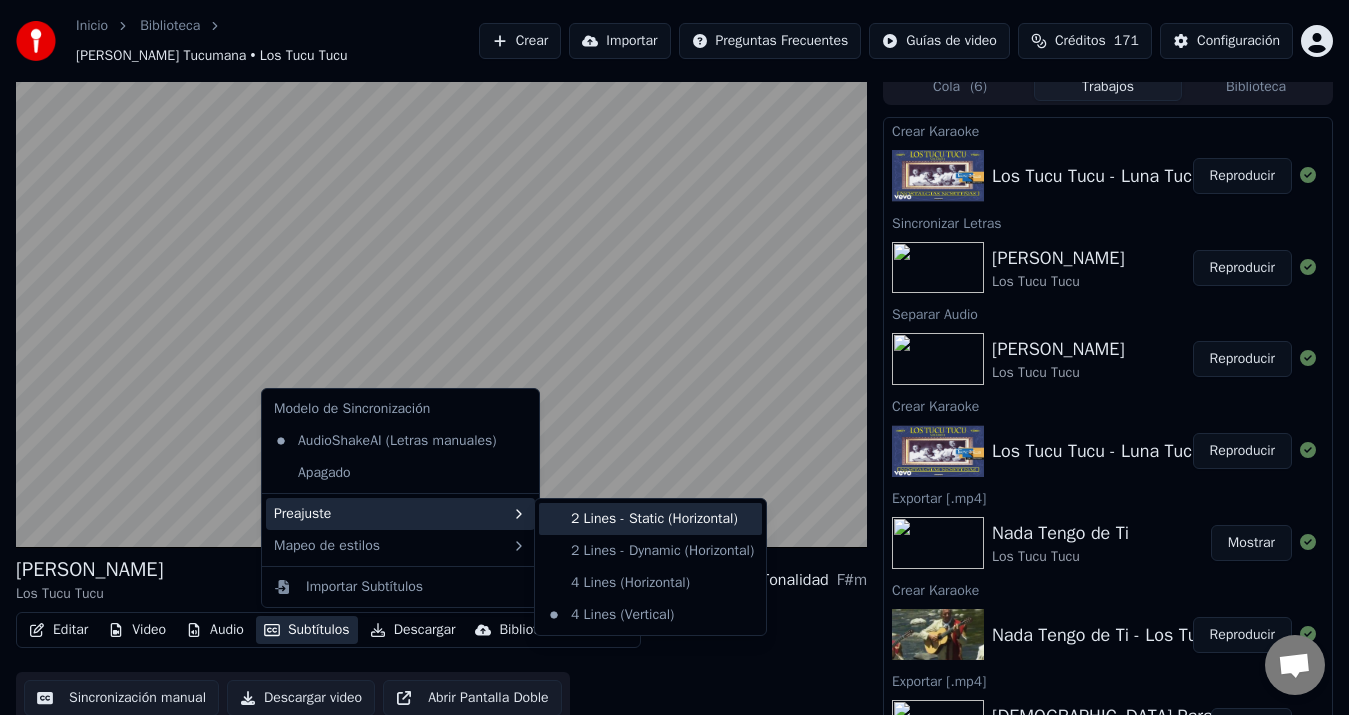 click on "2 Lines - Static (Horizontal)" at bounding box center [650, 519] 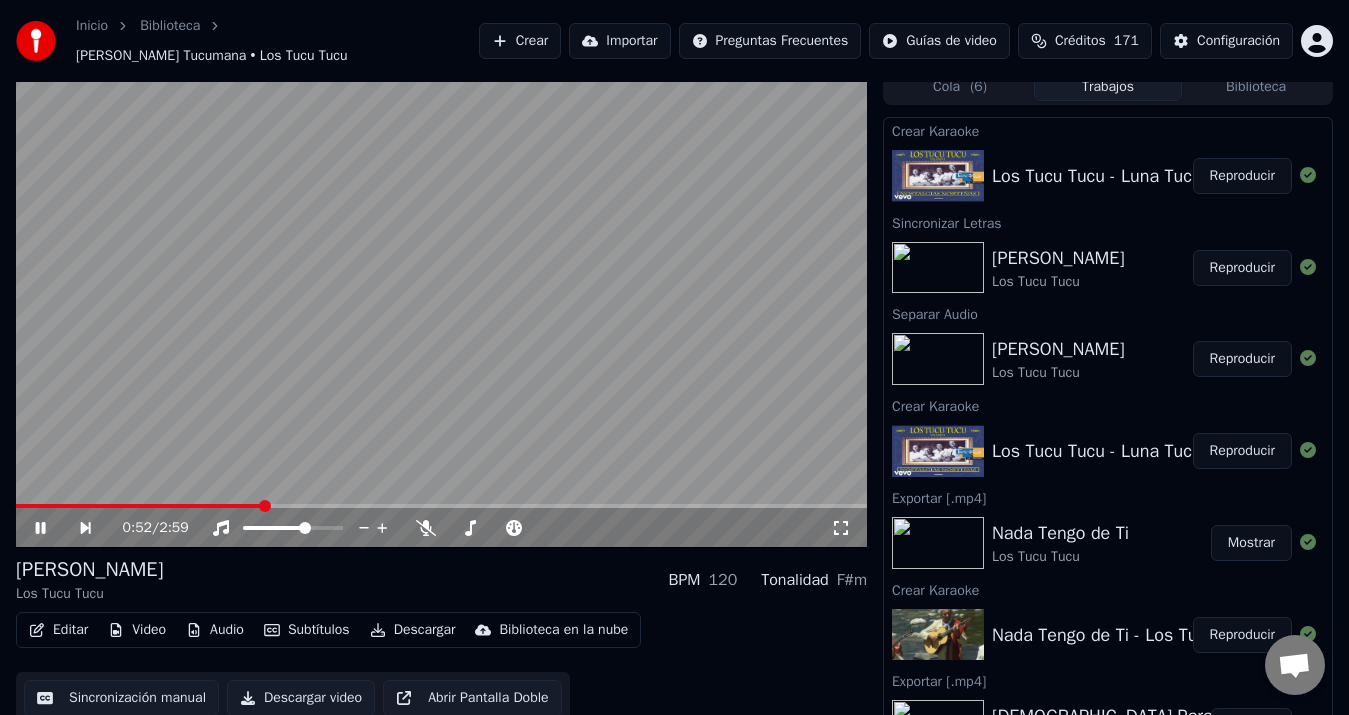click at bounding box center [139, 506] 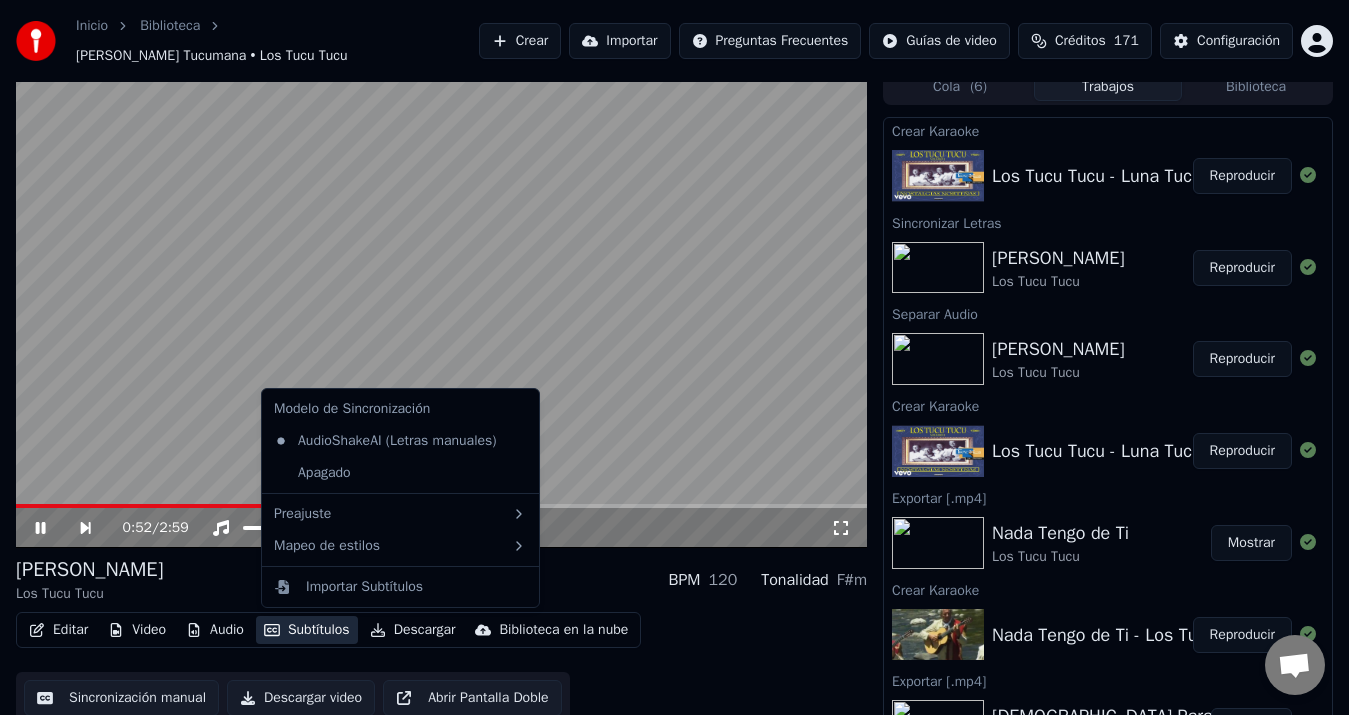 click on "Subtítulos" at bounding box center (307, 630) 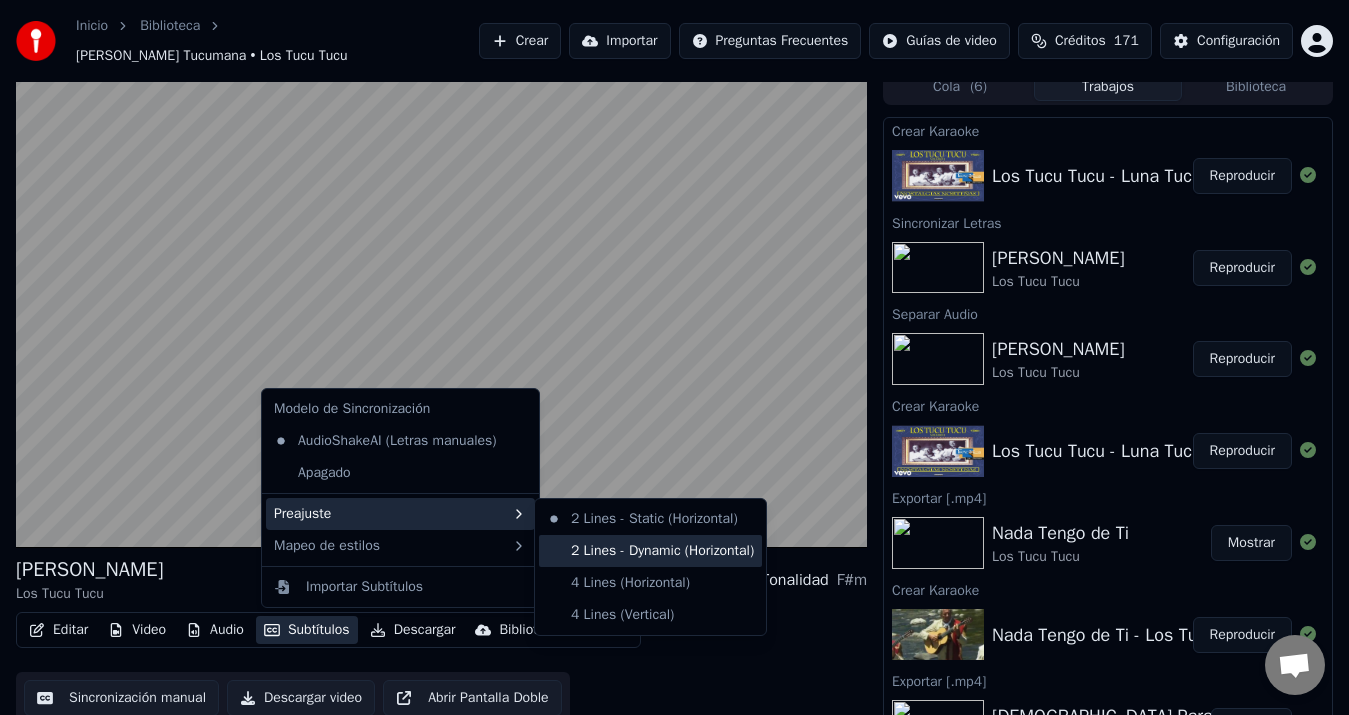 click on "2 Lines - Dynamic (Horizontal)" at bounding box center (650, 551) 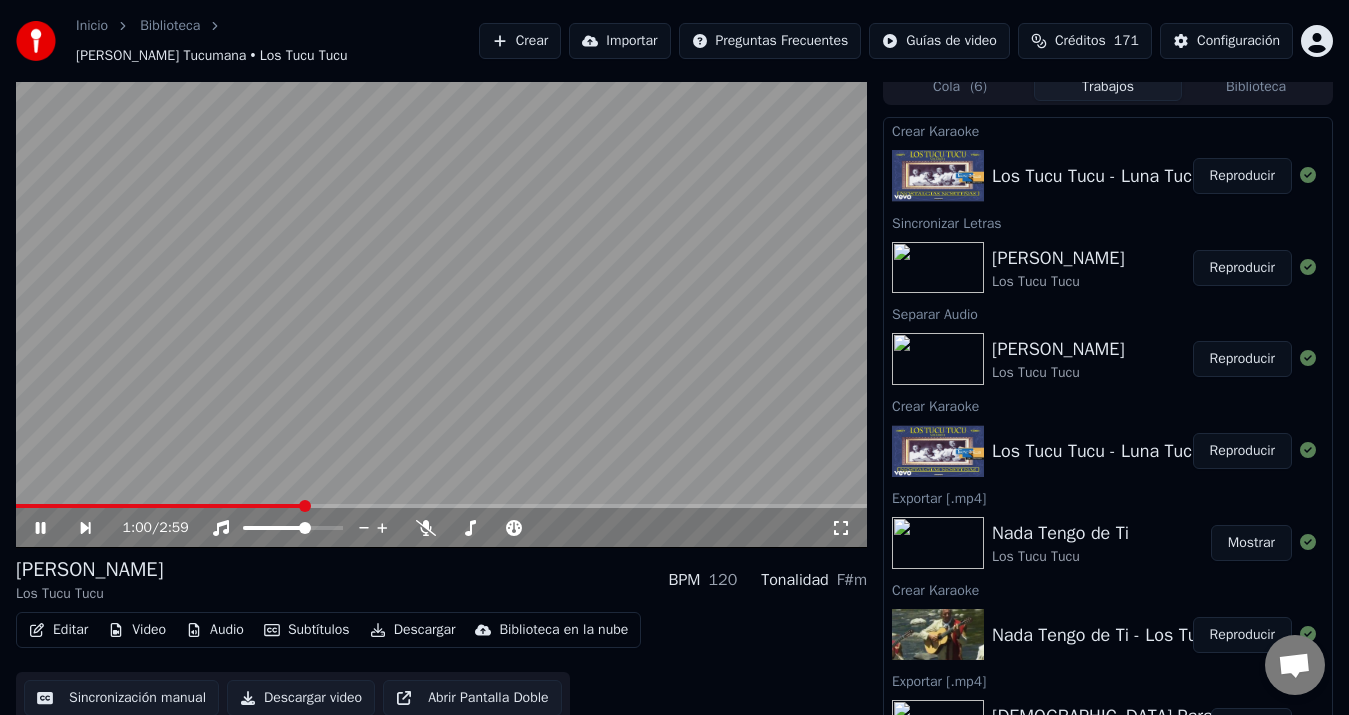 click at bounding box center (159, 506) 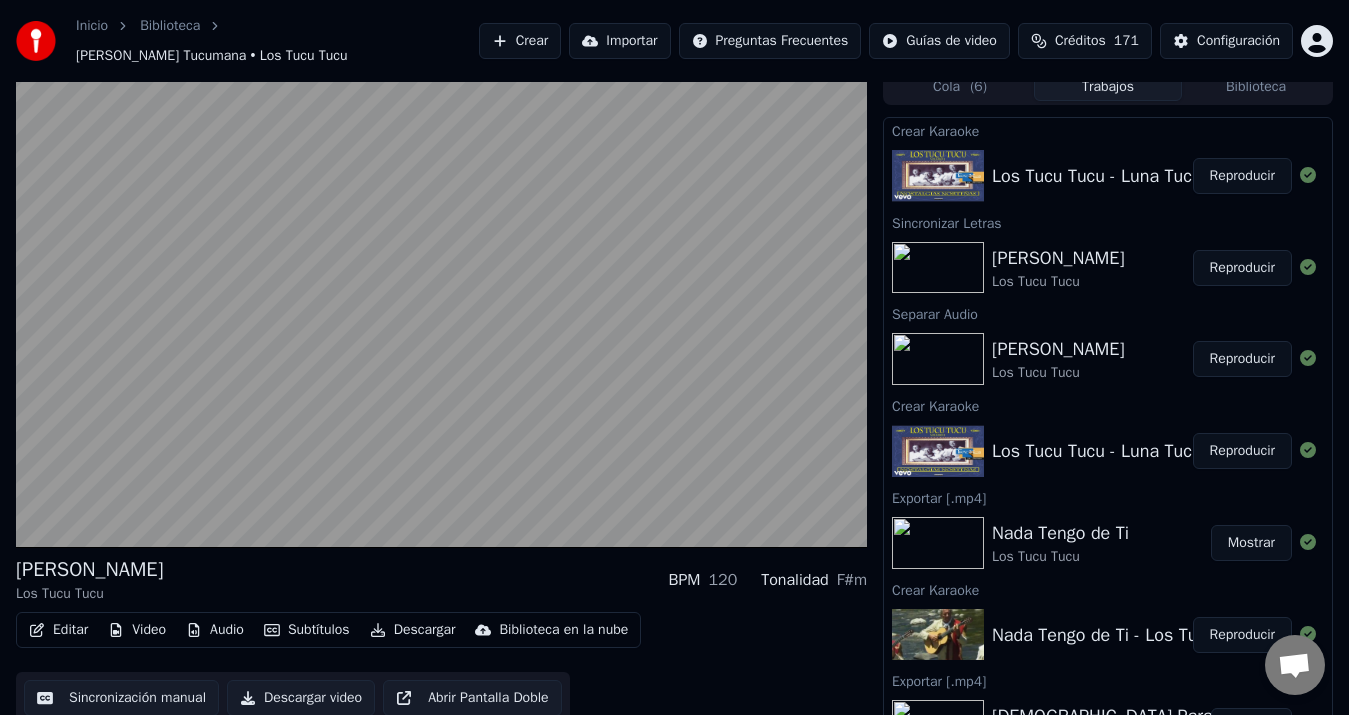 click on "Subtítulos" at bounding box center [307, 630] 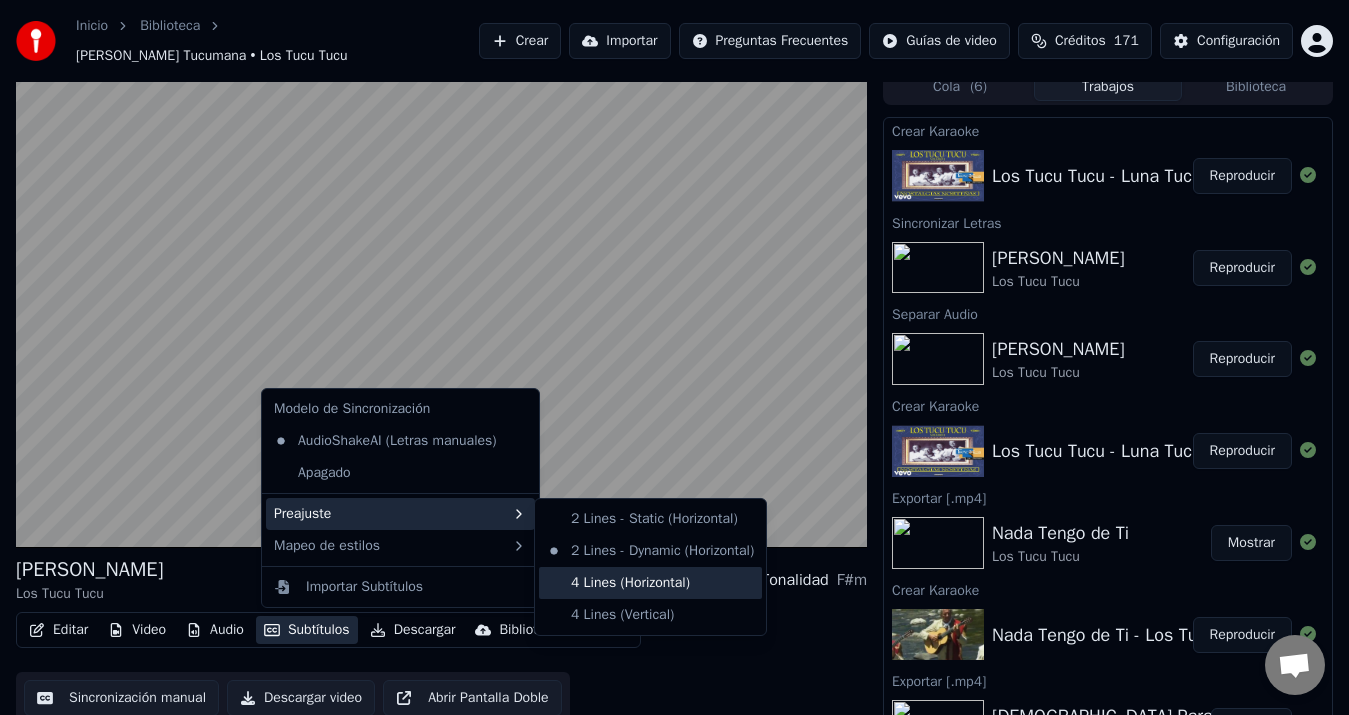 click on "4 Lines (Horizontal)" at bounding box center (650, 583) 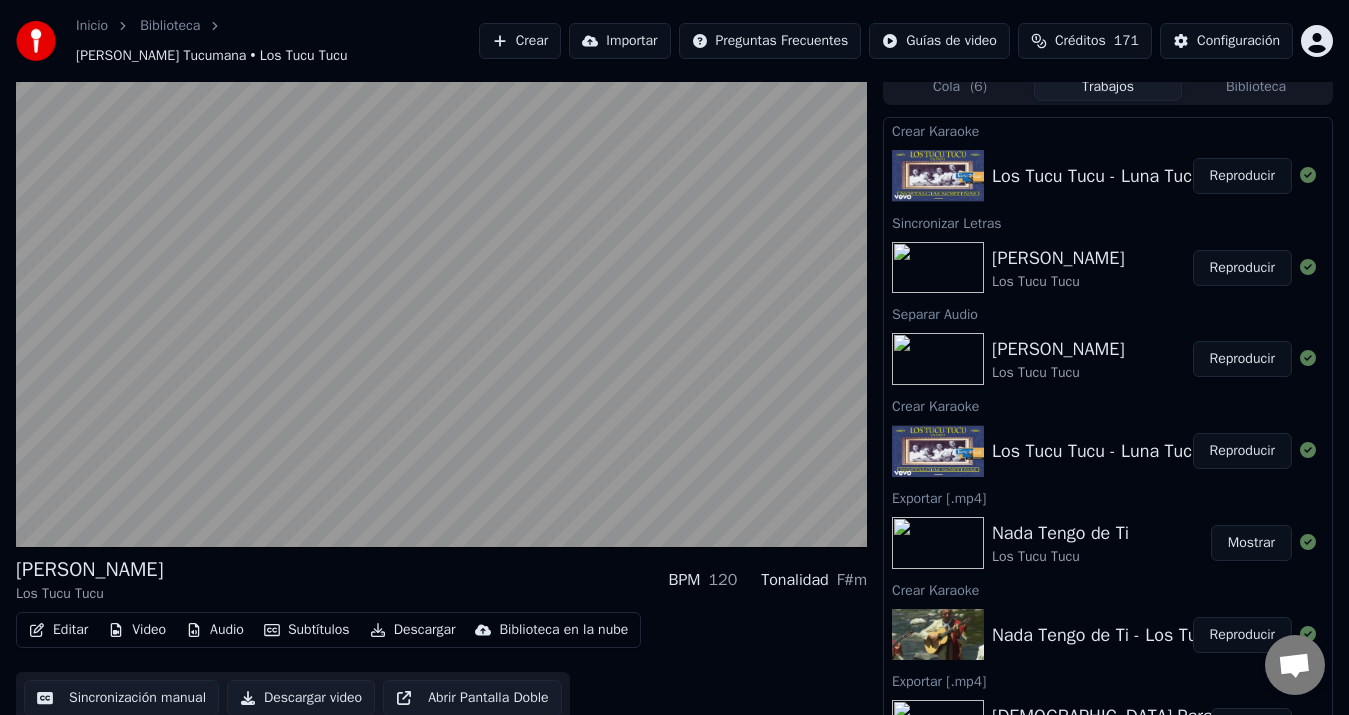click on "Reproducir" at bounding box center (1242, 268) 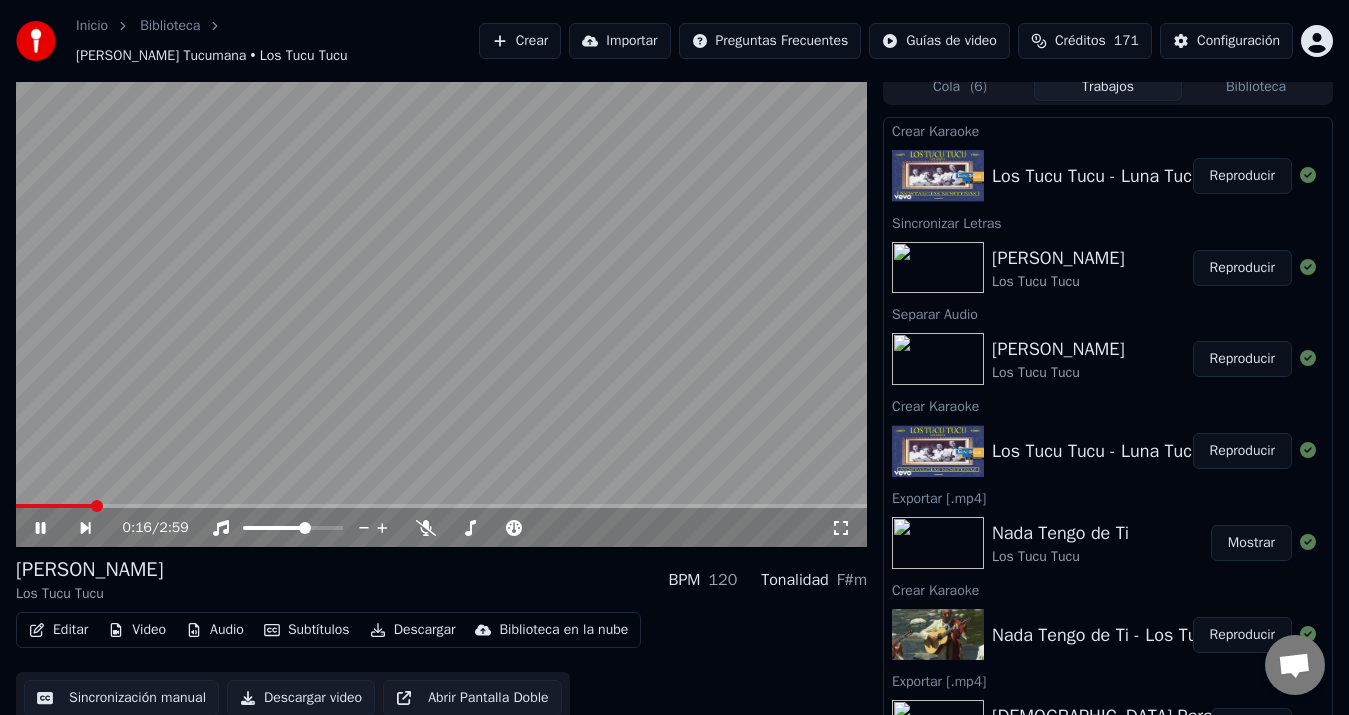 click at bounding box center [441, 506] 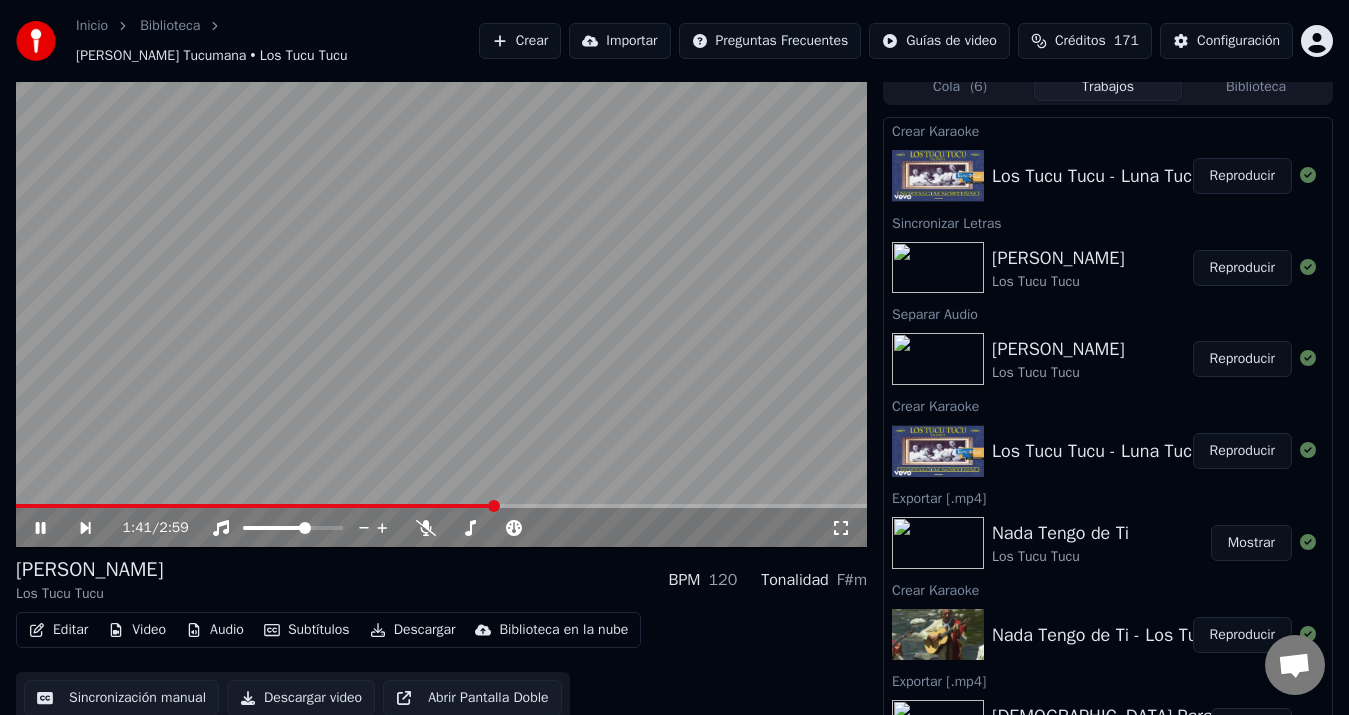 click at bounding box center [441, 506] 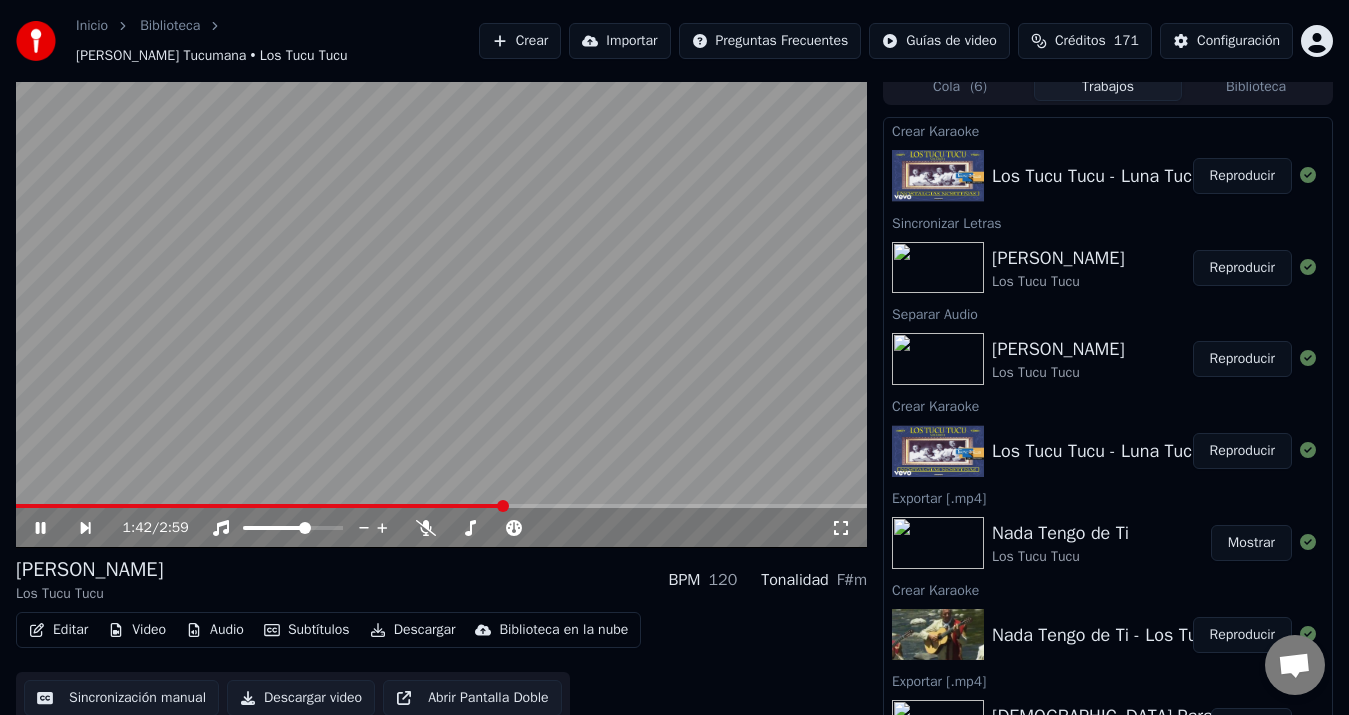 click on "1:42  /  2:59" at bounding box center [441, 528] 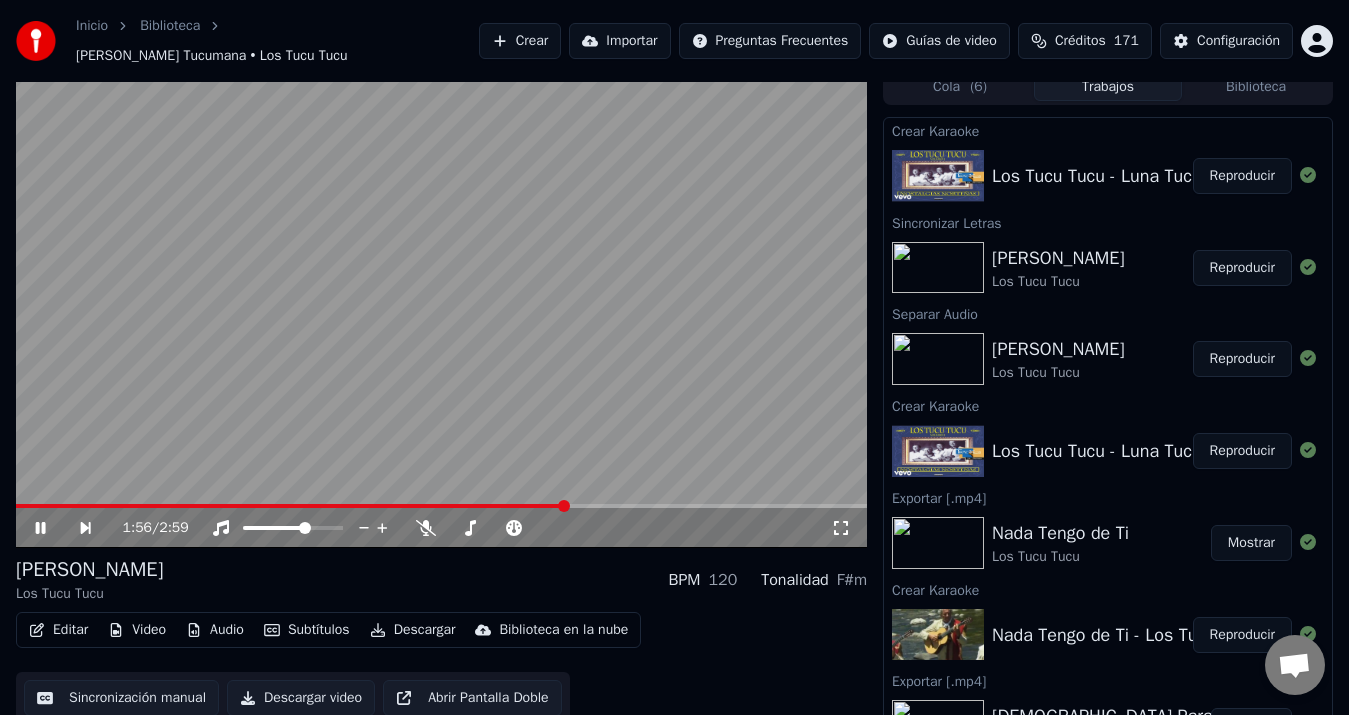 click at bounding box center (441, 506) 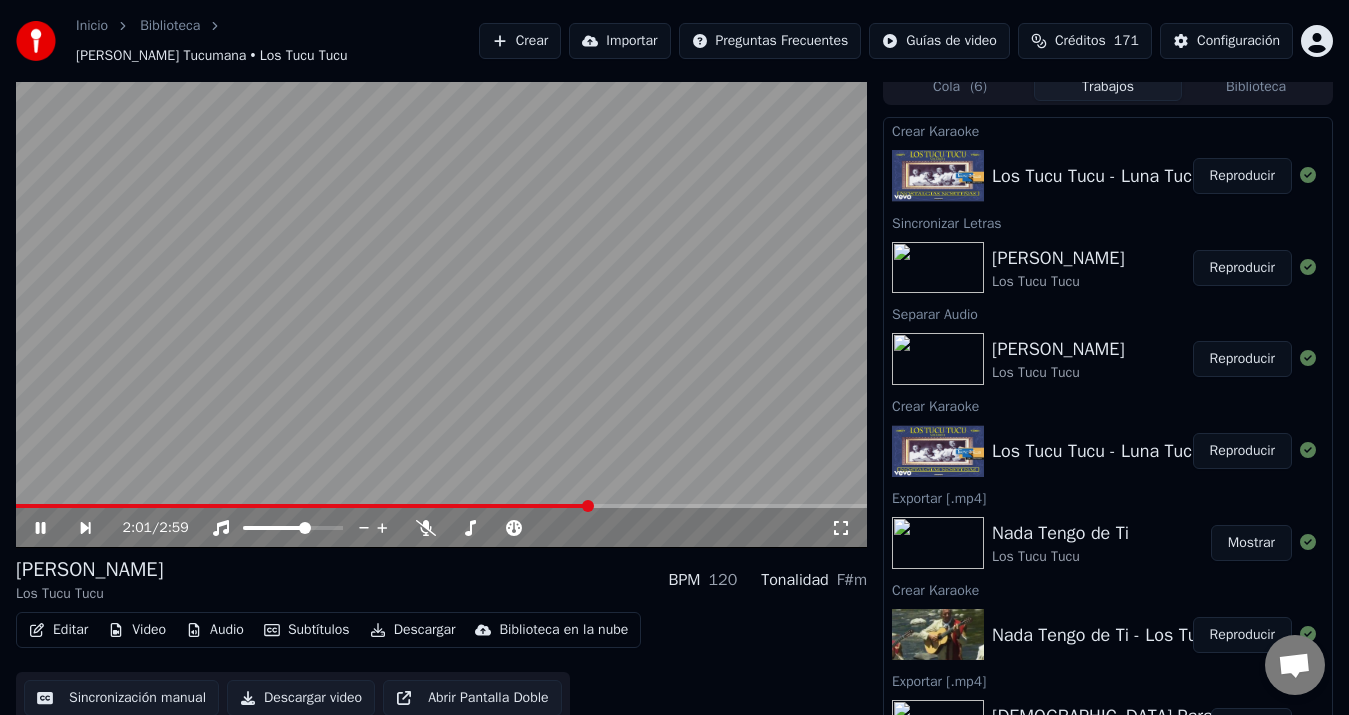 click at bounding box center [441, 506] 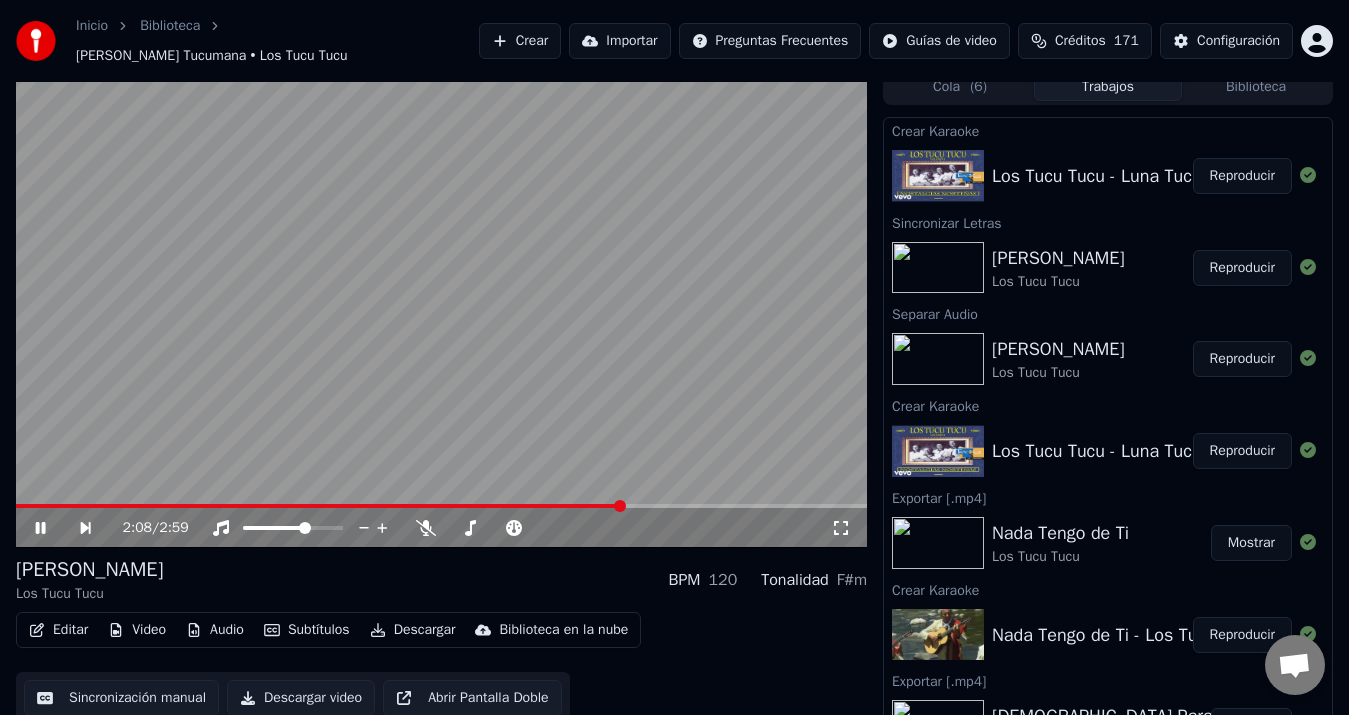 click at bounding box center [441, 506] 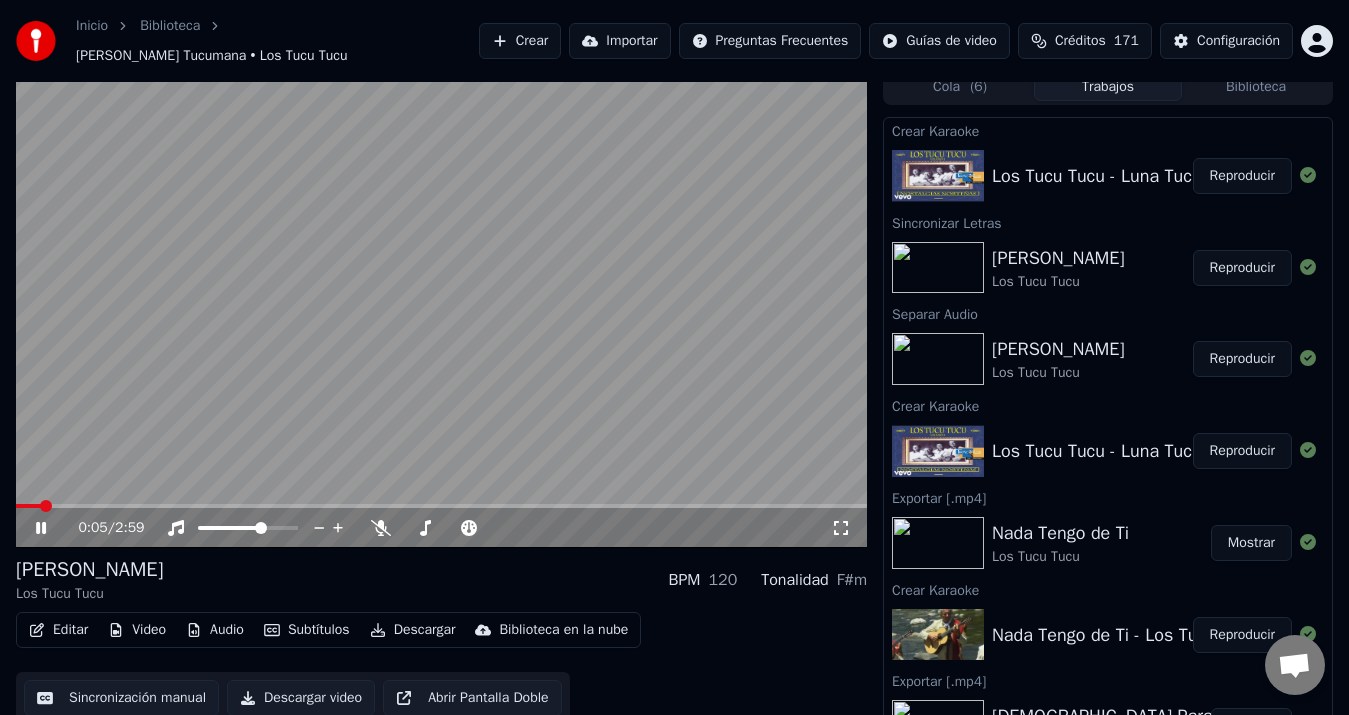 click on "Editar" at bounding box center [58, 630] 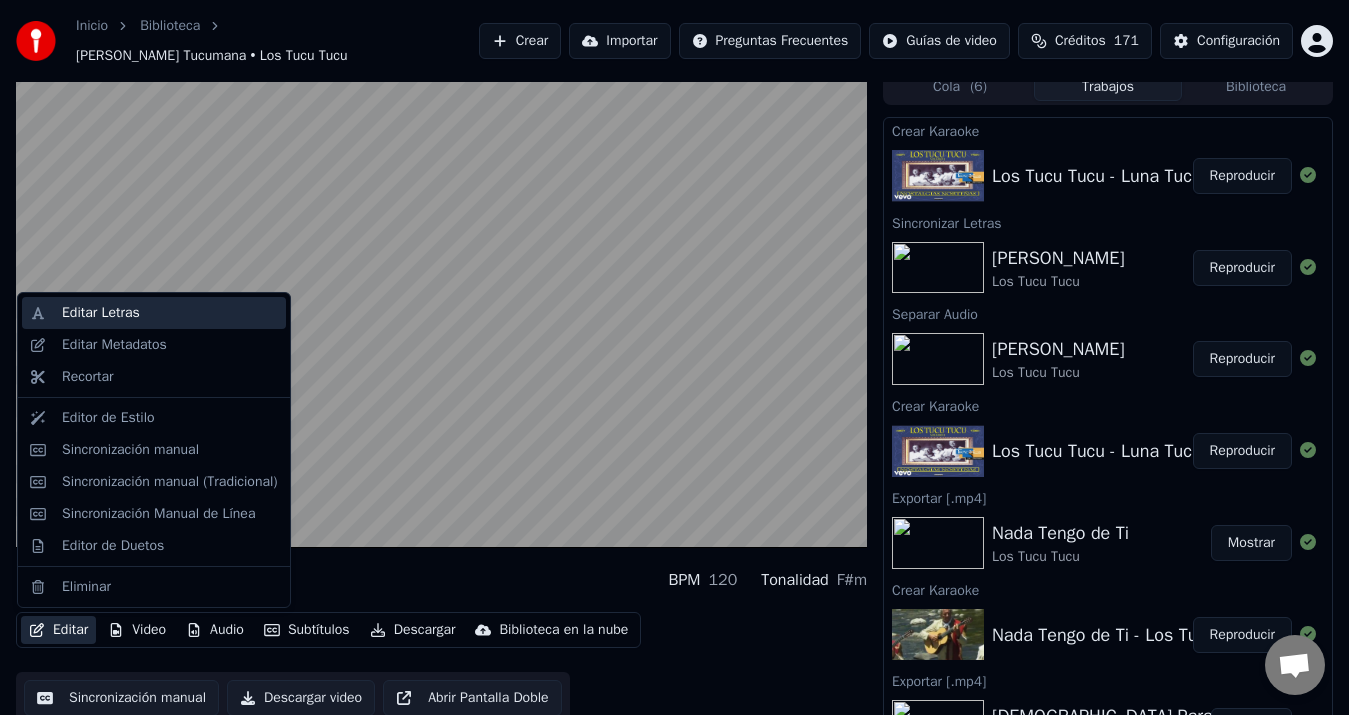 click on "Editar Letras" at bounding box center [101, 313] 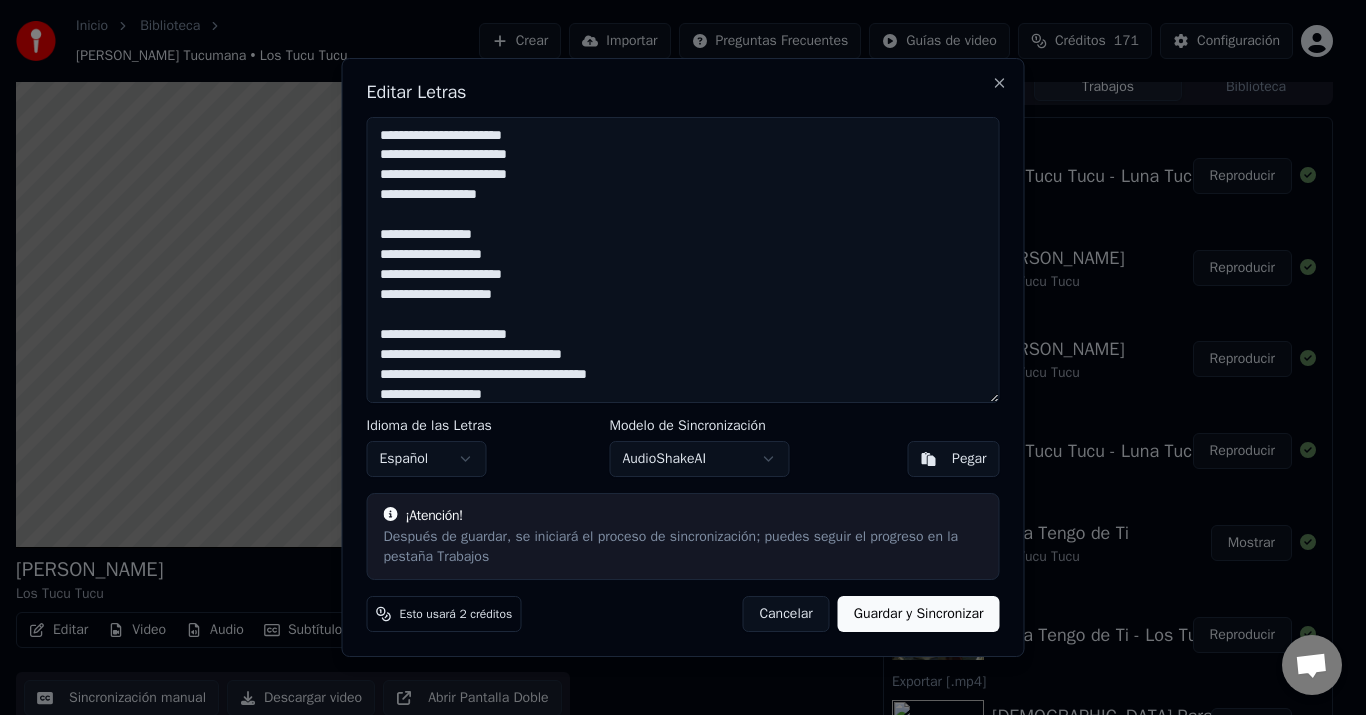 scroll, scrollTop: 252, scrollLeft: 0, axis: vertical 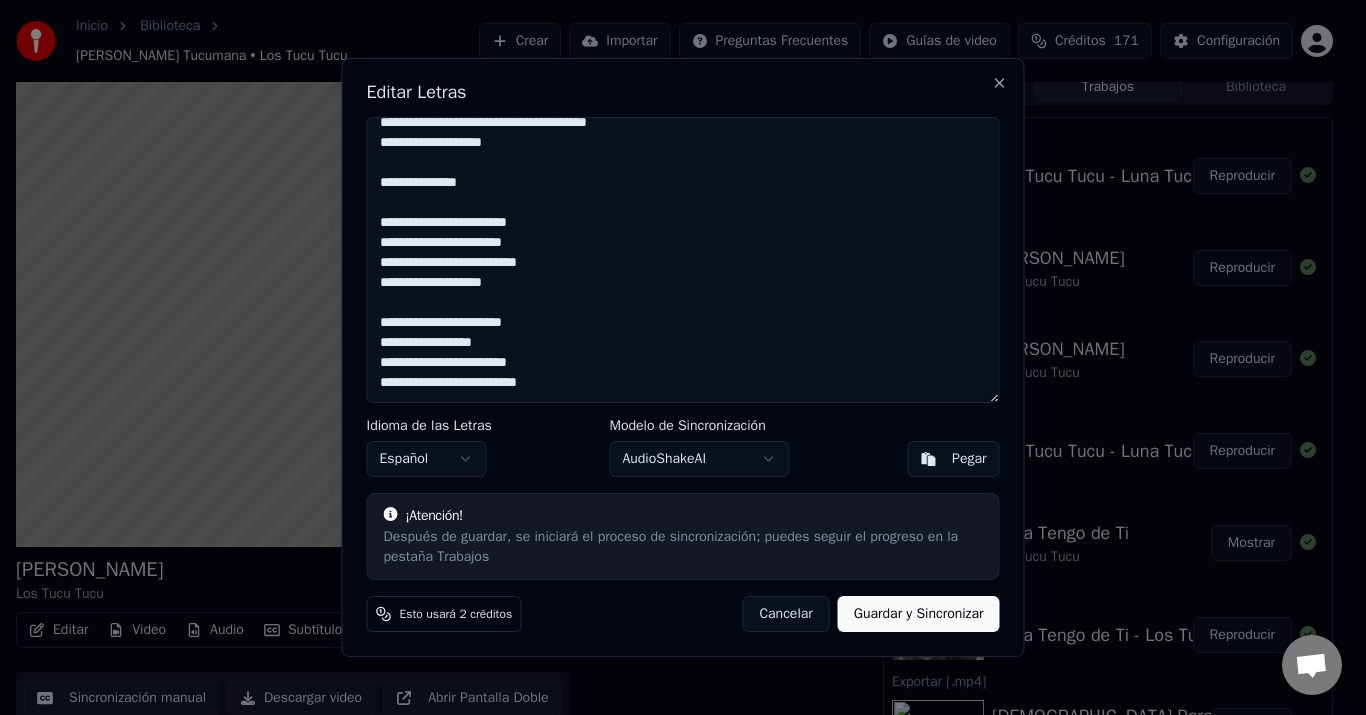 drag, startPoint x: 379, startPoint y: 138, endPoint x: 712, endPoint y: 494, distance: 487.46796 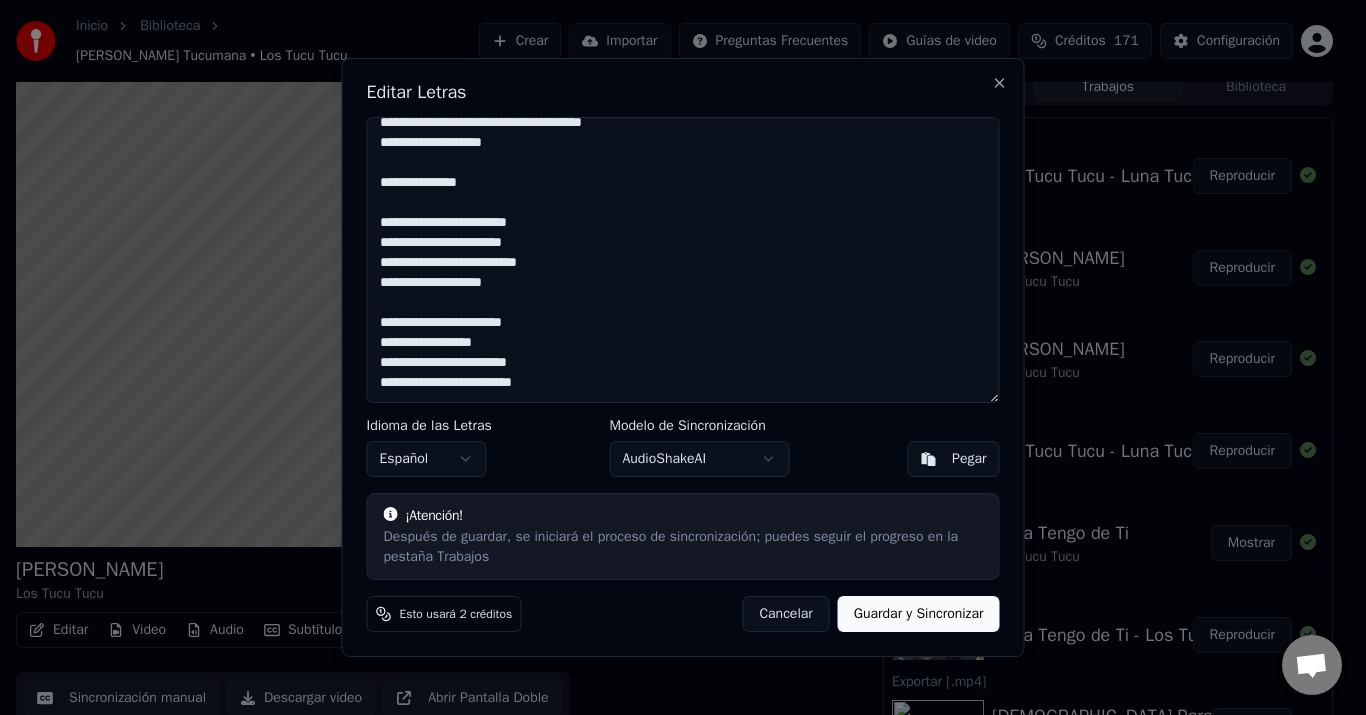 click on "**********" at bounding box center [683, 260] 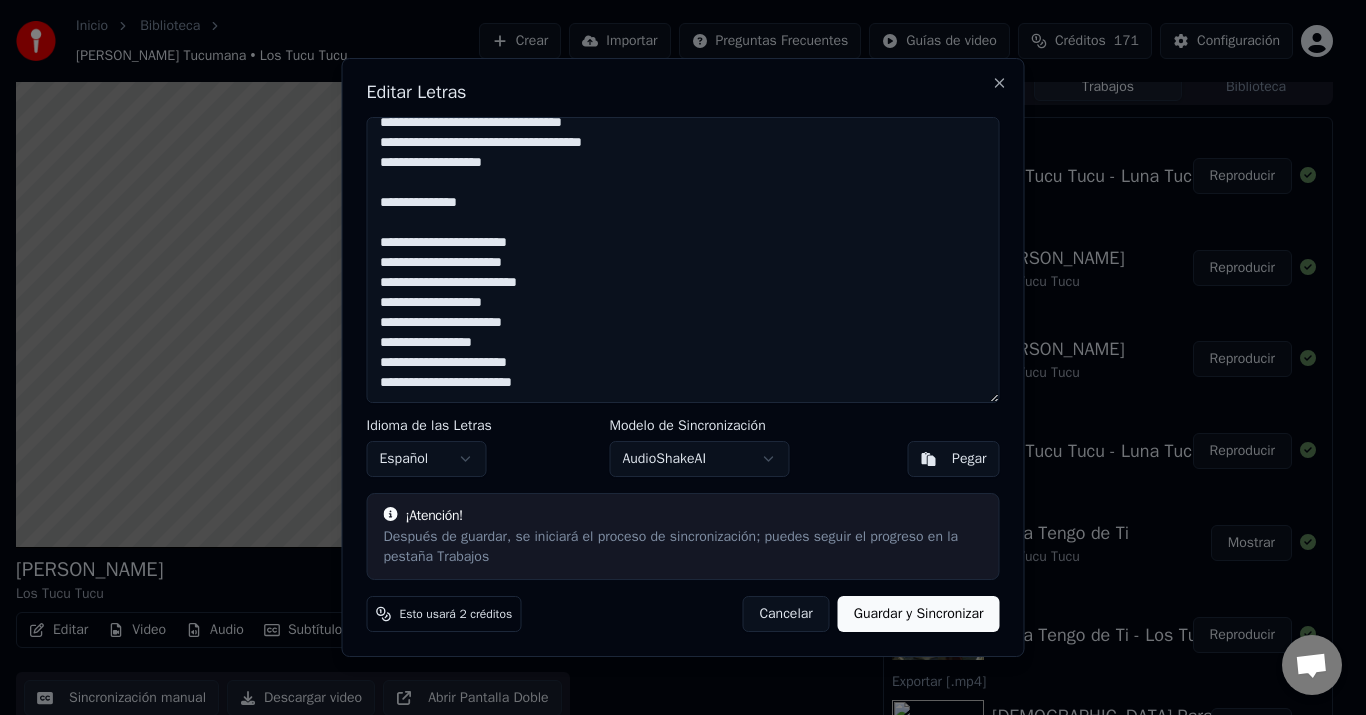 scroll, scrollTop: 232, scrollLeft: 0, axis: vertical 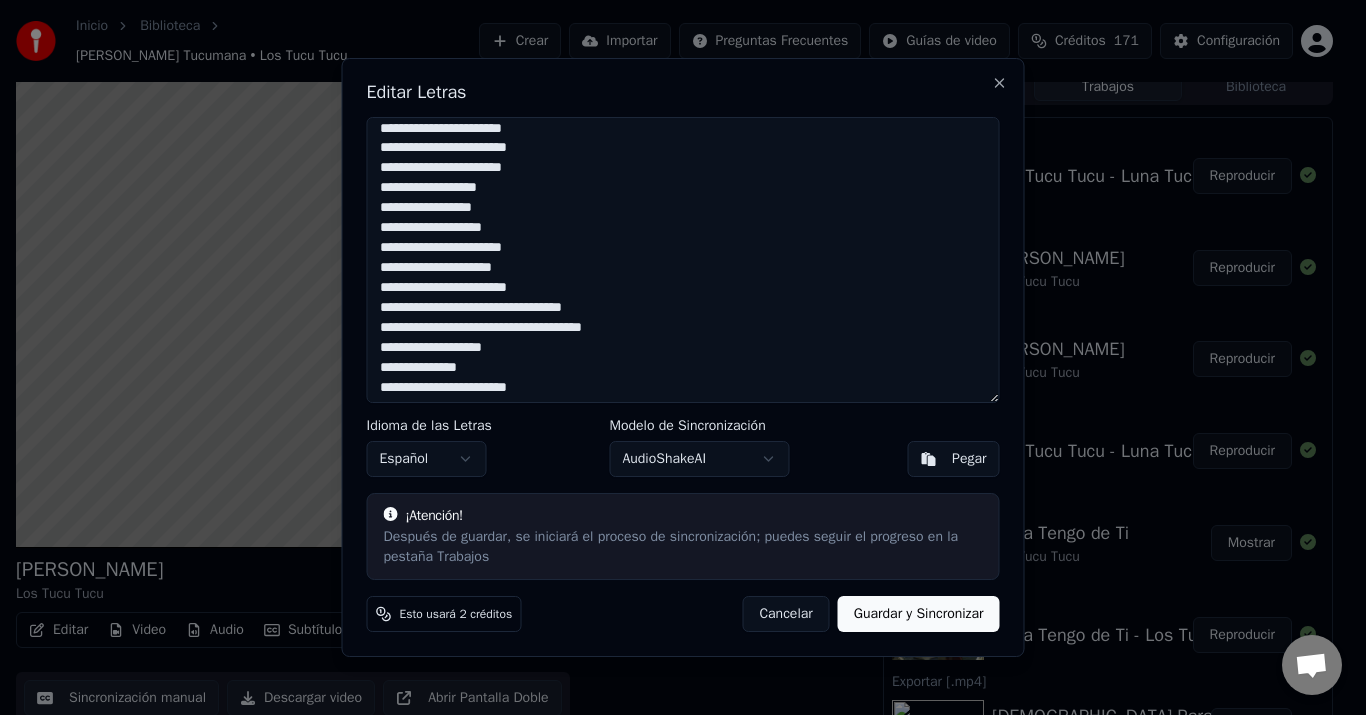 type on "**********" 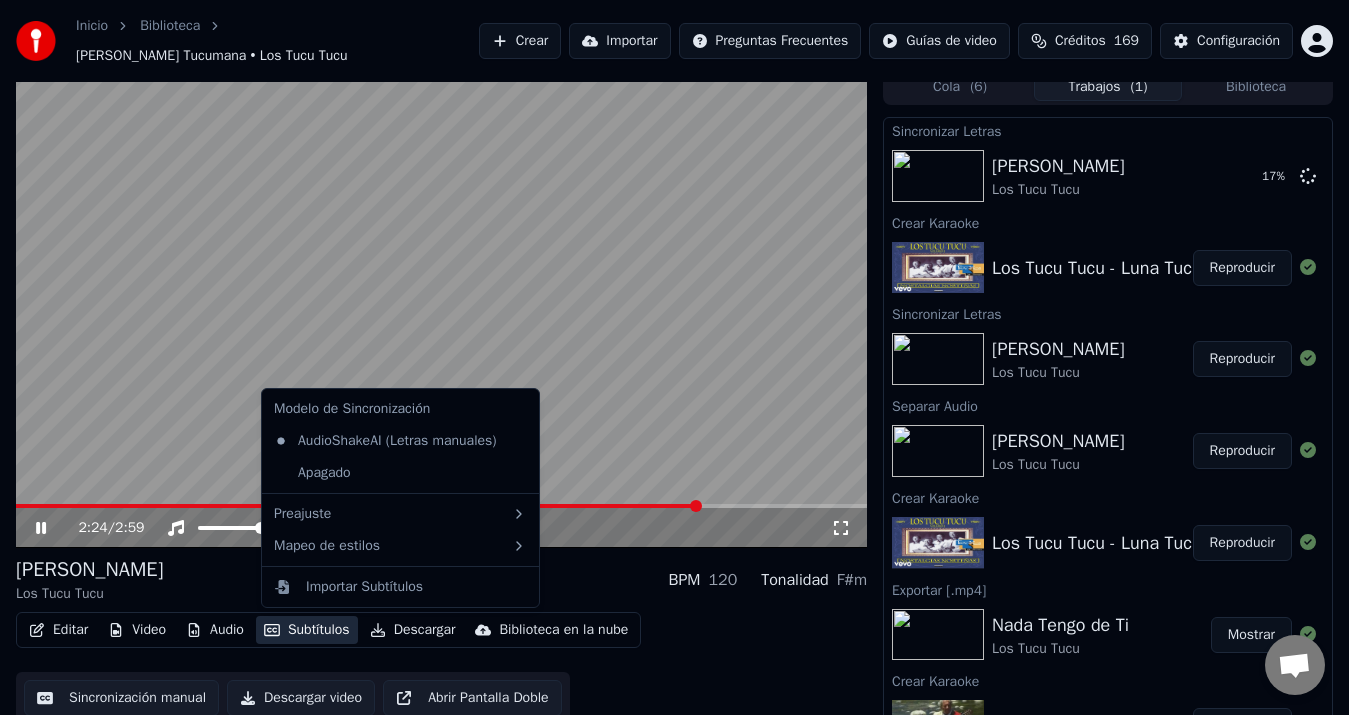 click on "Subtítulos" at bounding box center [307, 630] 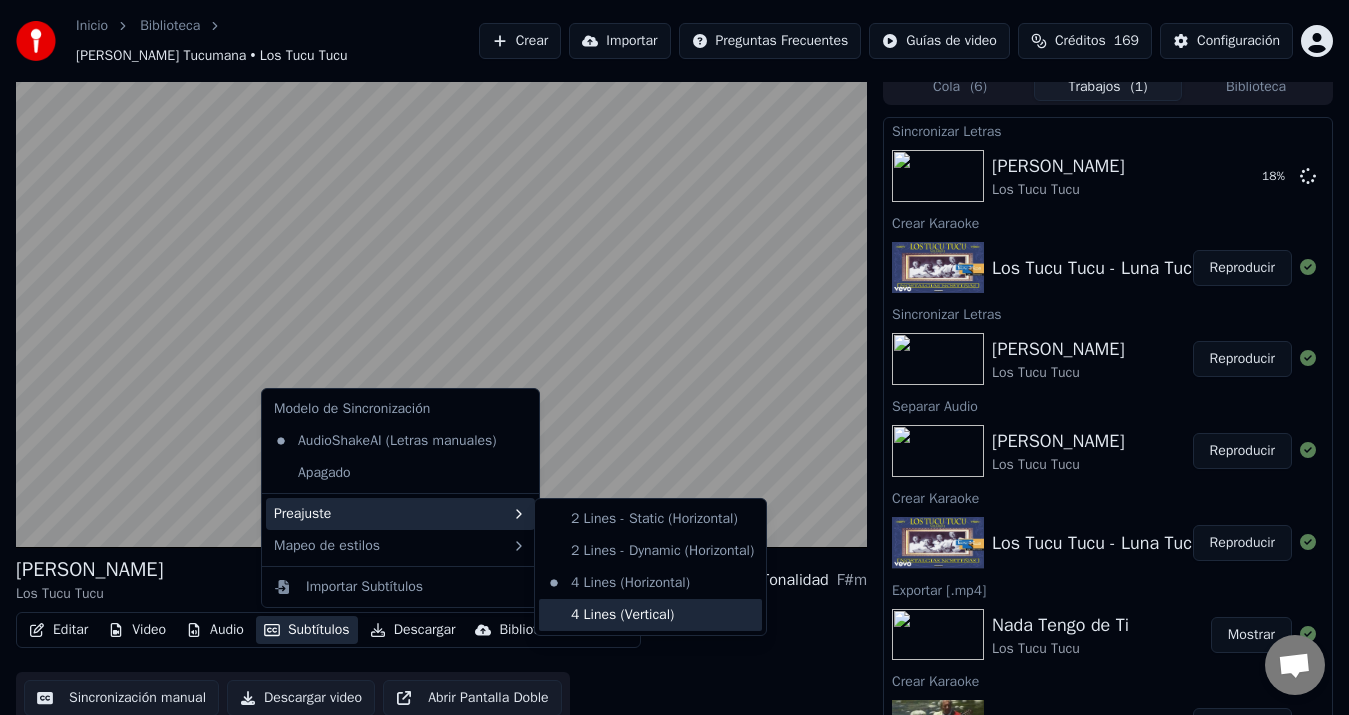 click on "4 Lines (Vertical)" at bounding box center (650, 615) 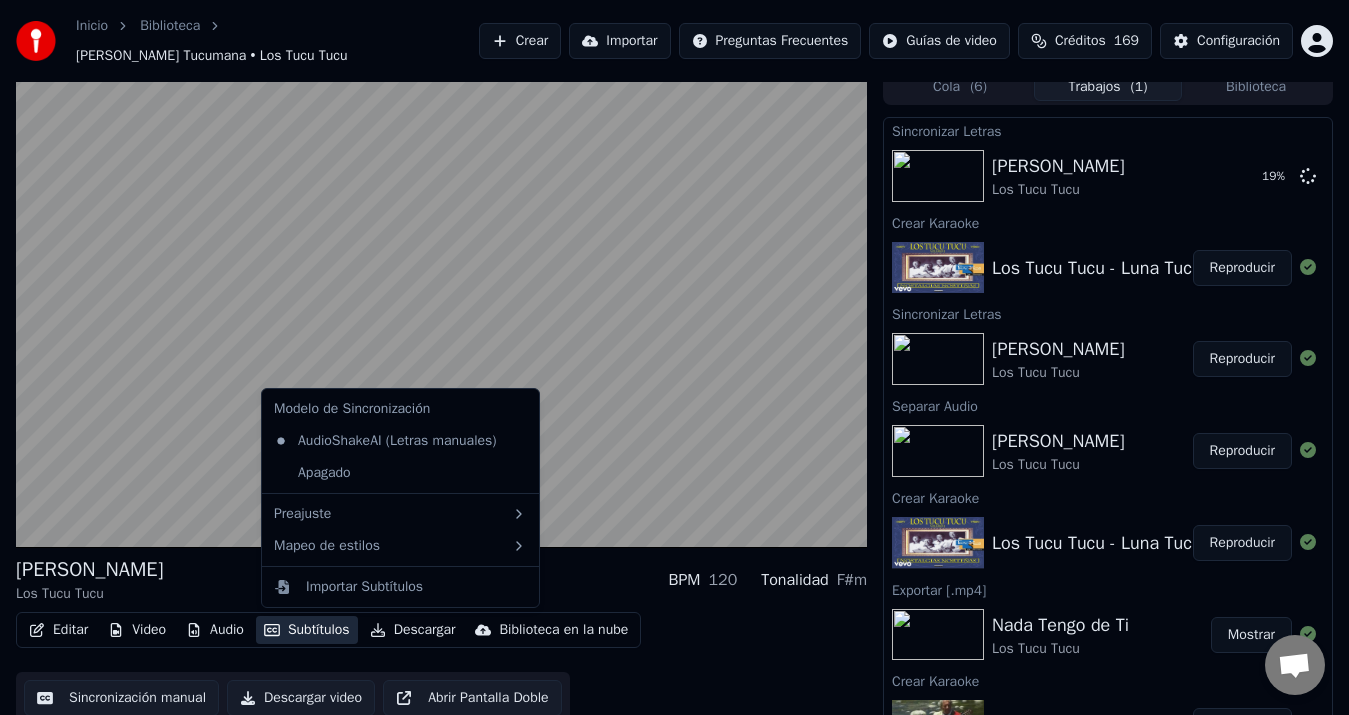 click on "Subtítulos" at bounding box center [307, 630] 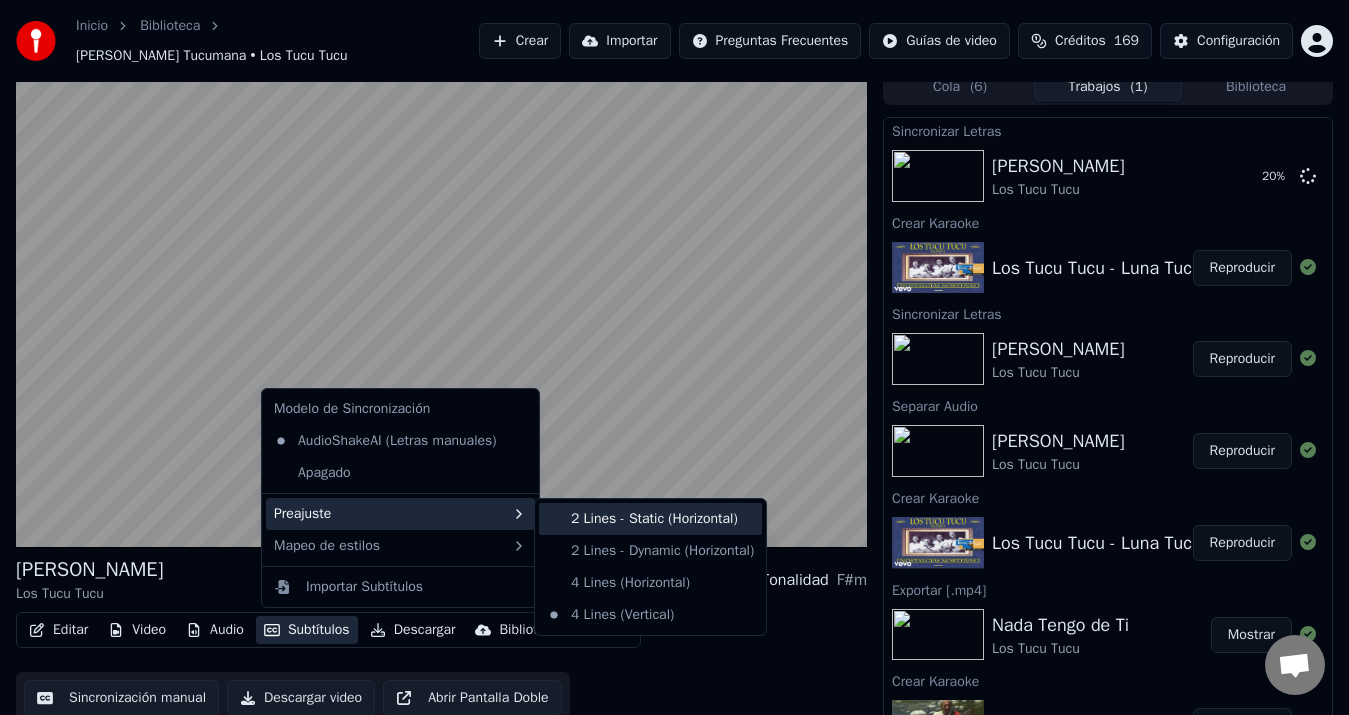 click on "2 Lines - Static (Horizontal)" at bounding box center [650, 519] 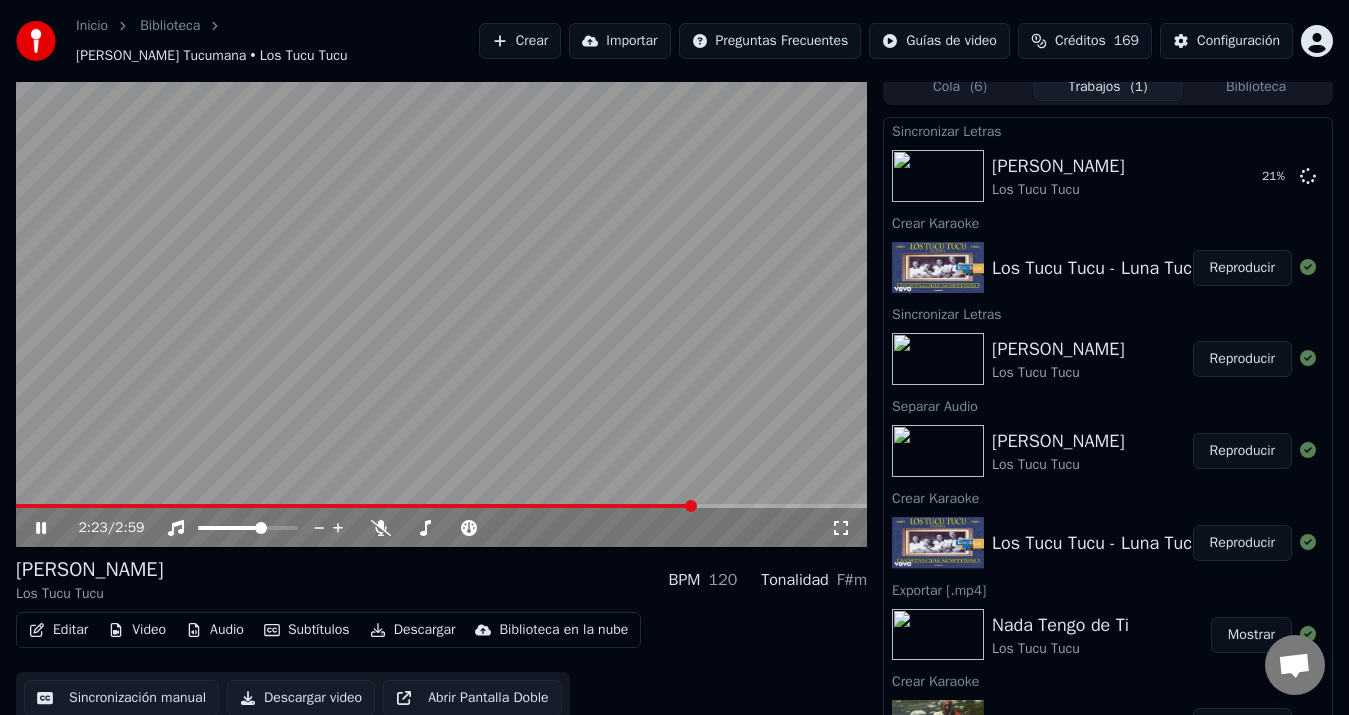 click at bounding box center (355, 506) 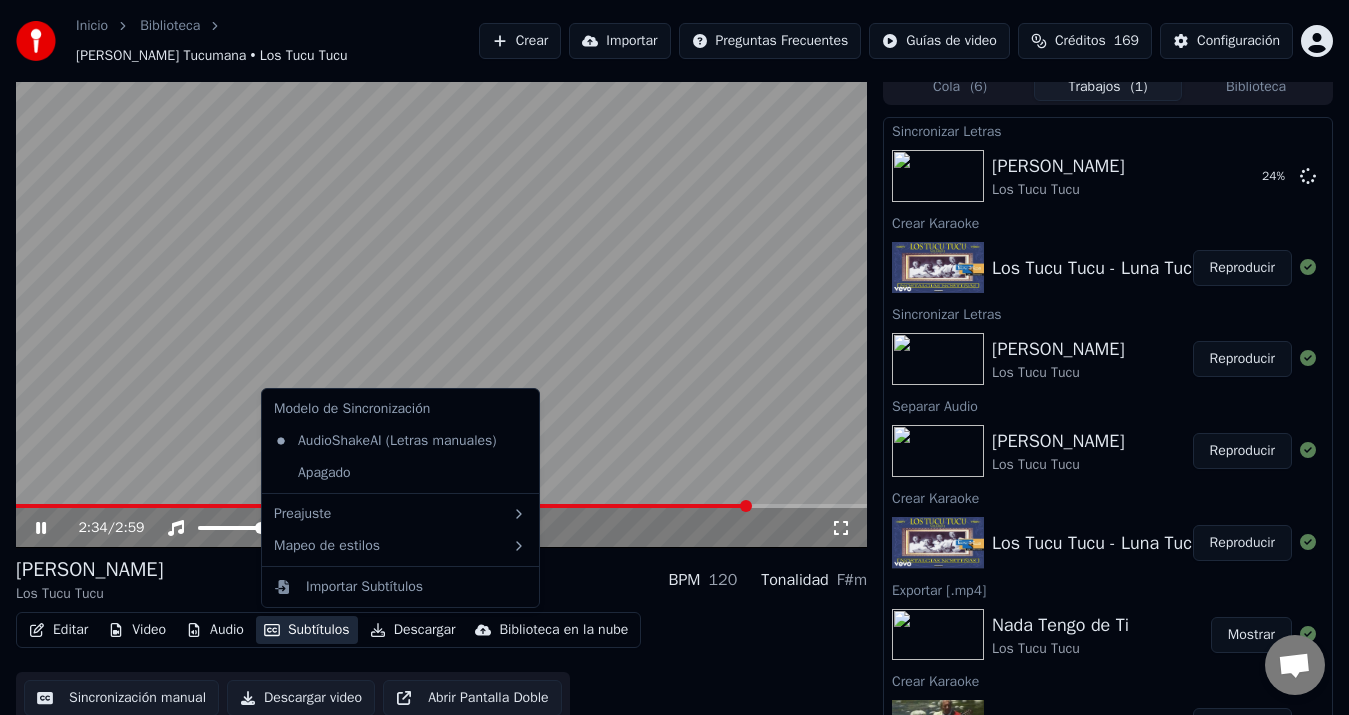 click on "Subtítulos" at bounding box center (307, 630) 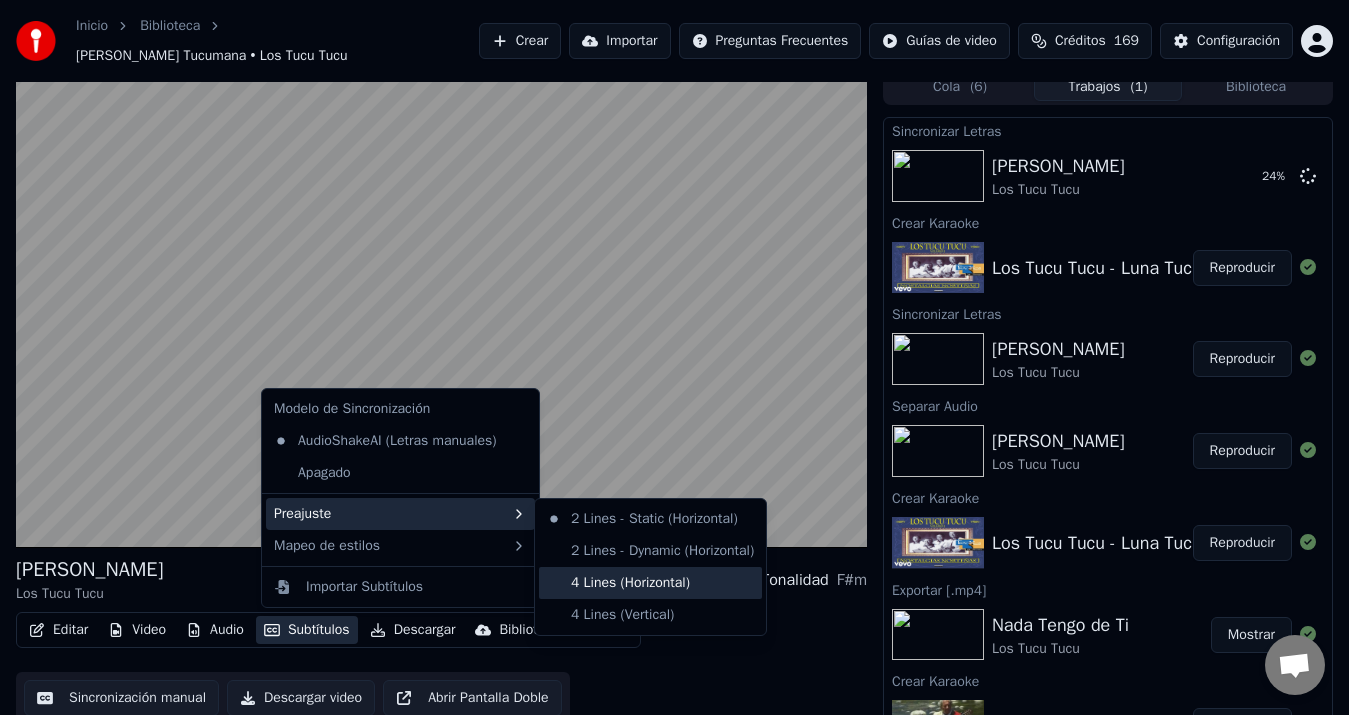 click on "4 Lines (Horizontal)" at bounding box center [650, 583] 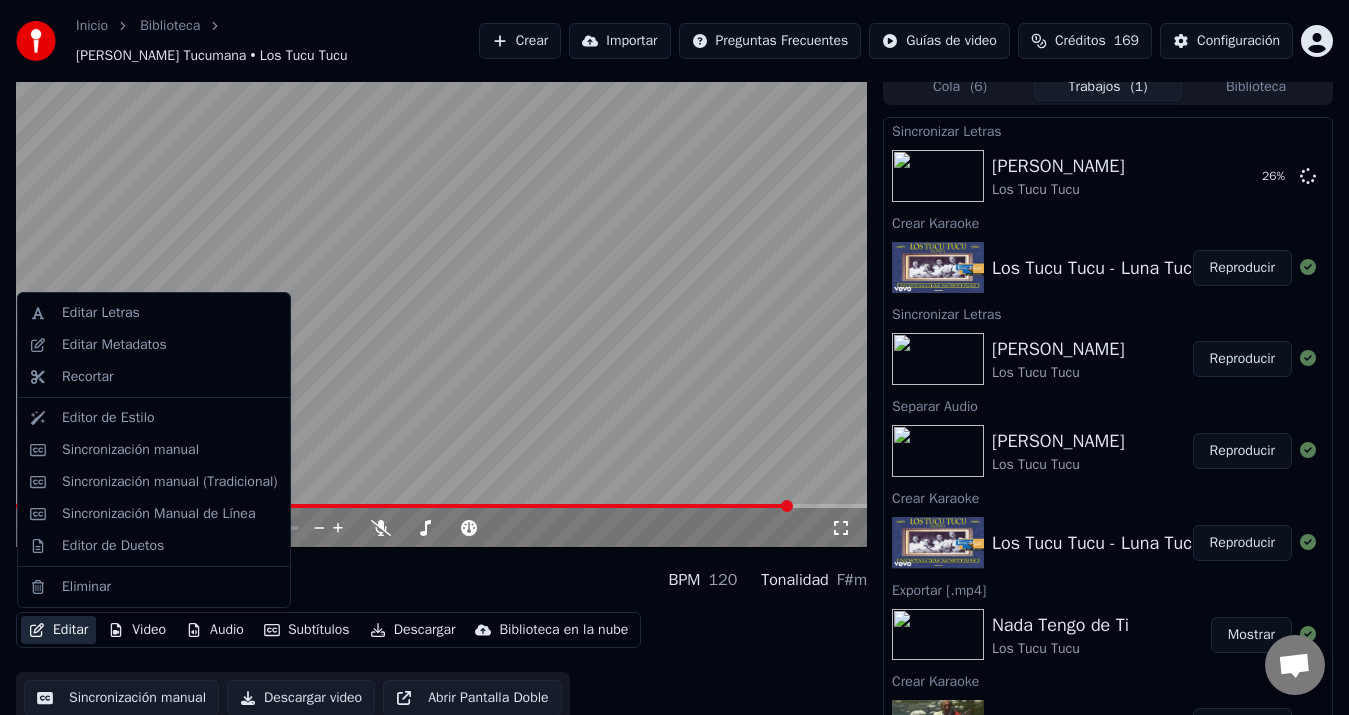 click on "Editar" at bounding box center [58, 630] 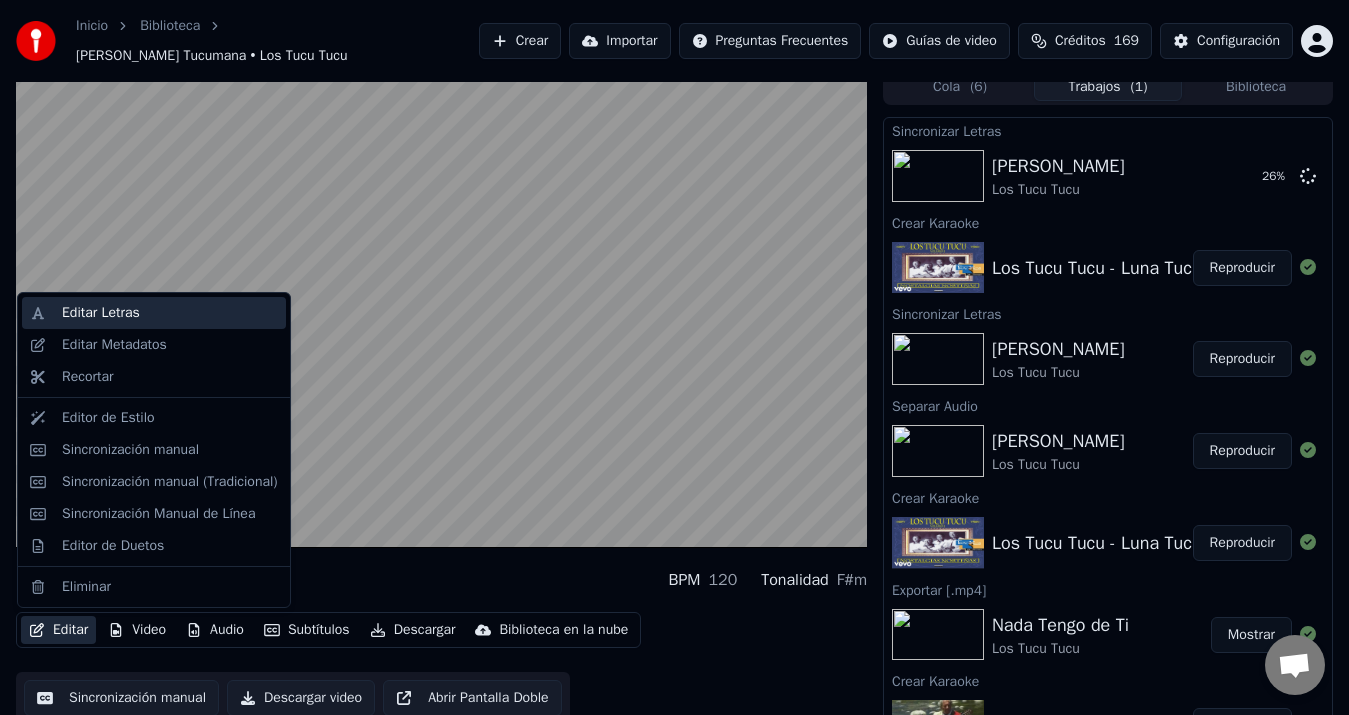 click on "Editar Letras" at bounding box center [101, 313] 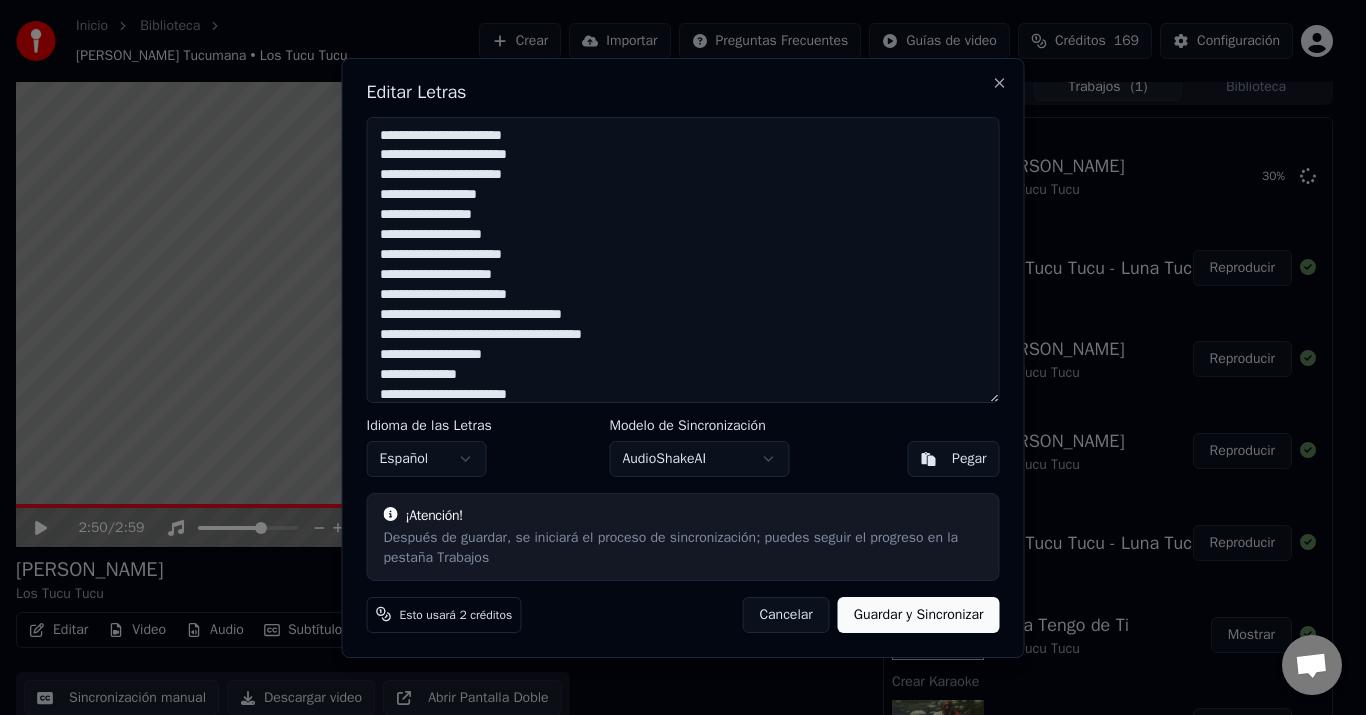 click on "**********" at bounding box center [683, 260] 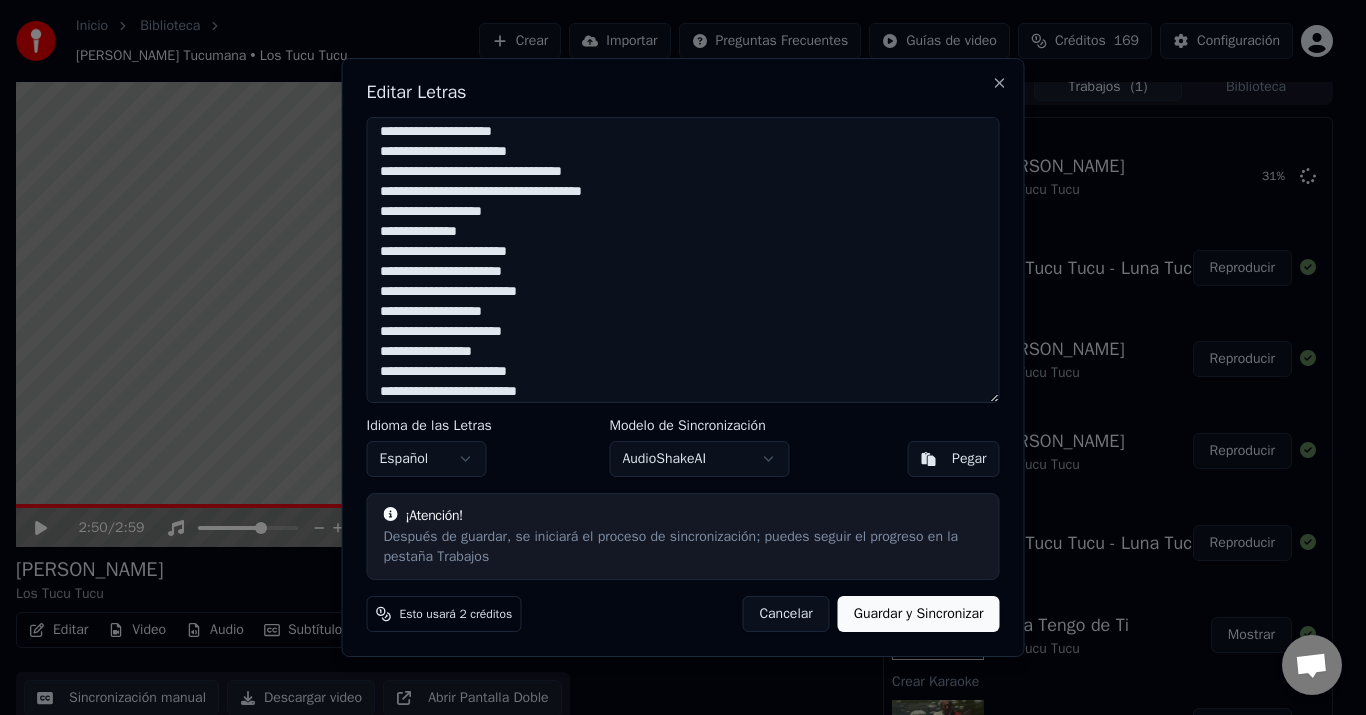 scroll, scrollTop: 163, scrollLeft: 0, axis: vertical 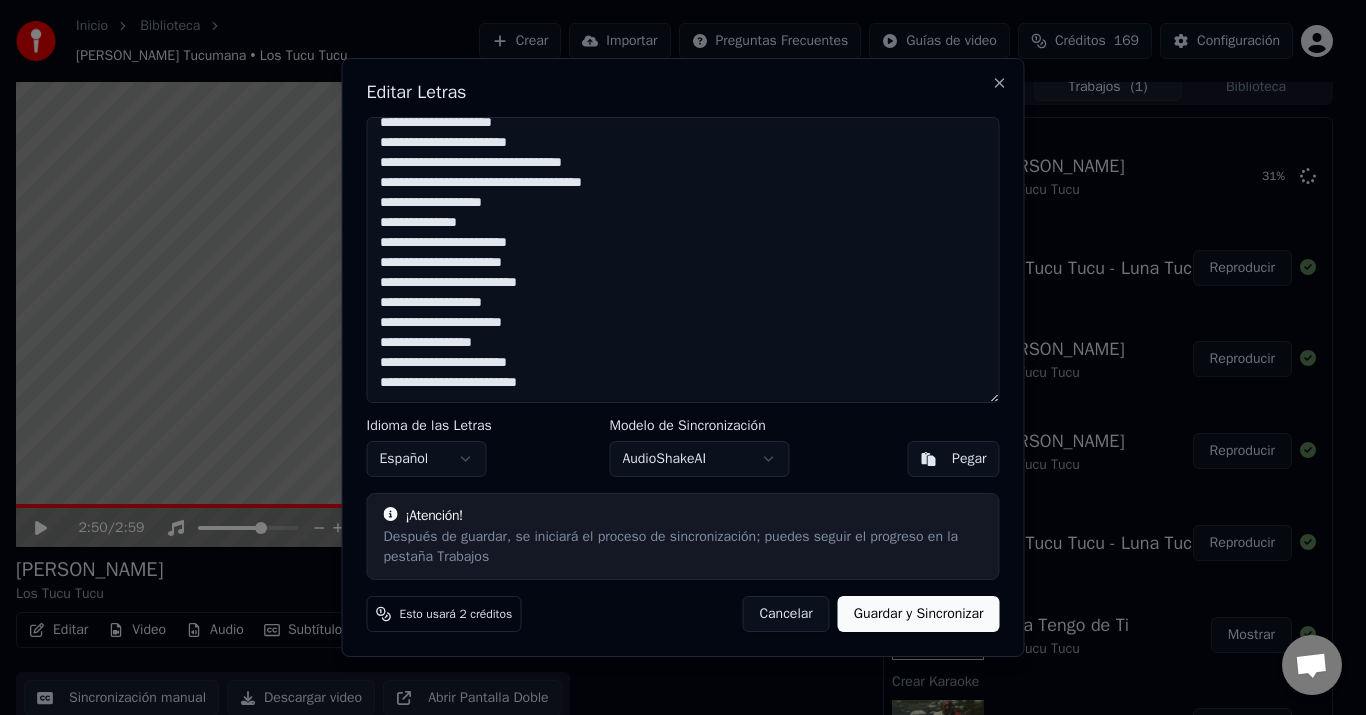 paste on "**********" 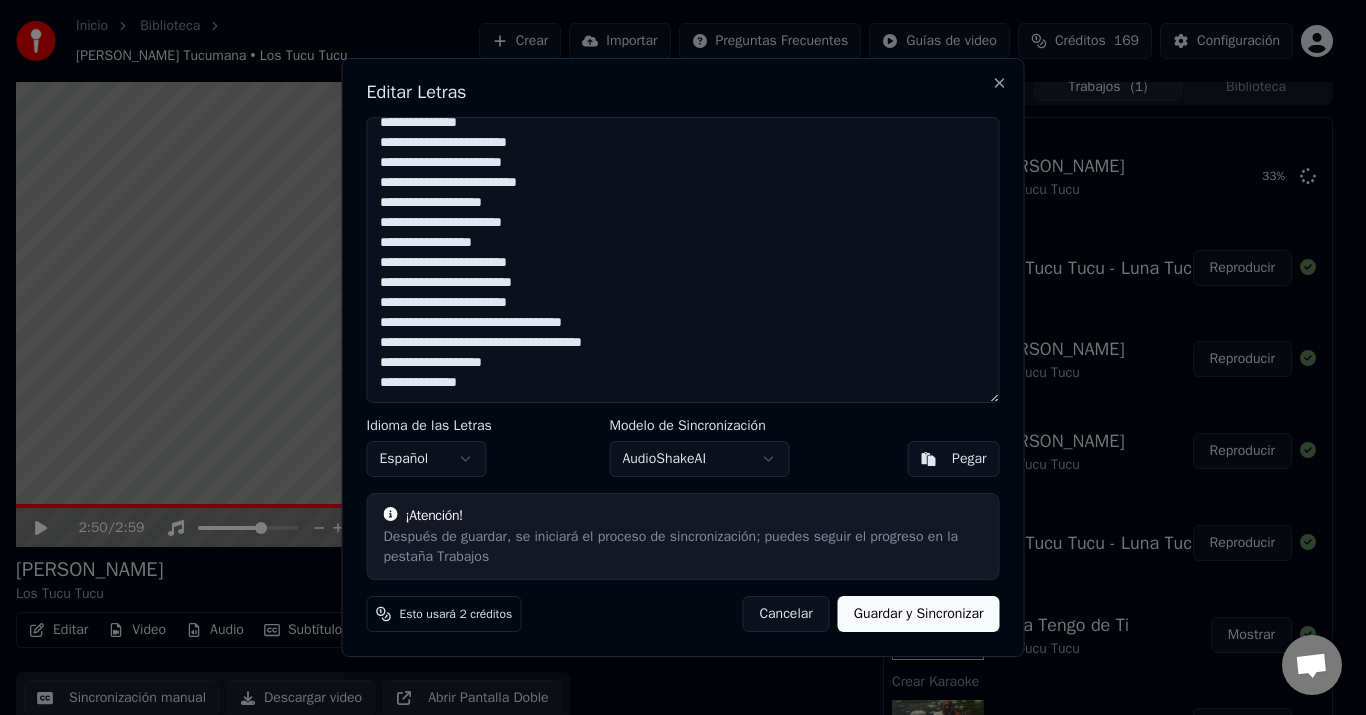scroll, scrollTop: 252, scrollLeft: 0, axis: vertical 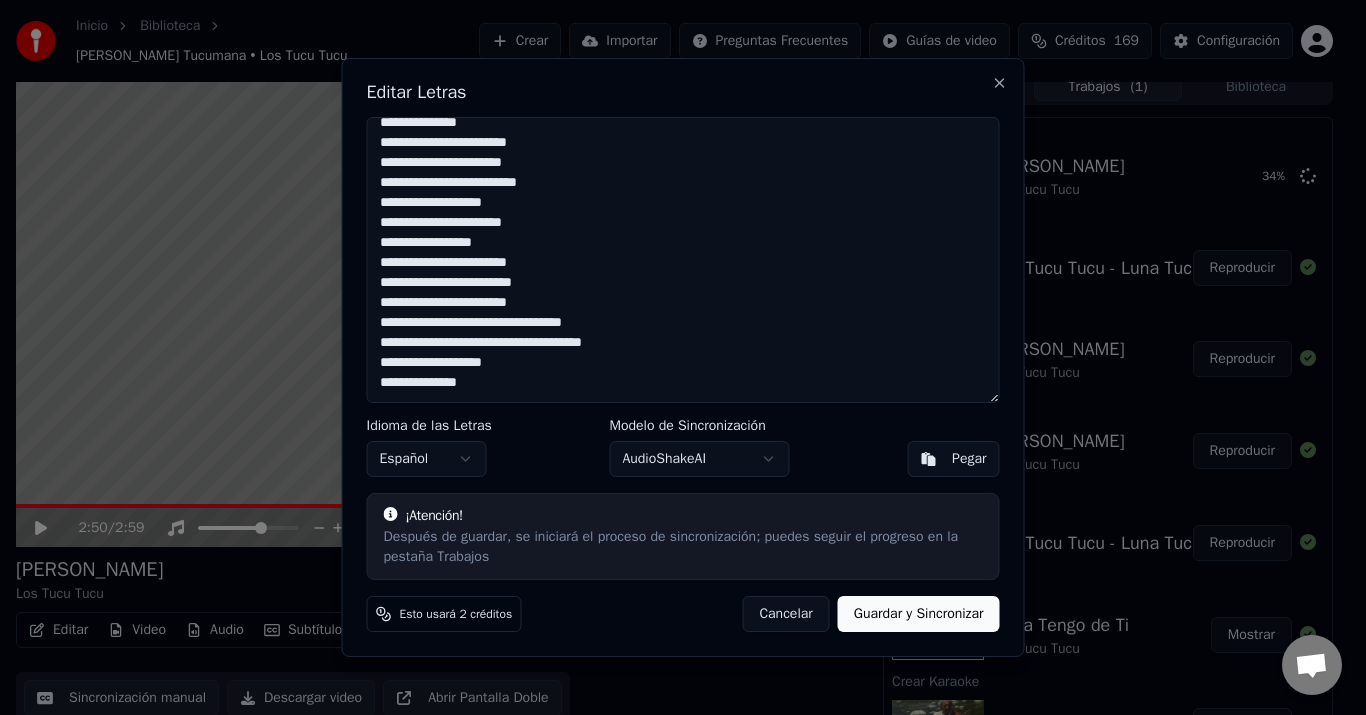 type on "**********" 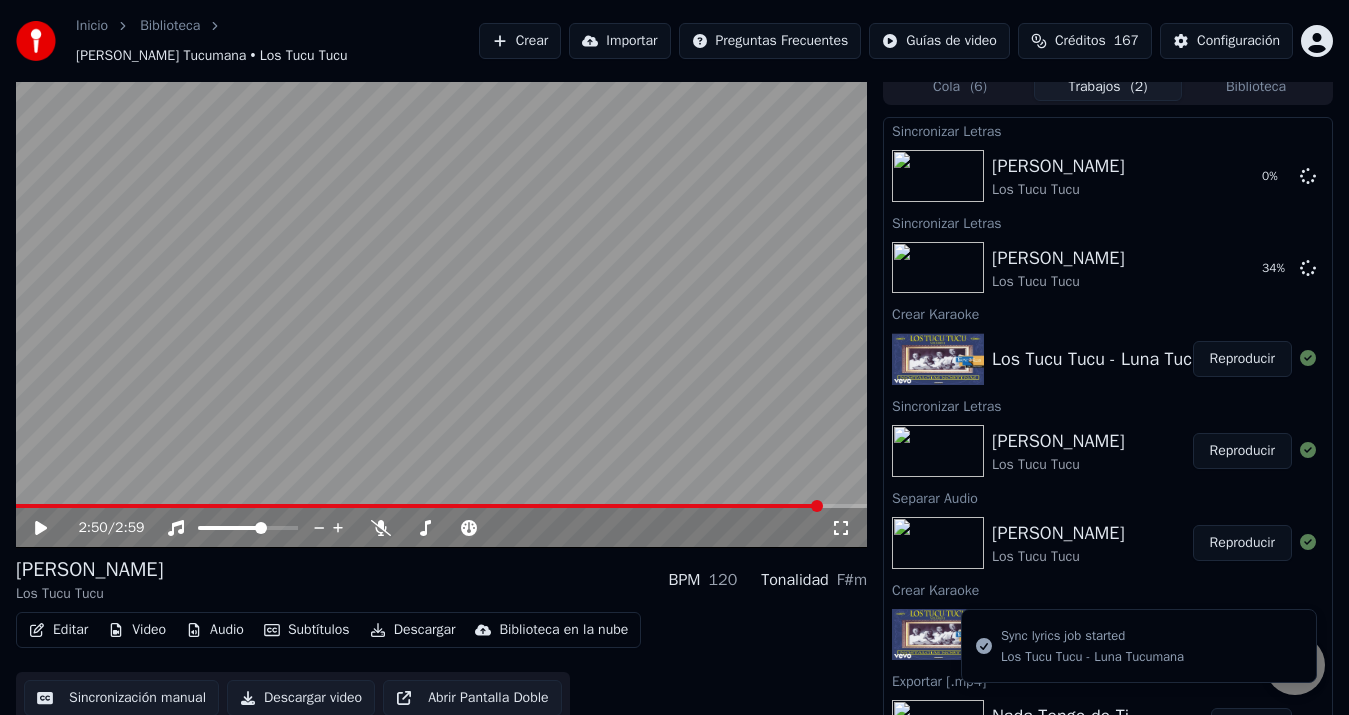 click on "[PERSON_NAME]" at bounding box center [1058, 533] 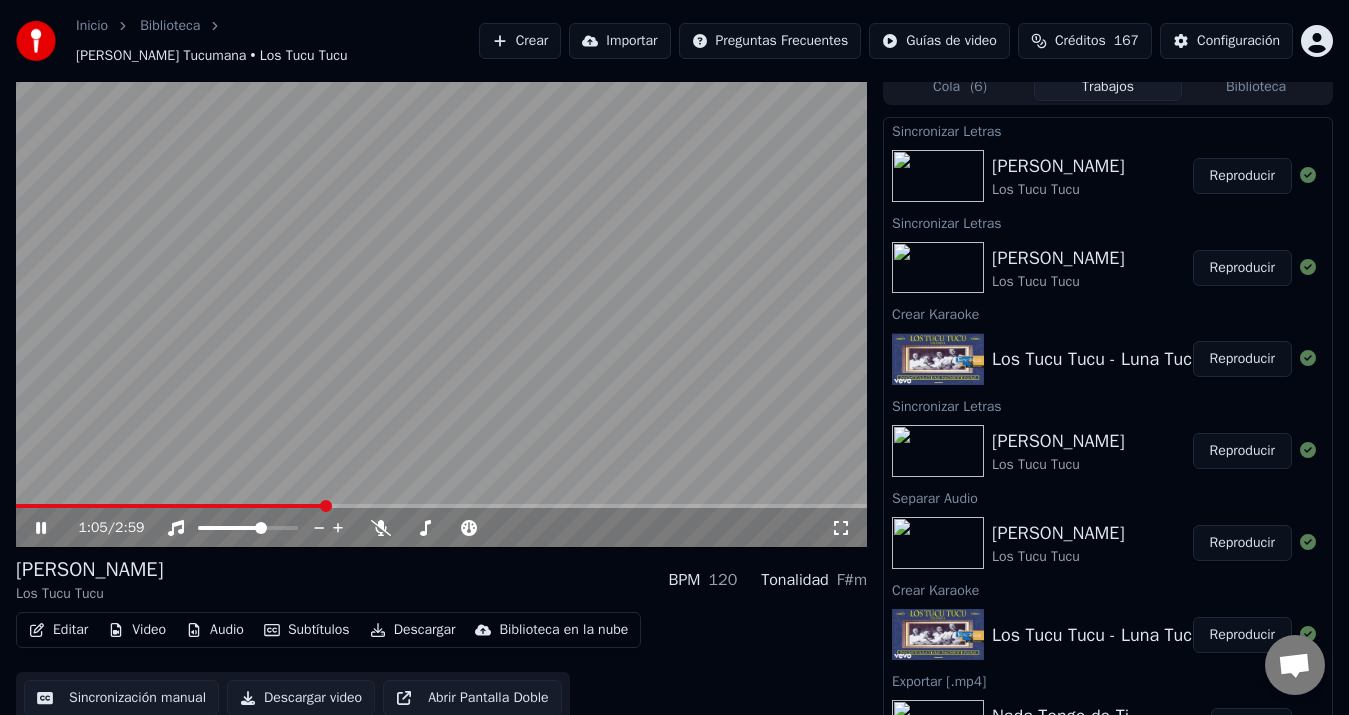 click at bounding box center [441, 506] 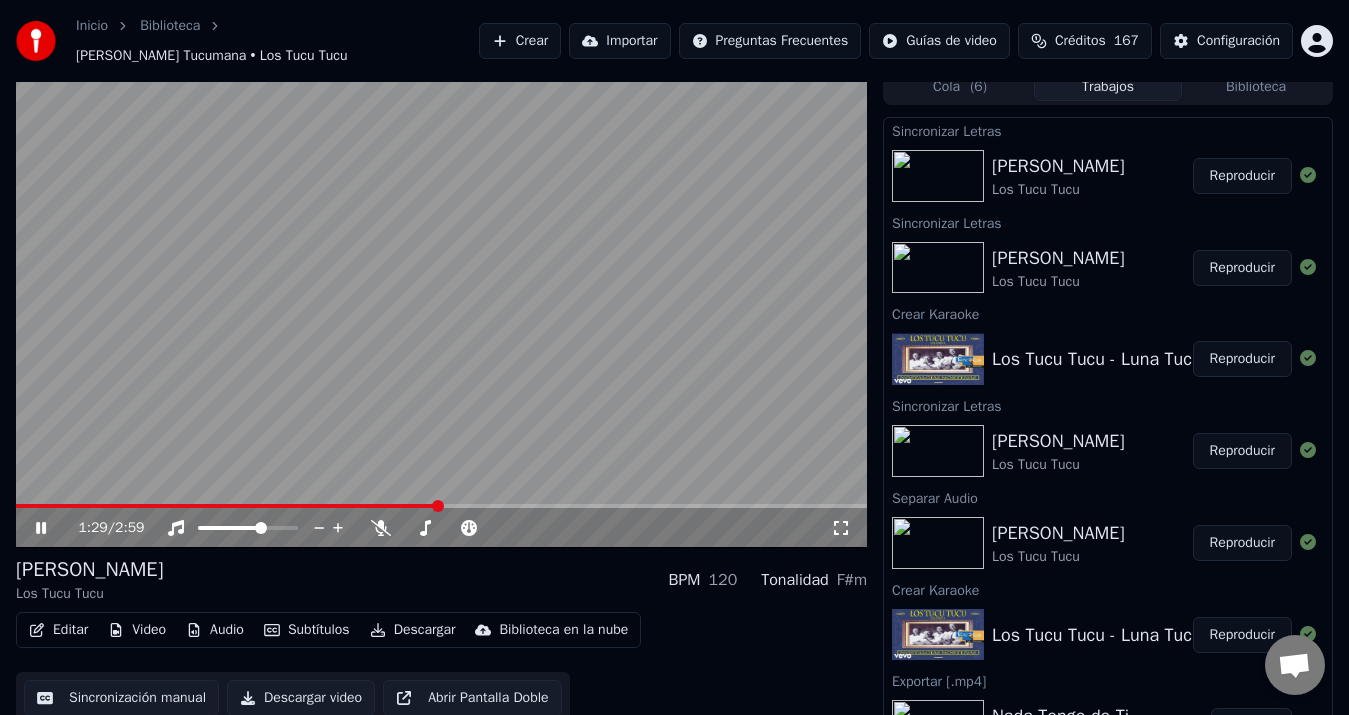 click at bounding box center (441, 506) 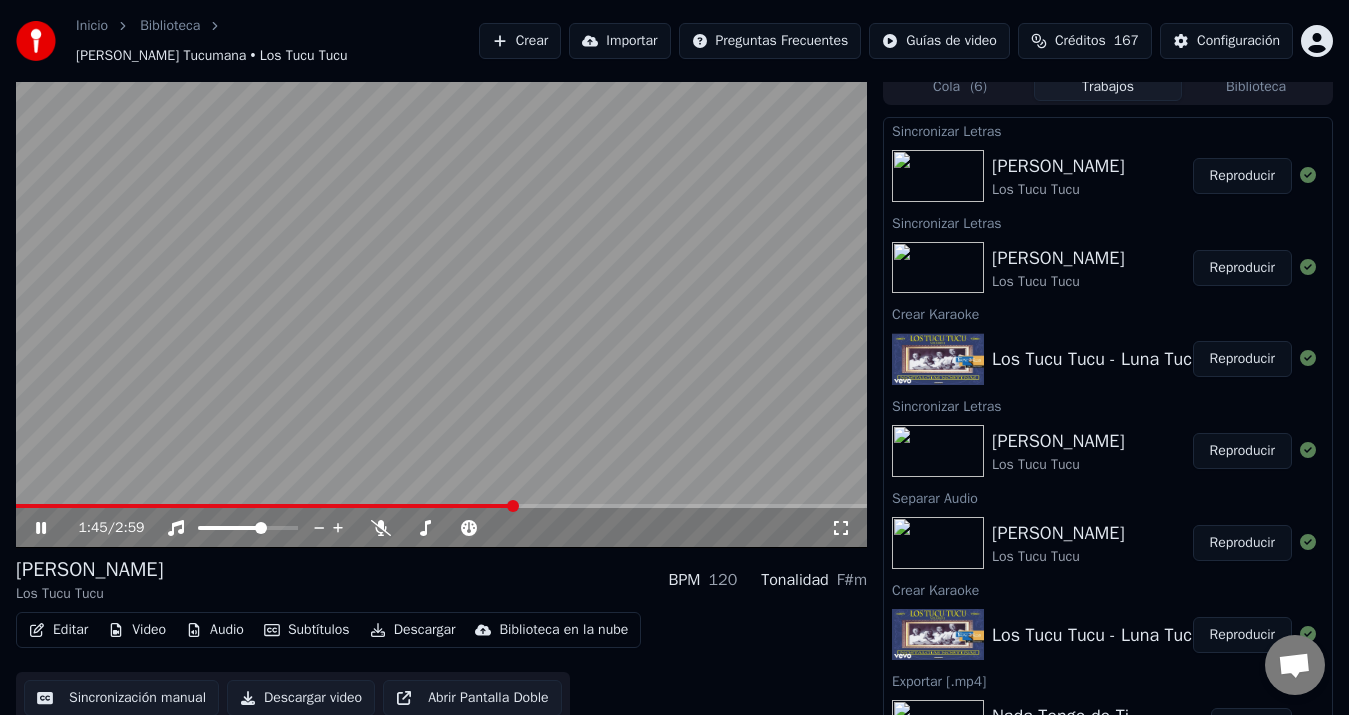 click at bounding box center [441, 506] 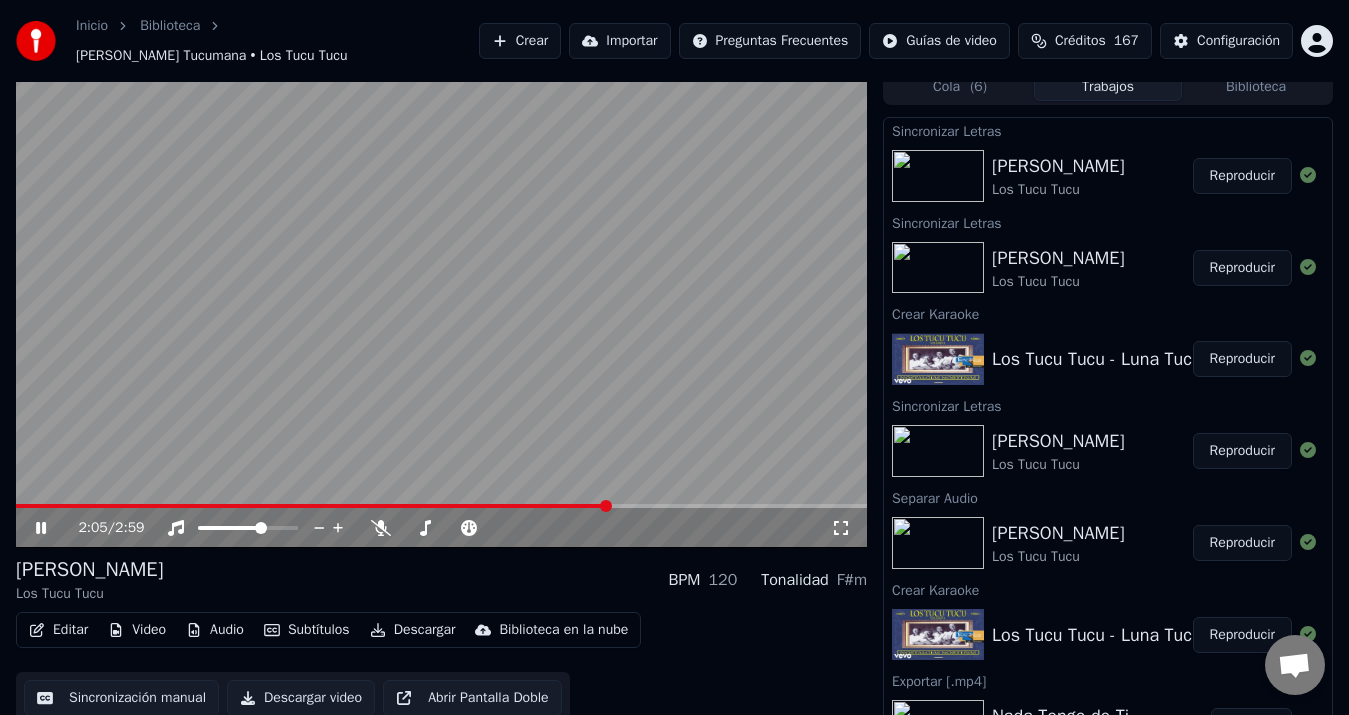 click at bounding box center (441, 506) 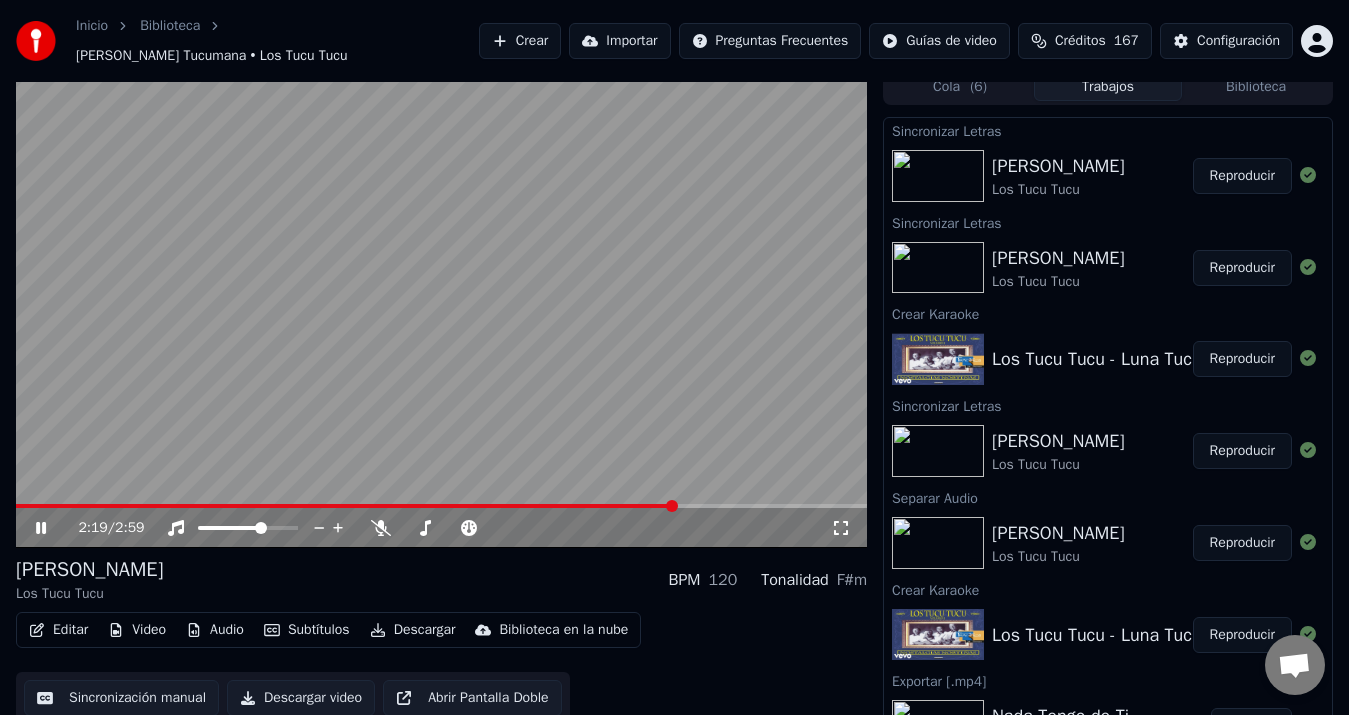 click at bounding box center (441, 506) 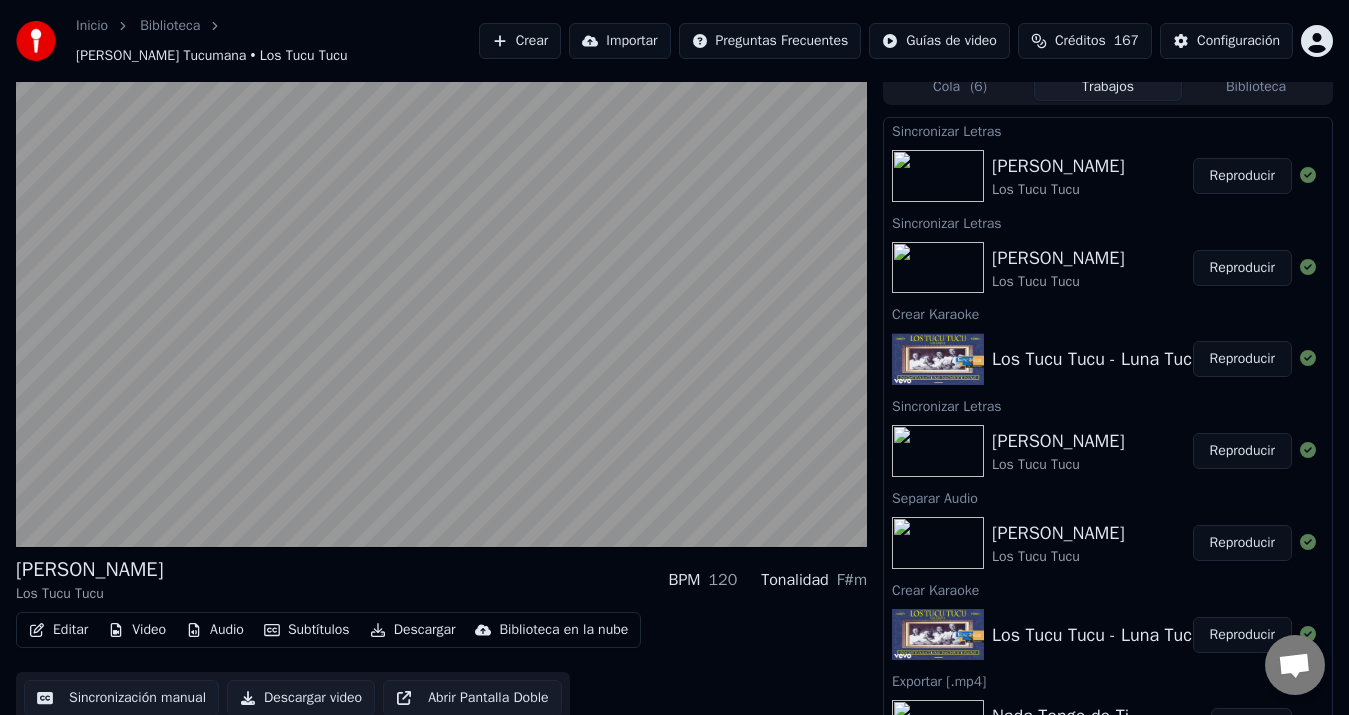 click on "Reproducir" at bounding box center [1242, 176] 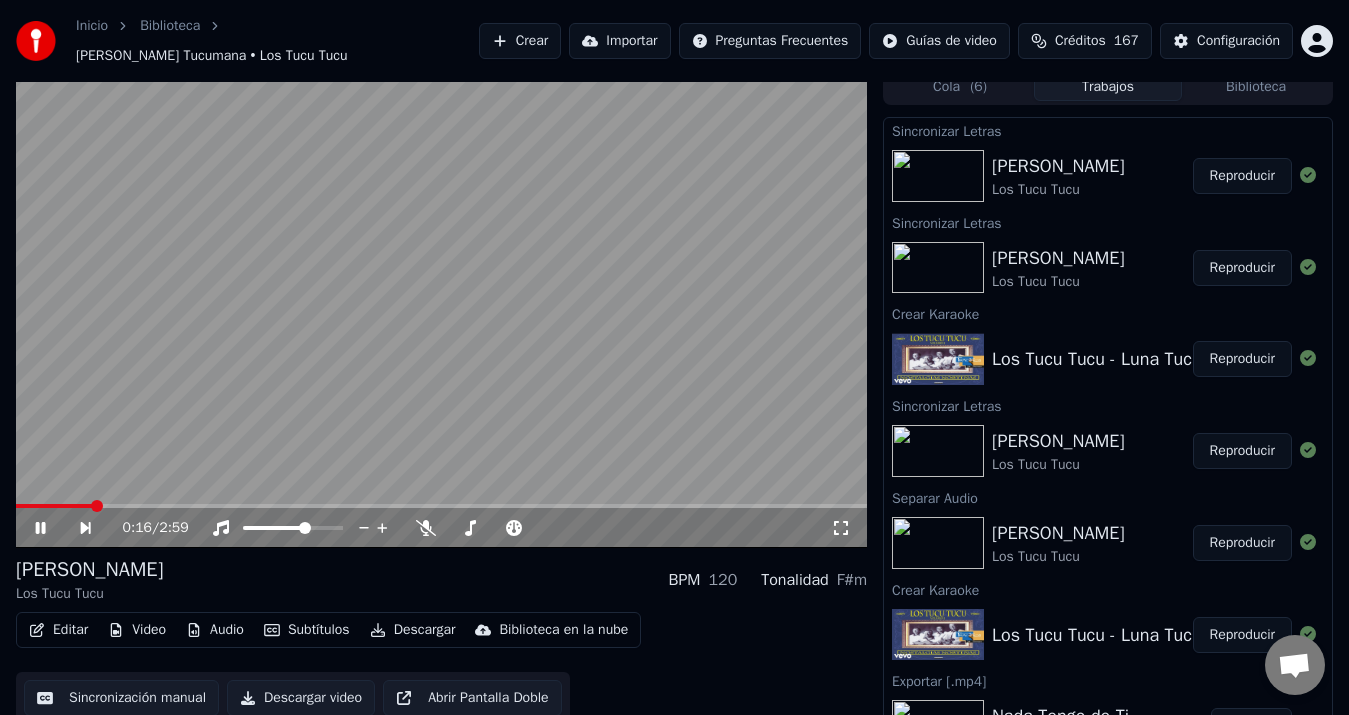 click at bounding box center (441, 506) 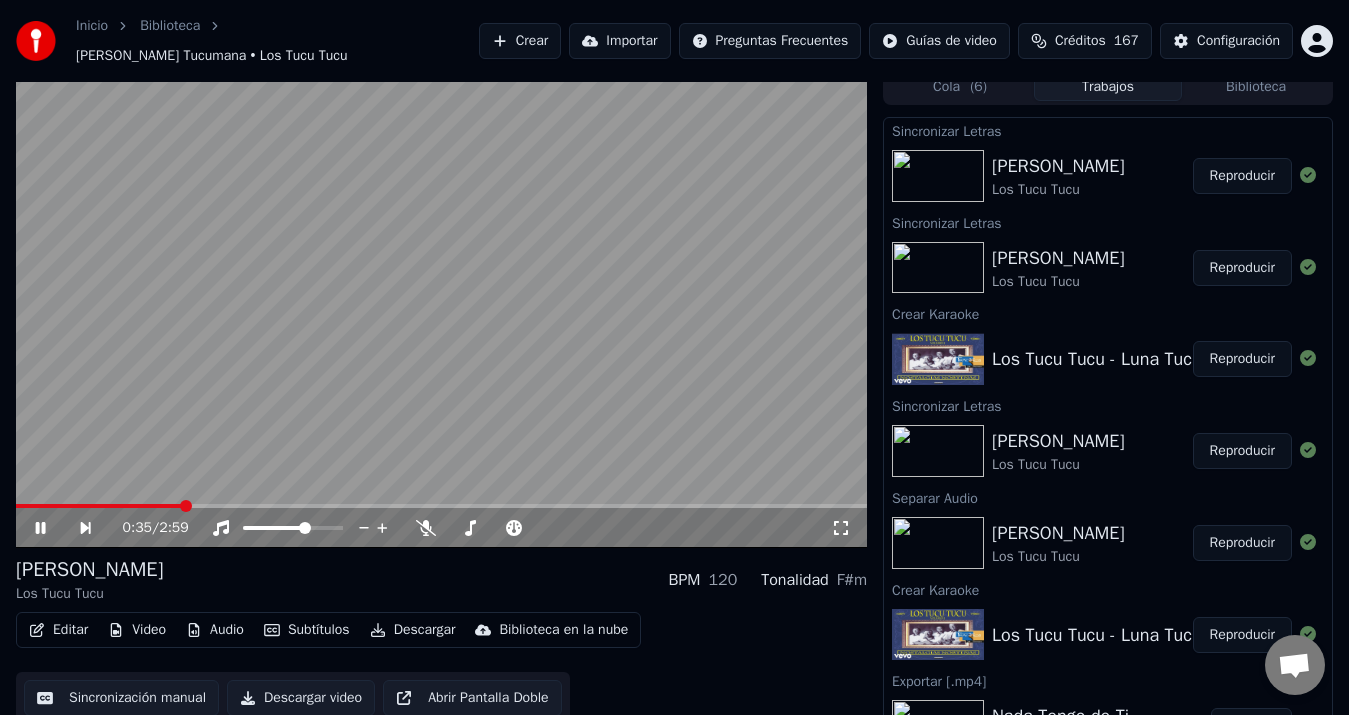 click at bounding box center [441, 506] 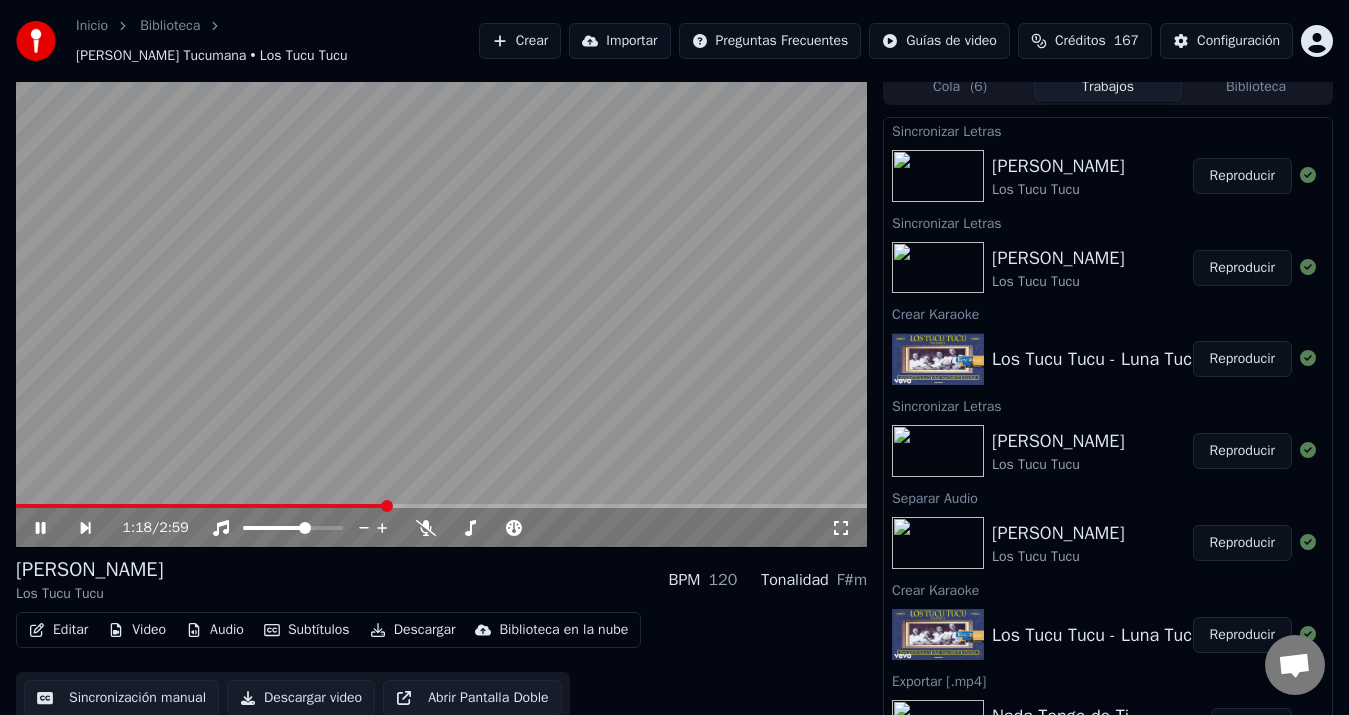 click at bounding box center [441, 506] 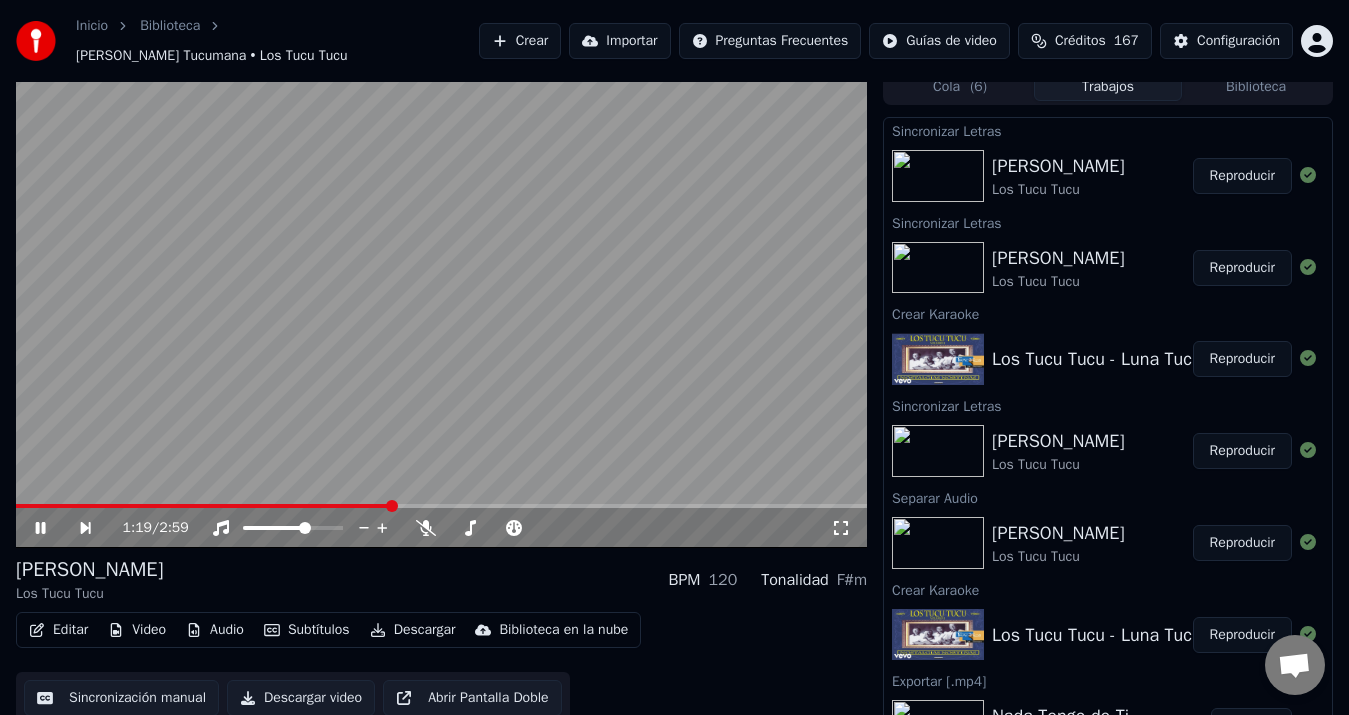 click at bounding box center (441, 506) 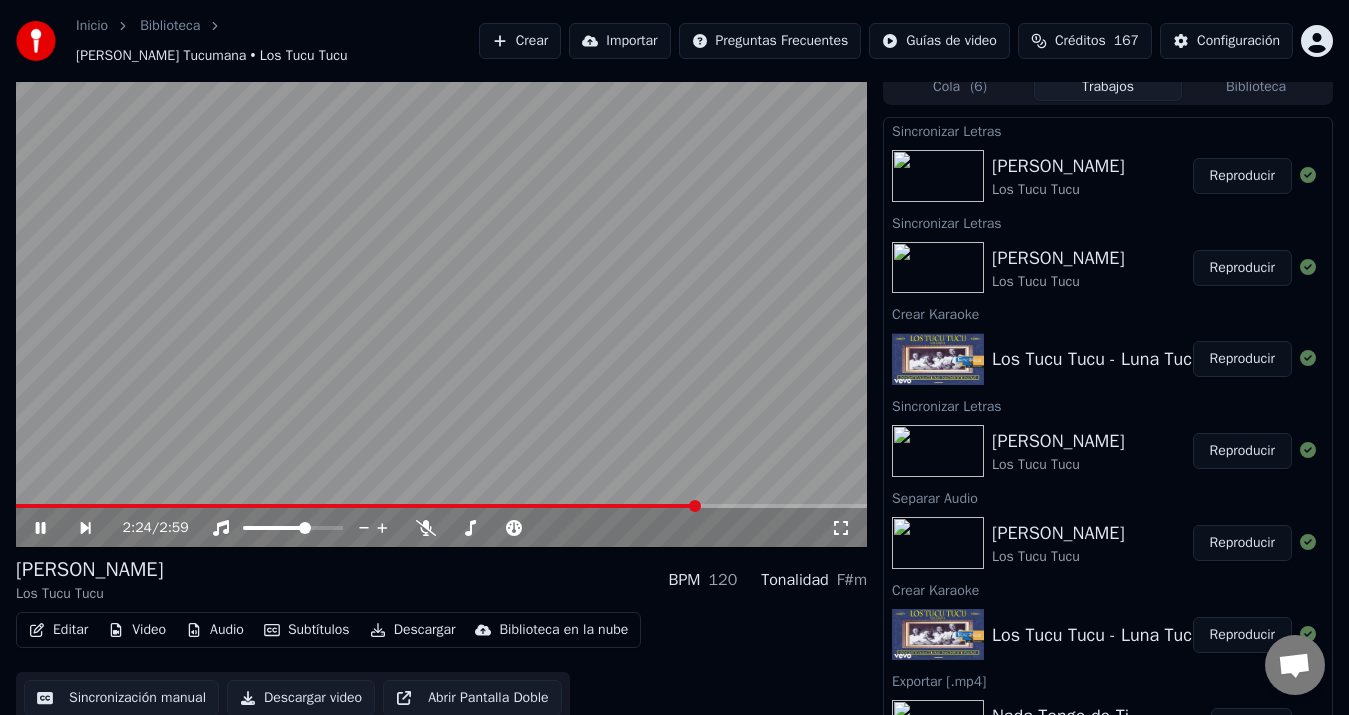 click at bounding box center (441, 506) 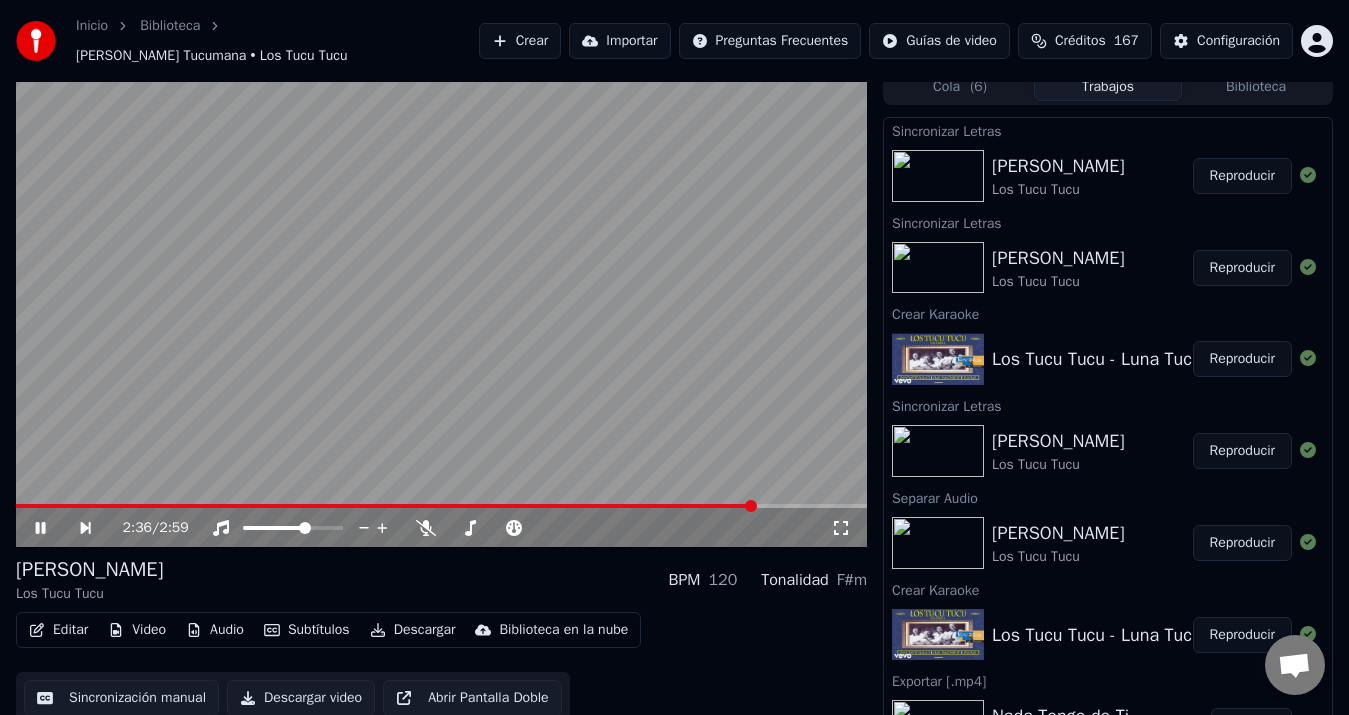 click at bounding box center [441, 506] 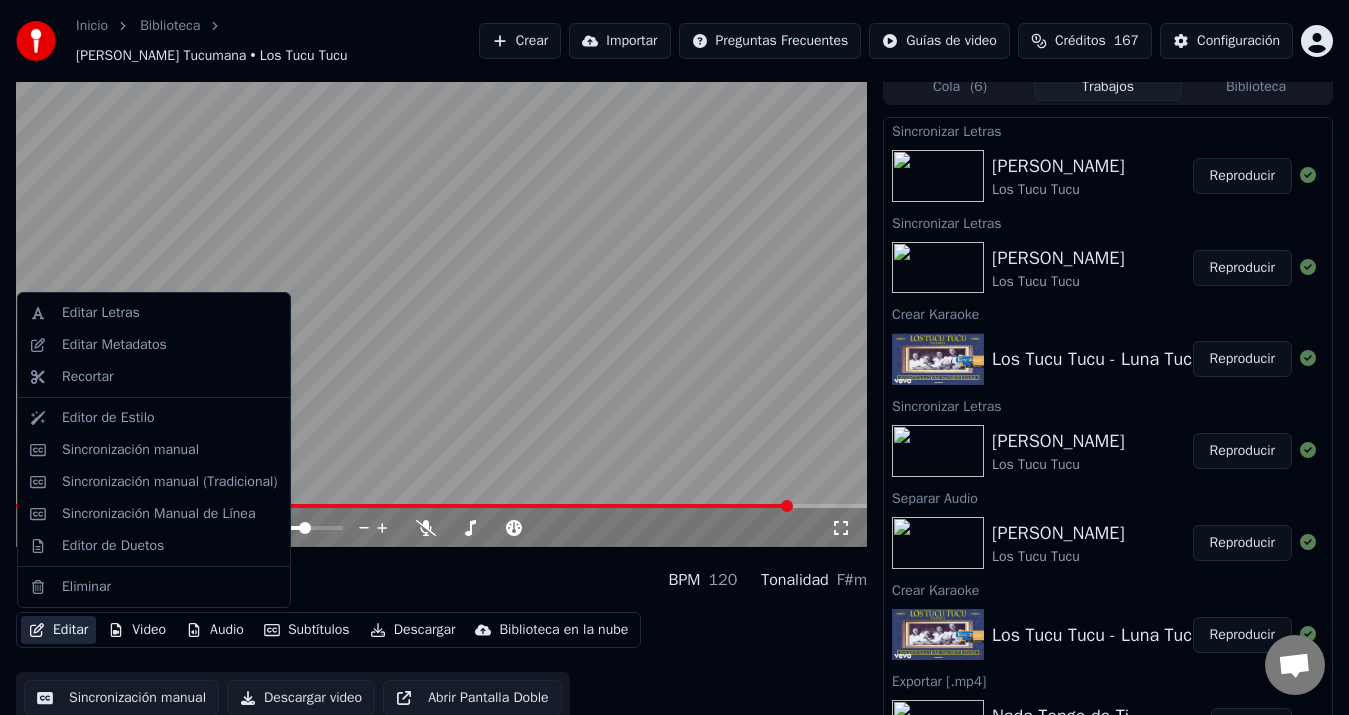click on "Editar" at bounding box center [58, 630] 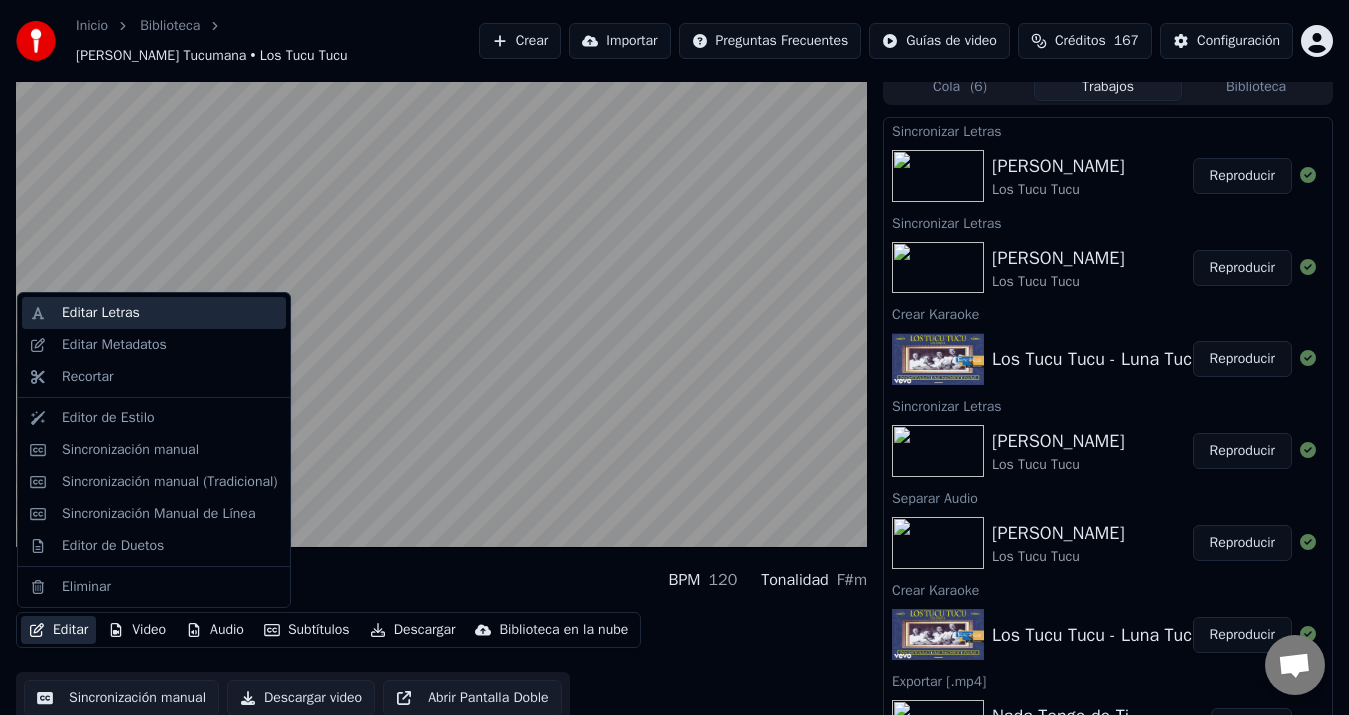 click on "Editar Letras" at bounding box center (170, 313) 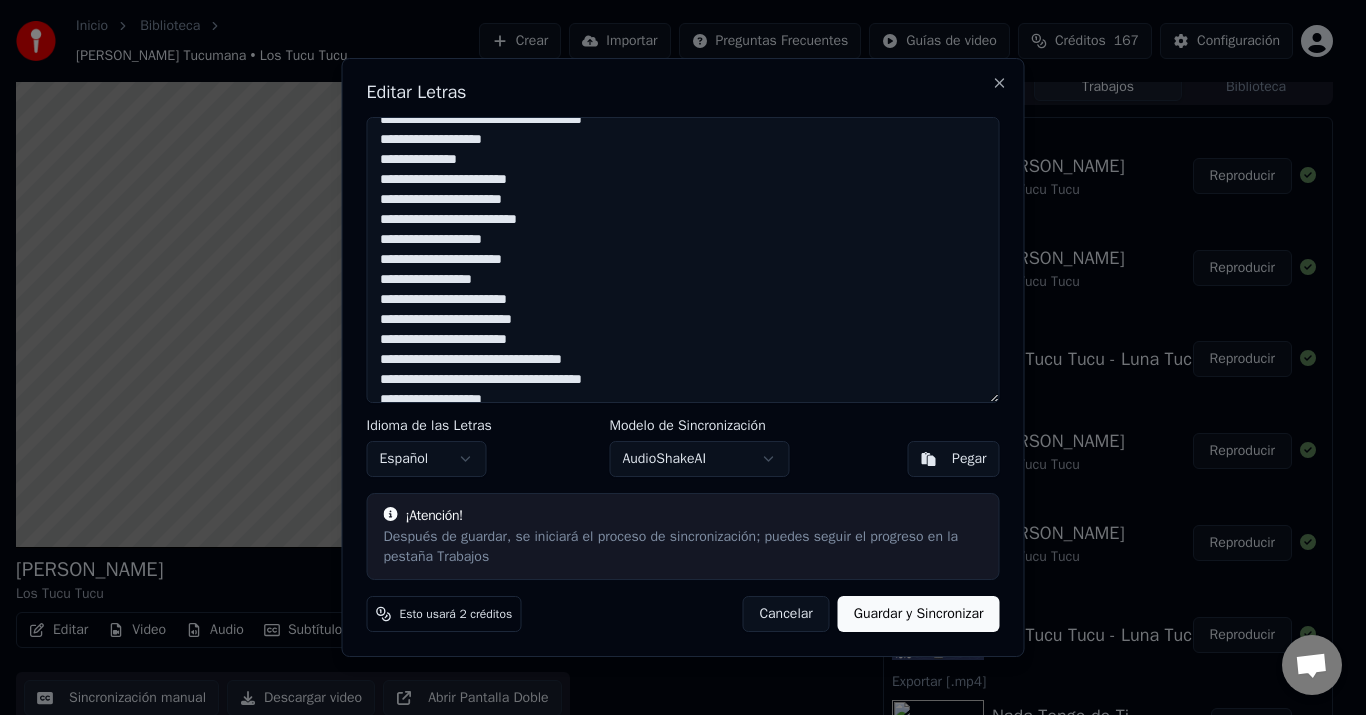 scroll, scrollTop: 252, scrollLeft: 0, axis: vertical 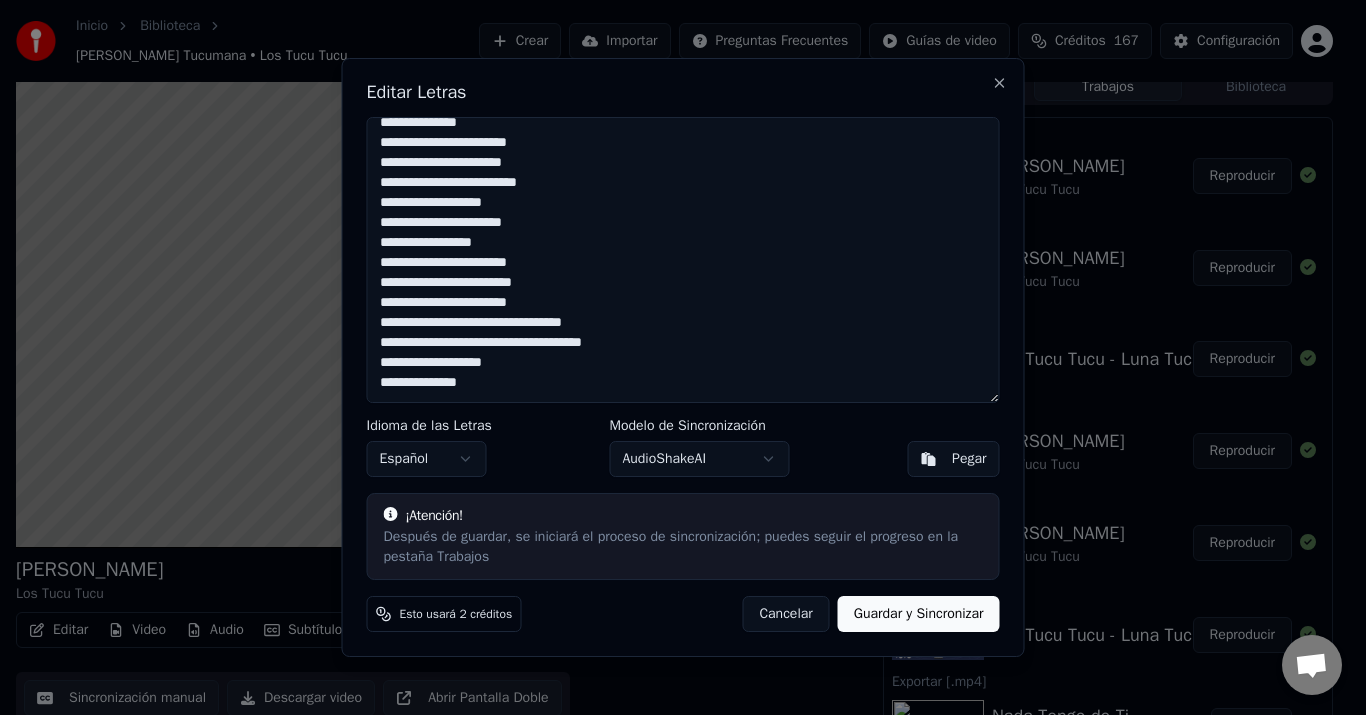 click on "**********" at bounding box center [683, 260] 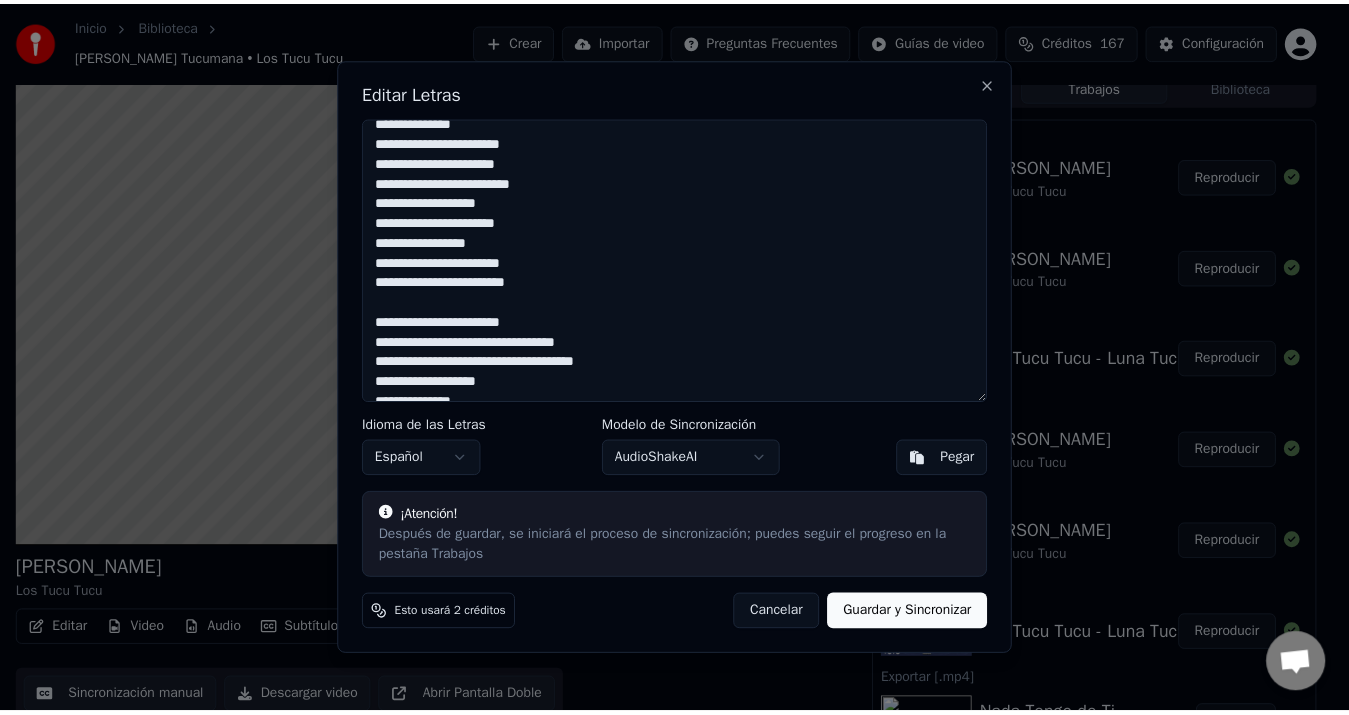 scroll, scrollTop: 272, scrollLeft: 0, axis: vertical 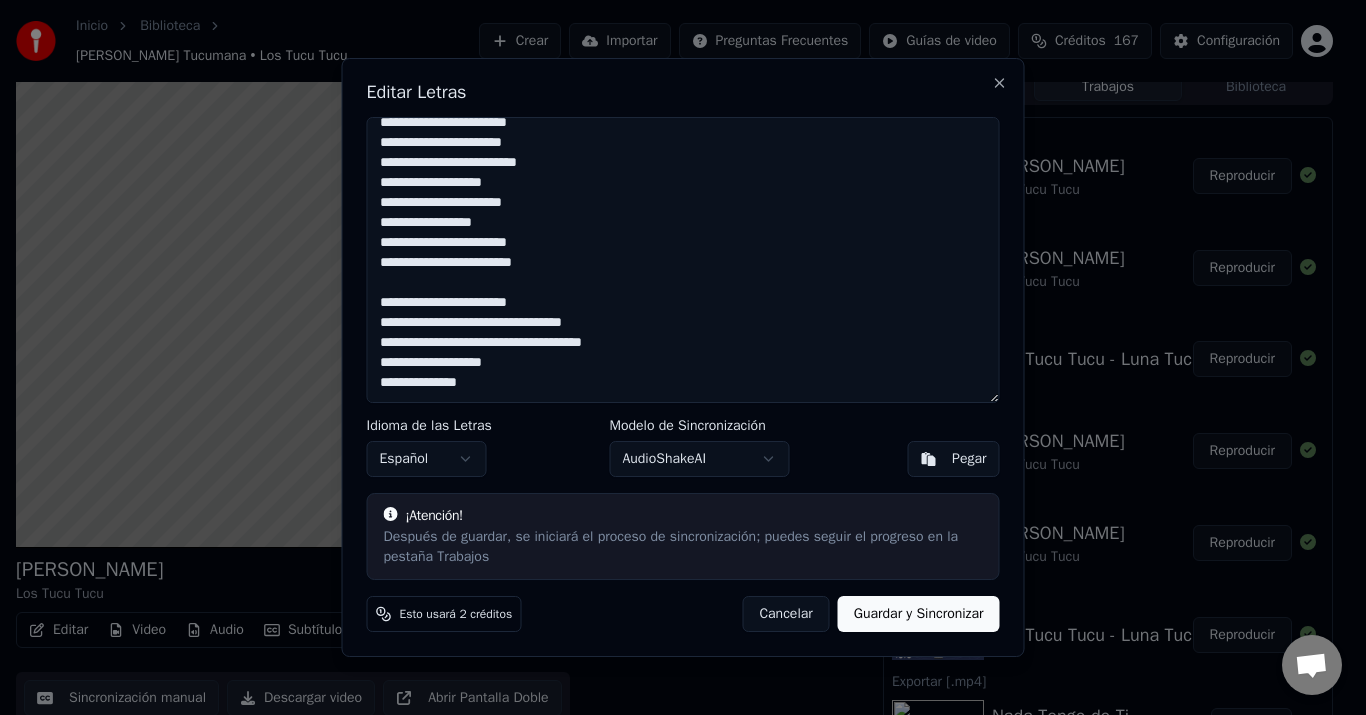 type on "**********" 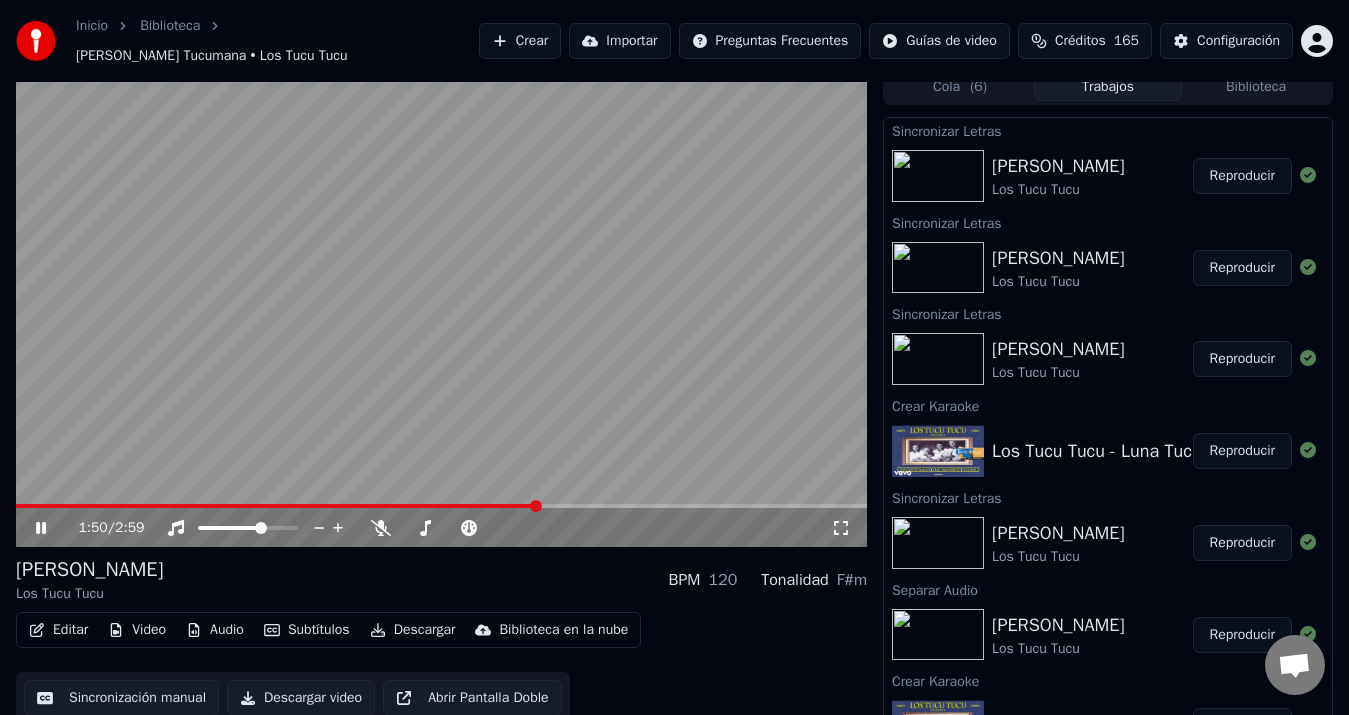 click at bounding box center (441, 506) 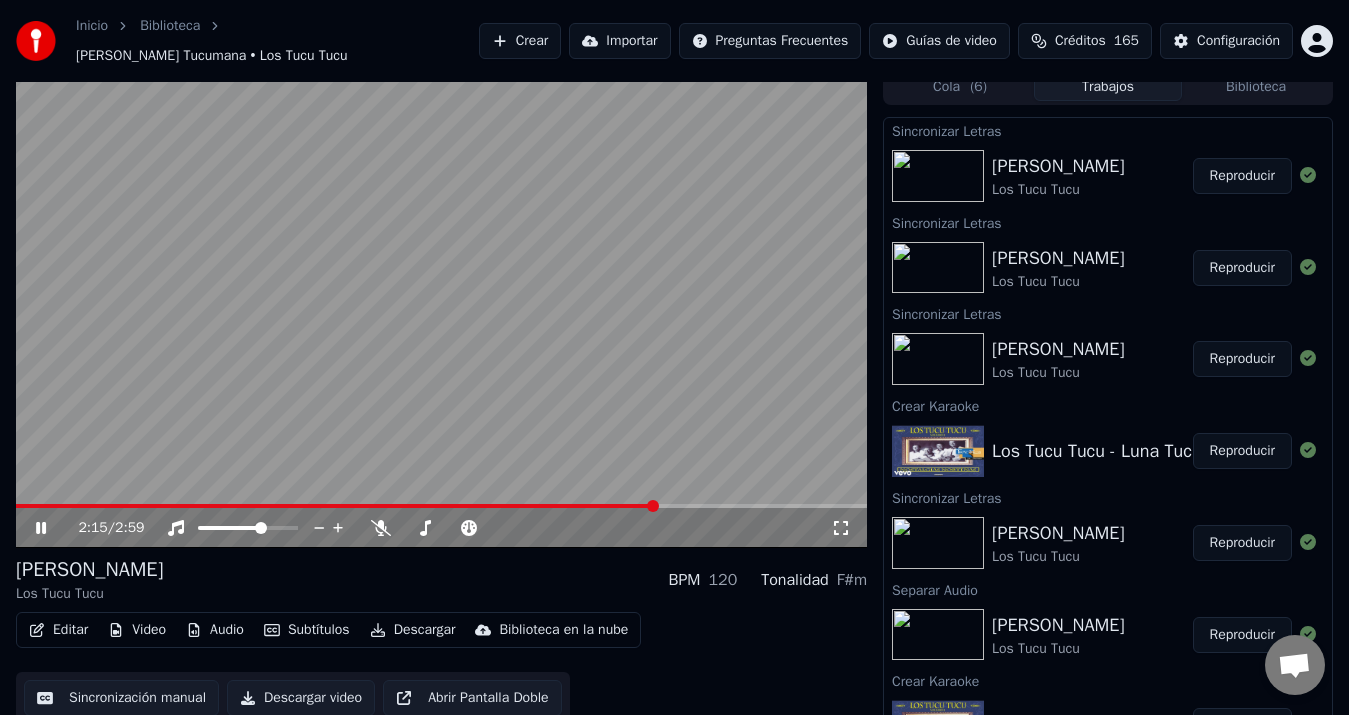 click on "2:15  /  2:59" at bounding box center (441, 528) 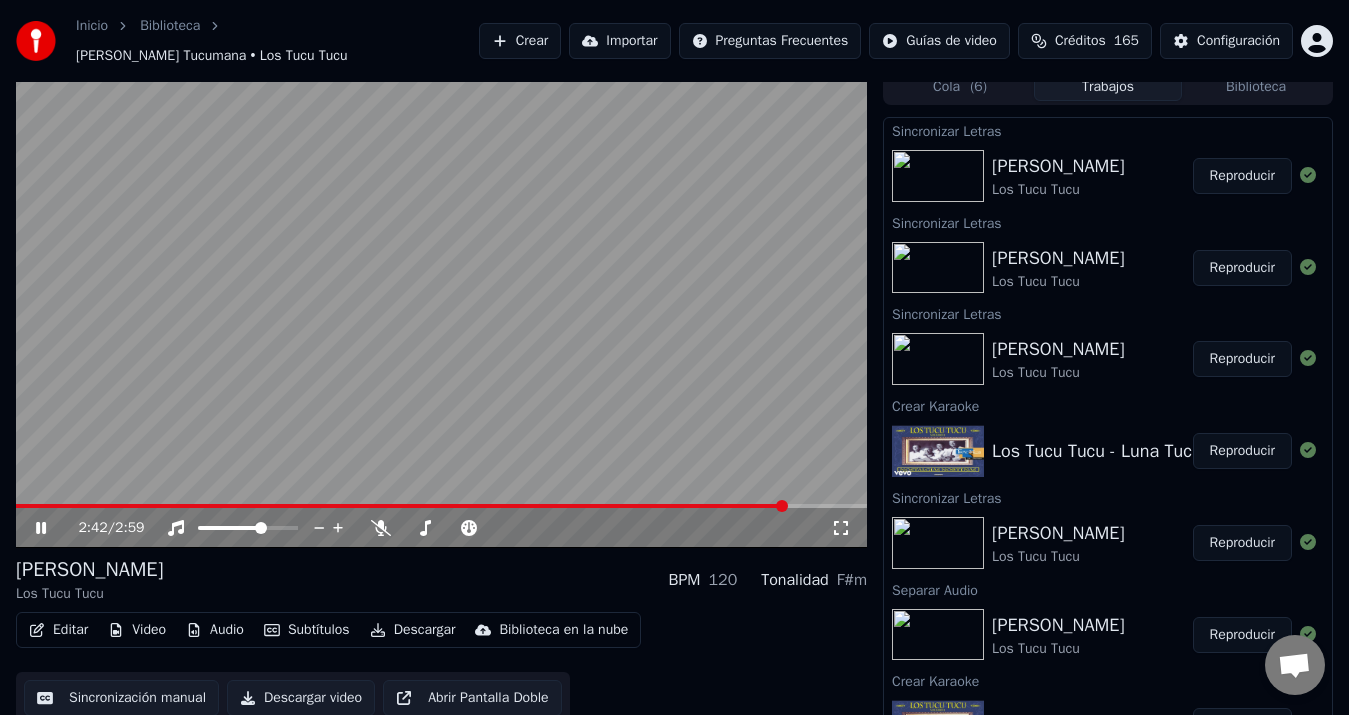 click on "Descargar" at bounding box center (413, 630) 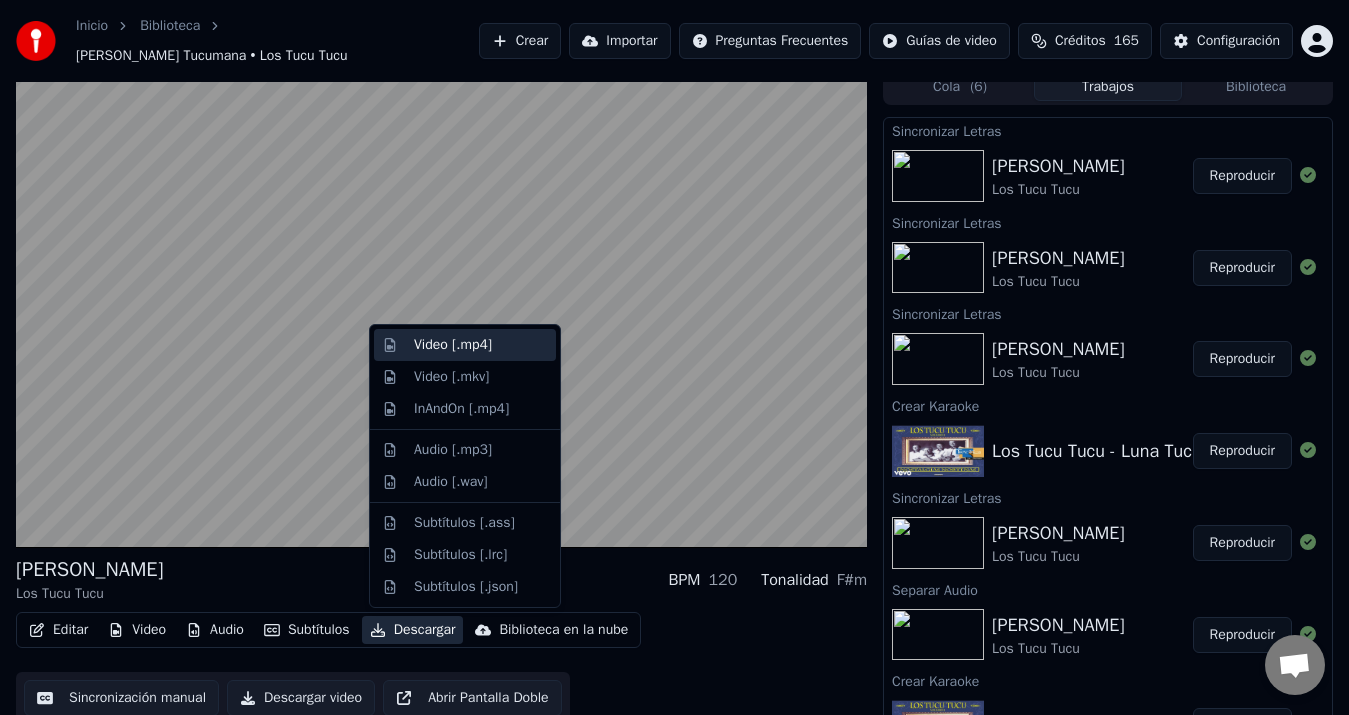 click on "Video [.mp4]" at bounding box center (453, 345) 